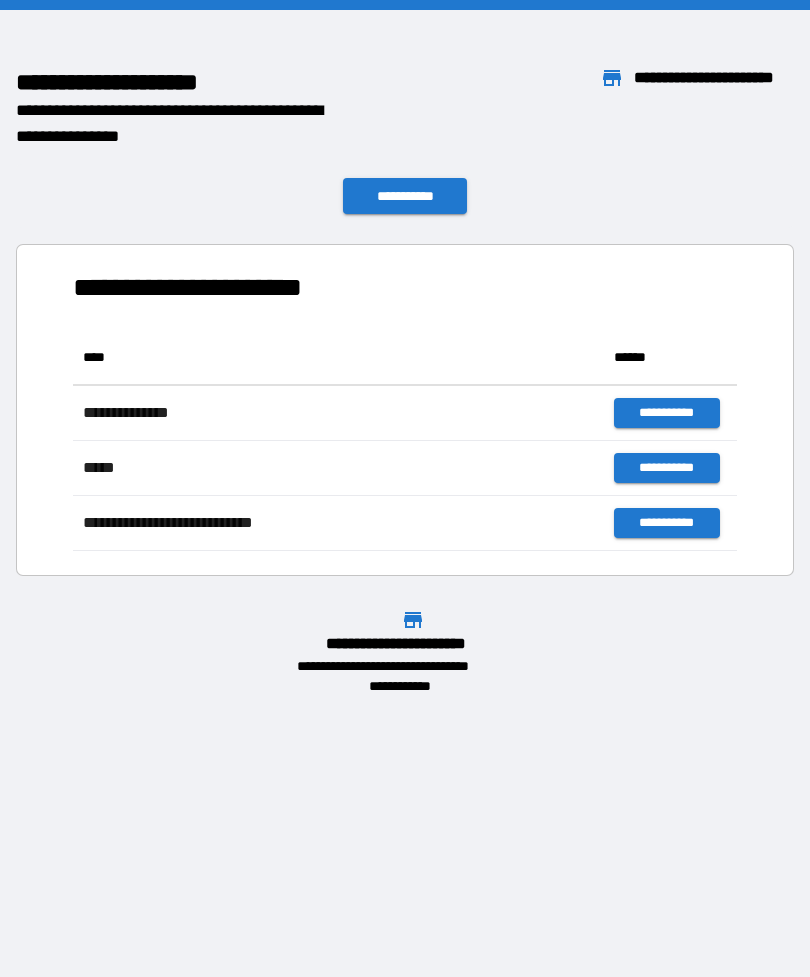 scroll, scrollTop: 0, scrollLeft: 0, axis: both 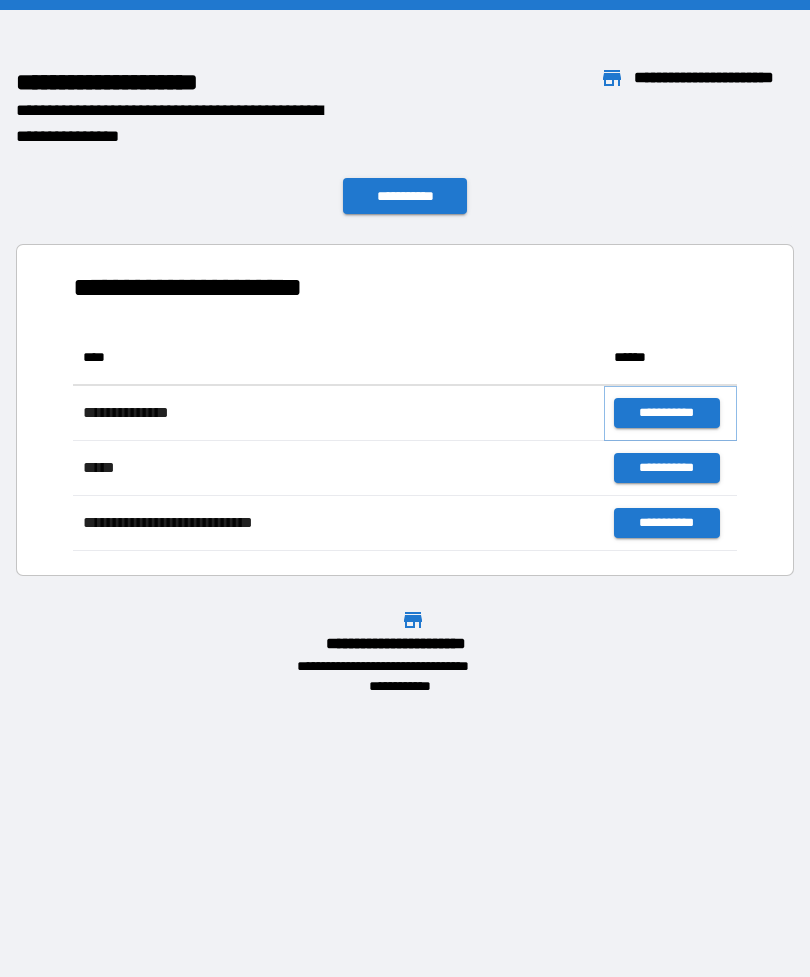 click on "**********" at bounding box center [666, 413] 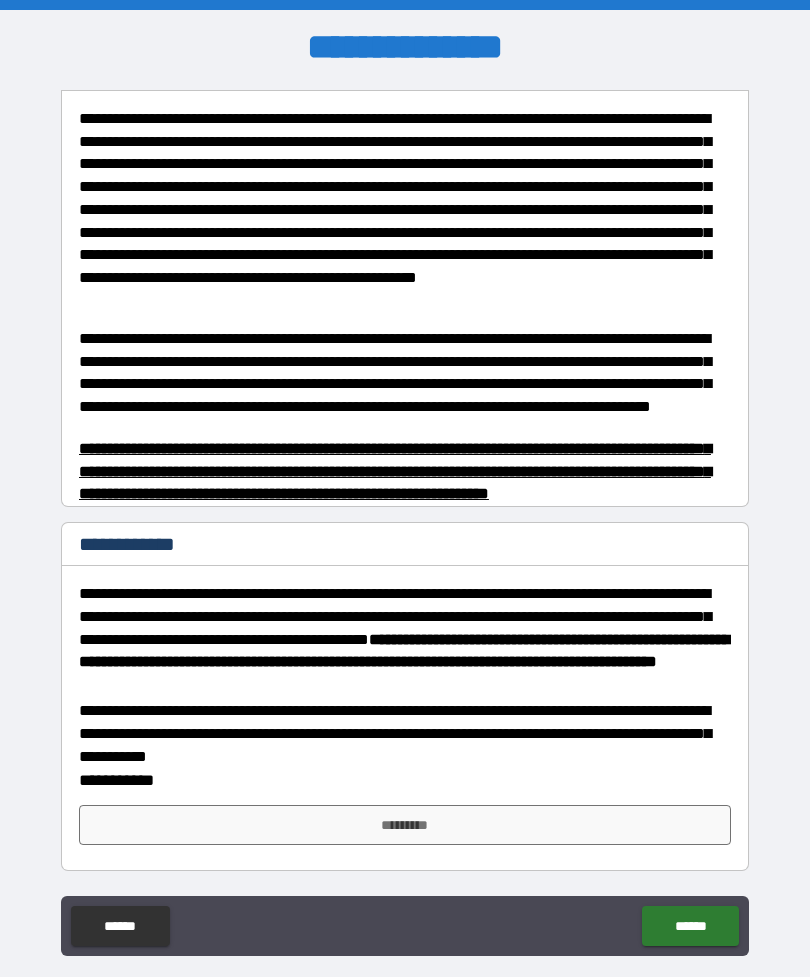 scroll, scrollTop: 471, scrollLeft: 0, axis: vertical 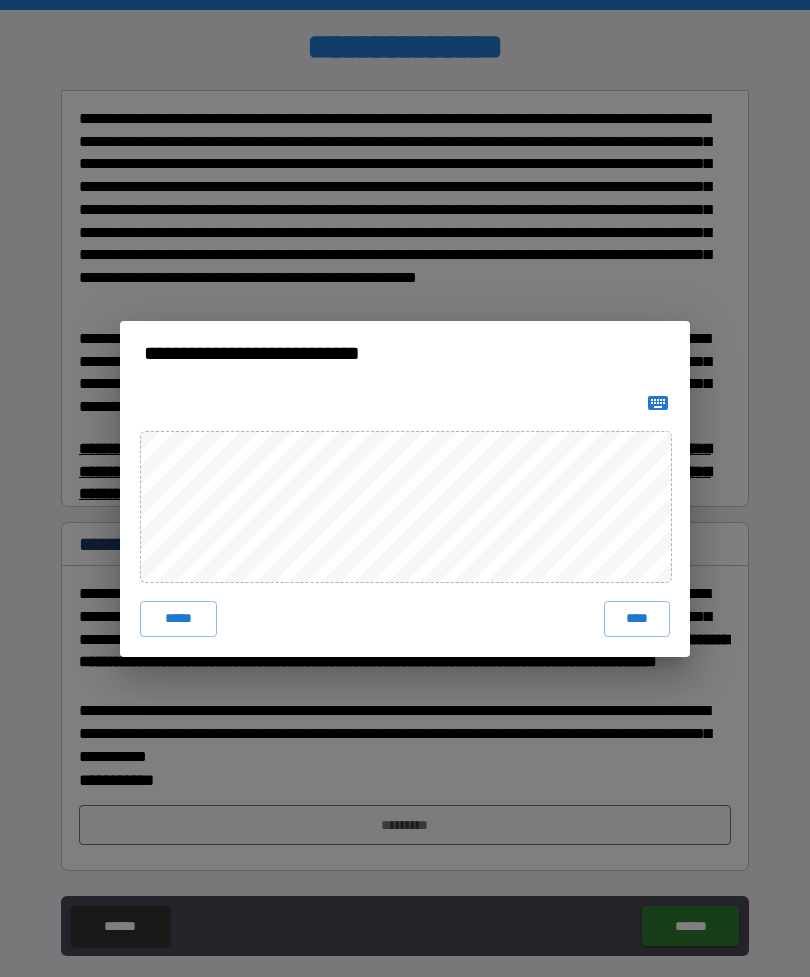 click on "****" at bounding box center [637, 619] 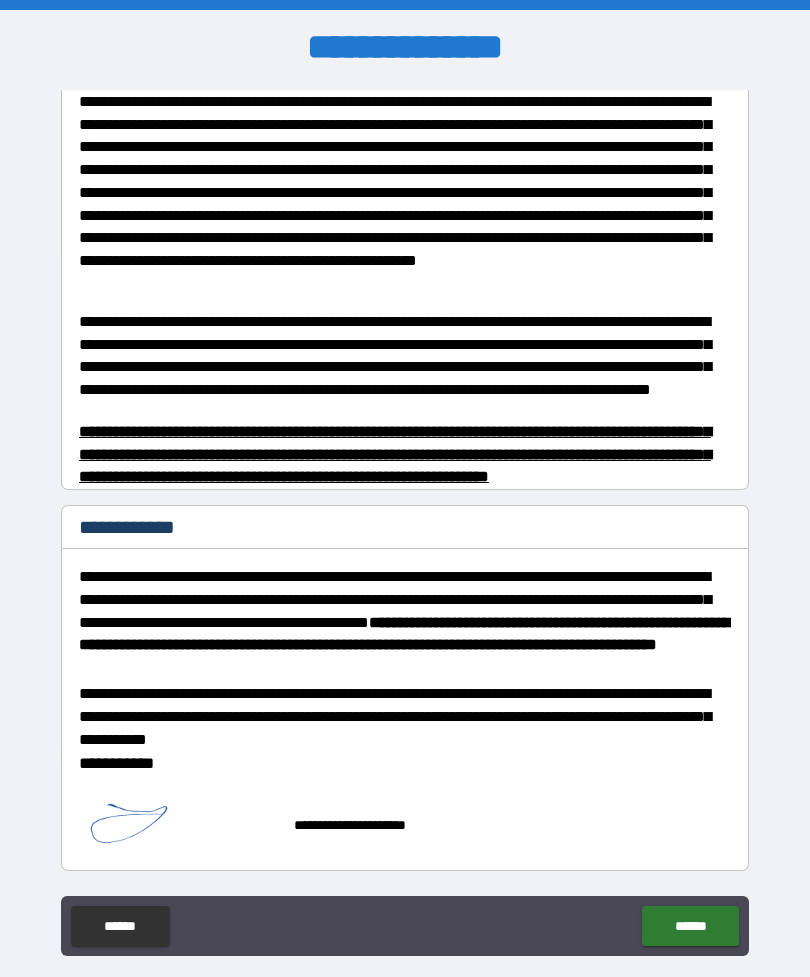 scroll, scrollTop: 461, scrollLeft: 0, axis: vertical 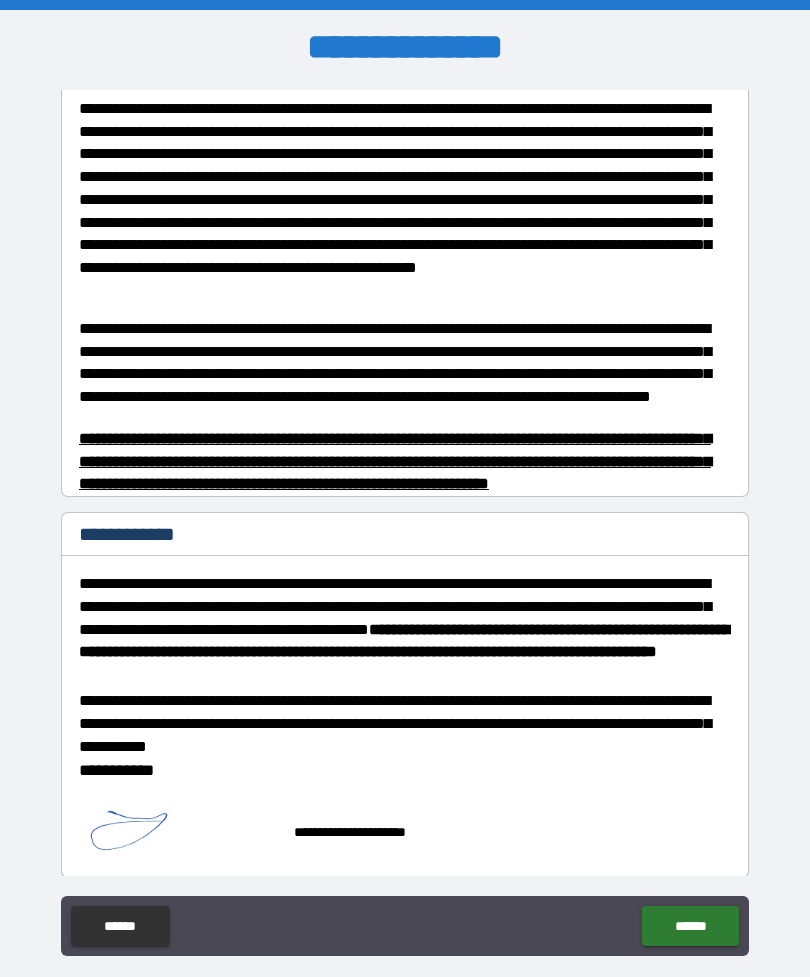 click on "******" at bounding box center [690, 926] 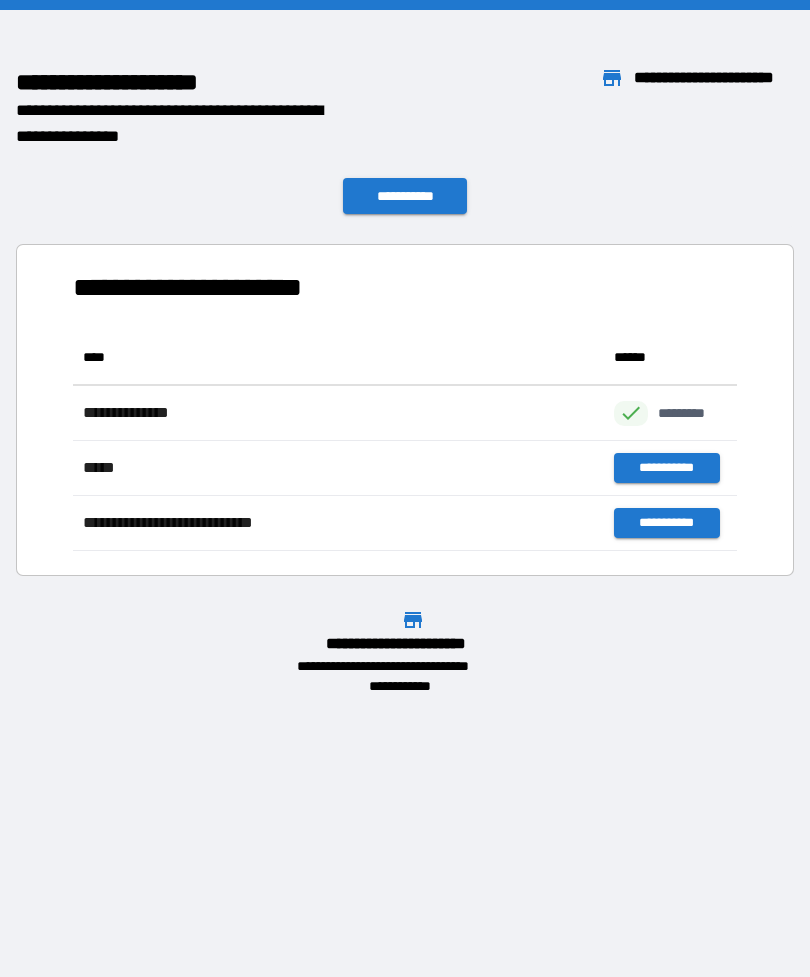 scroll, scrollTop: 1, scrollLeft: 1, axis: both 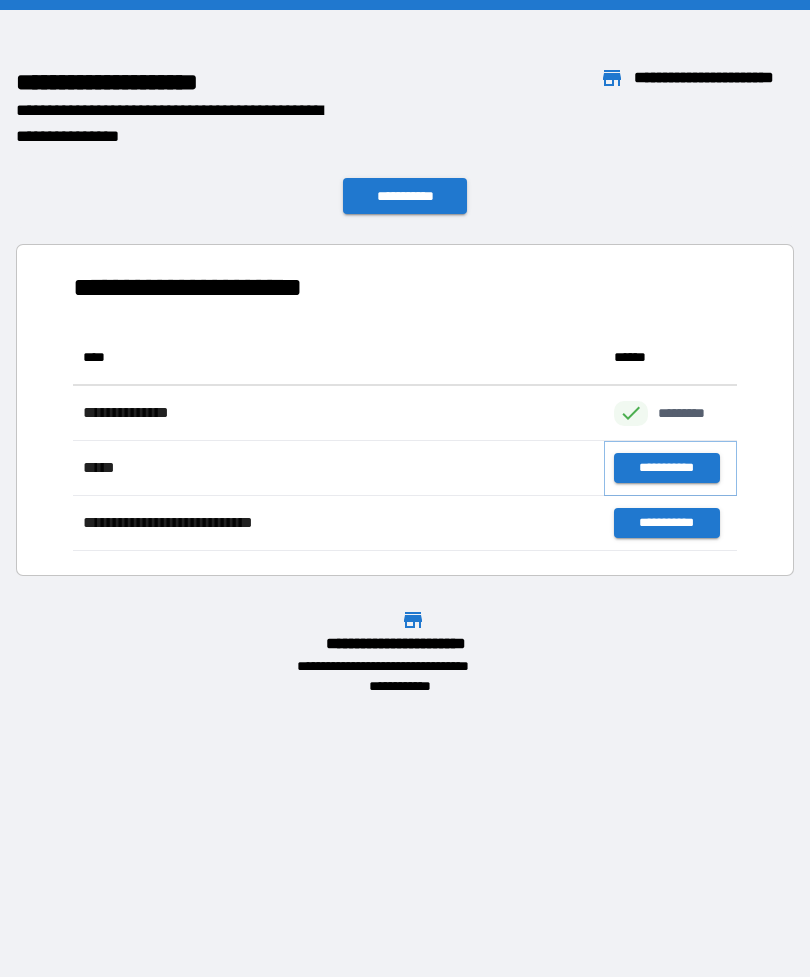click on "**********" at bounding box center (666, 468) 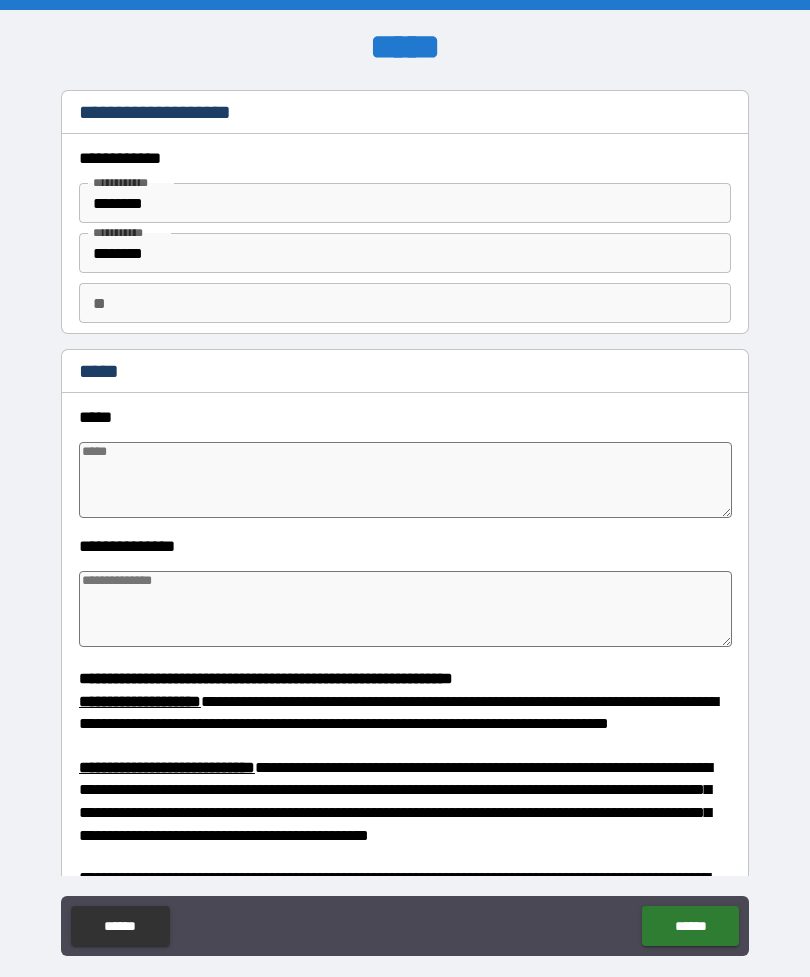 type on "*" 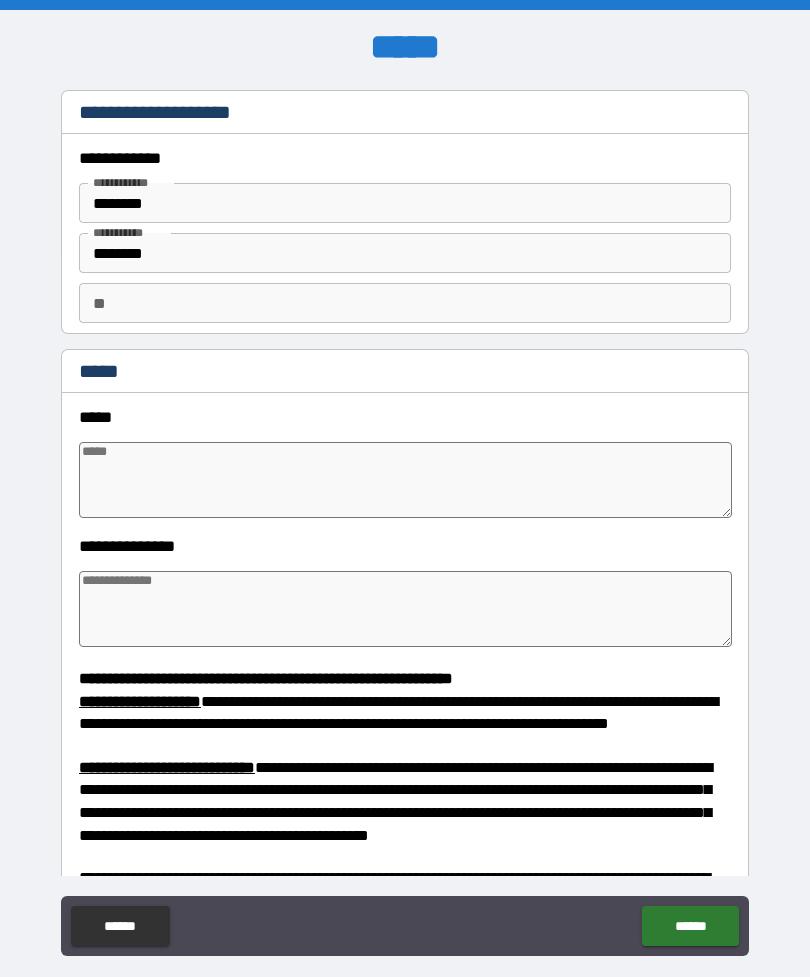 type on "*" 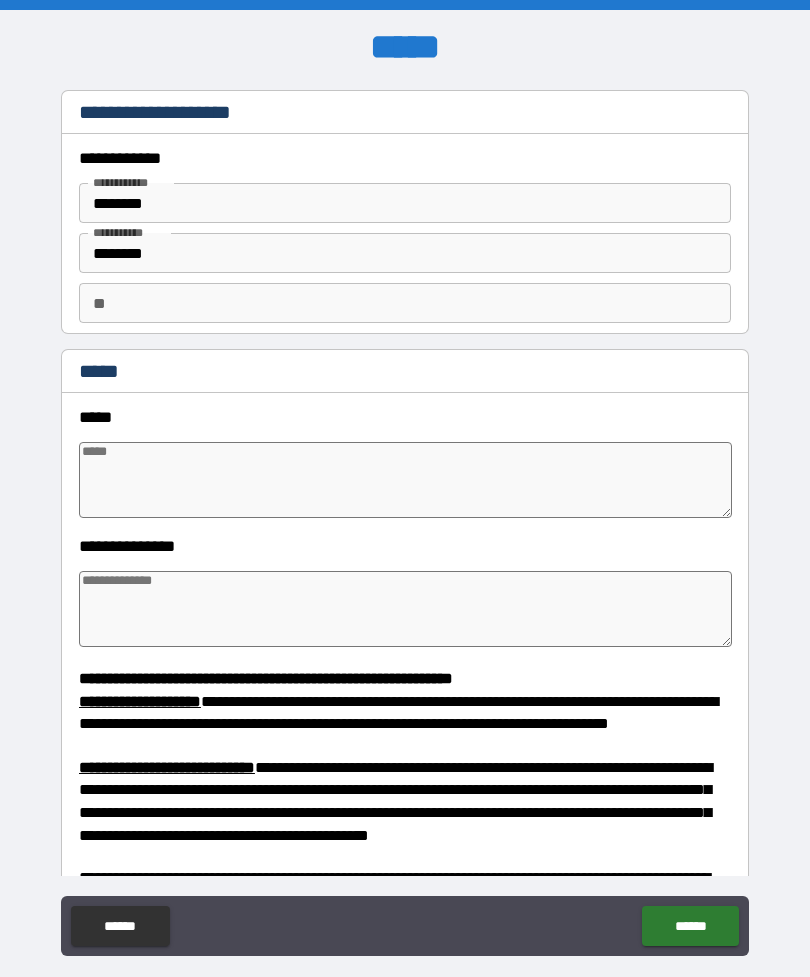 type on "*" 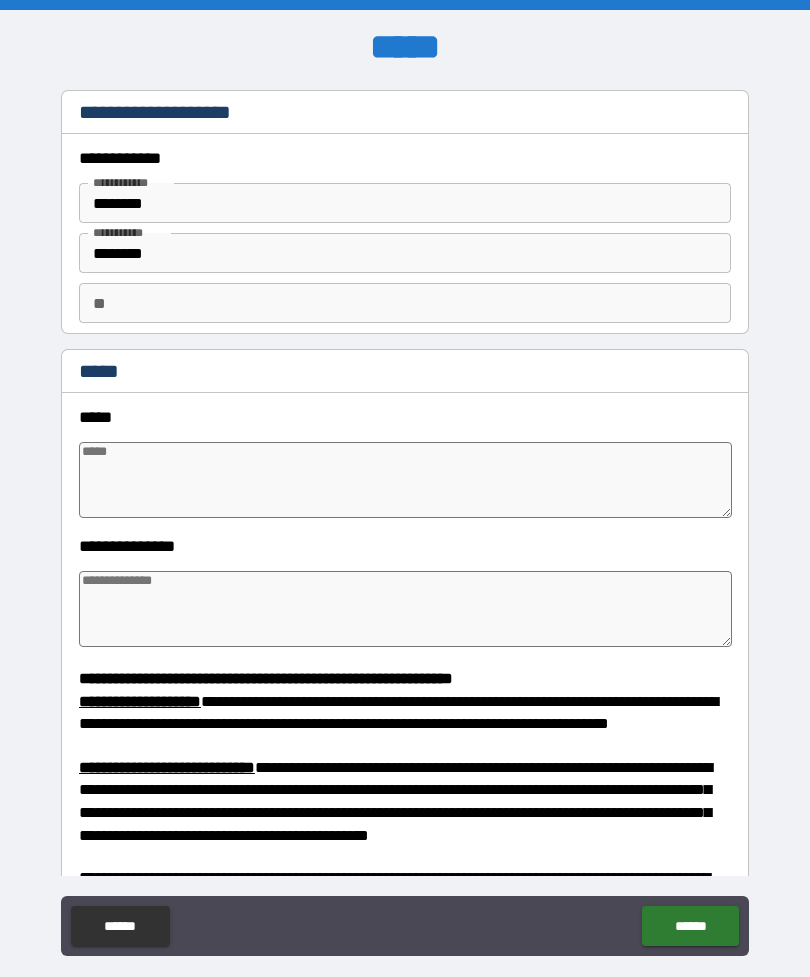 type on "*" 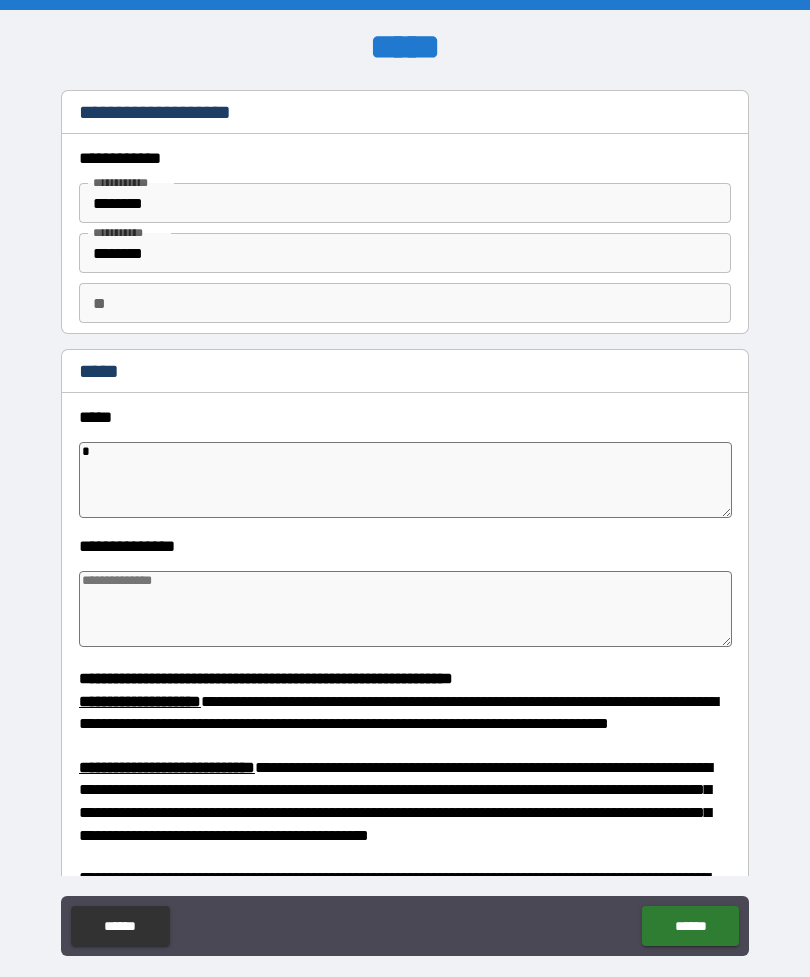 type on "*" 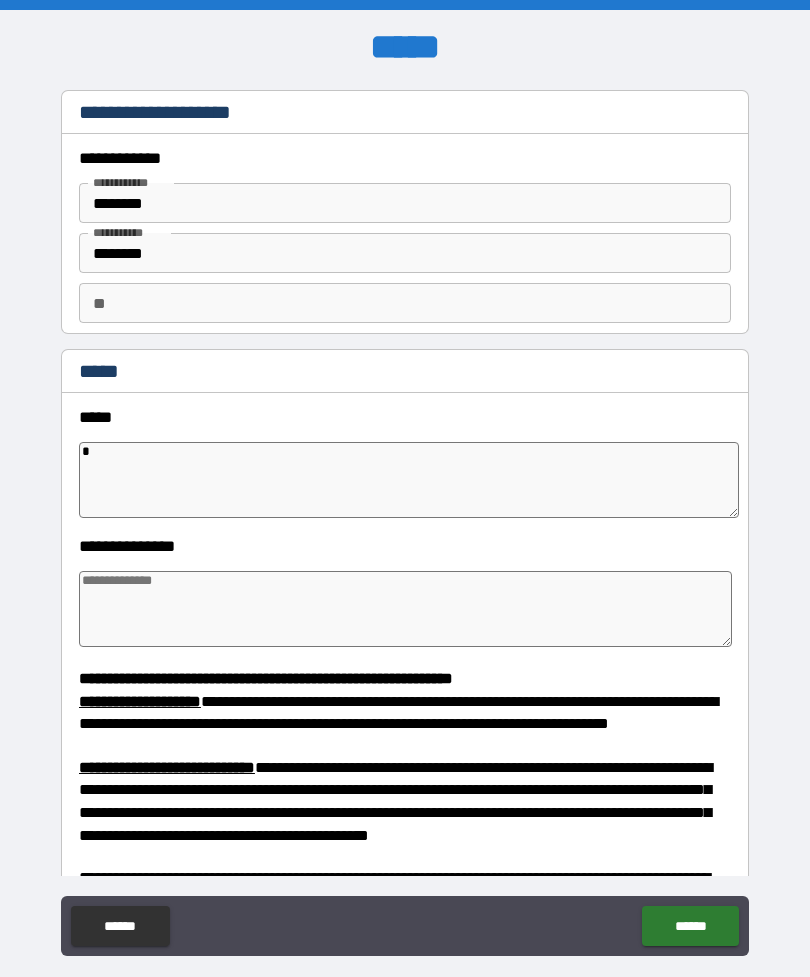 type on "**" 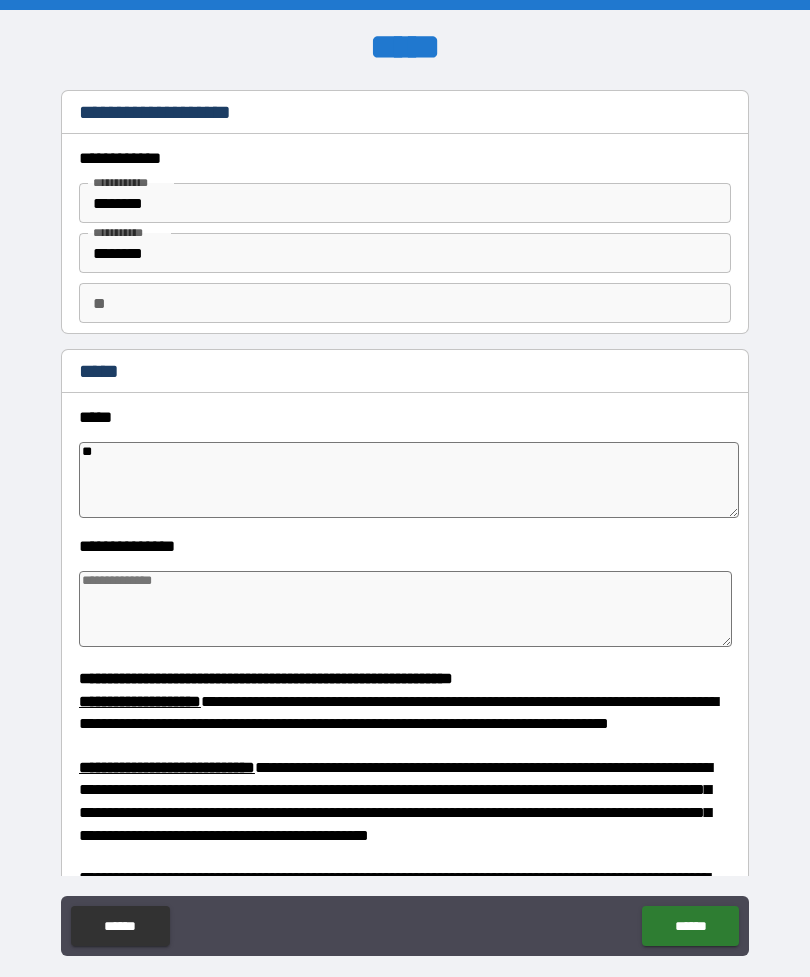 type on "*" 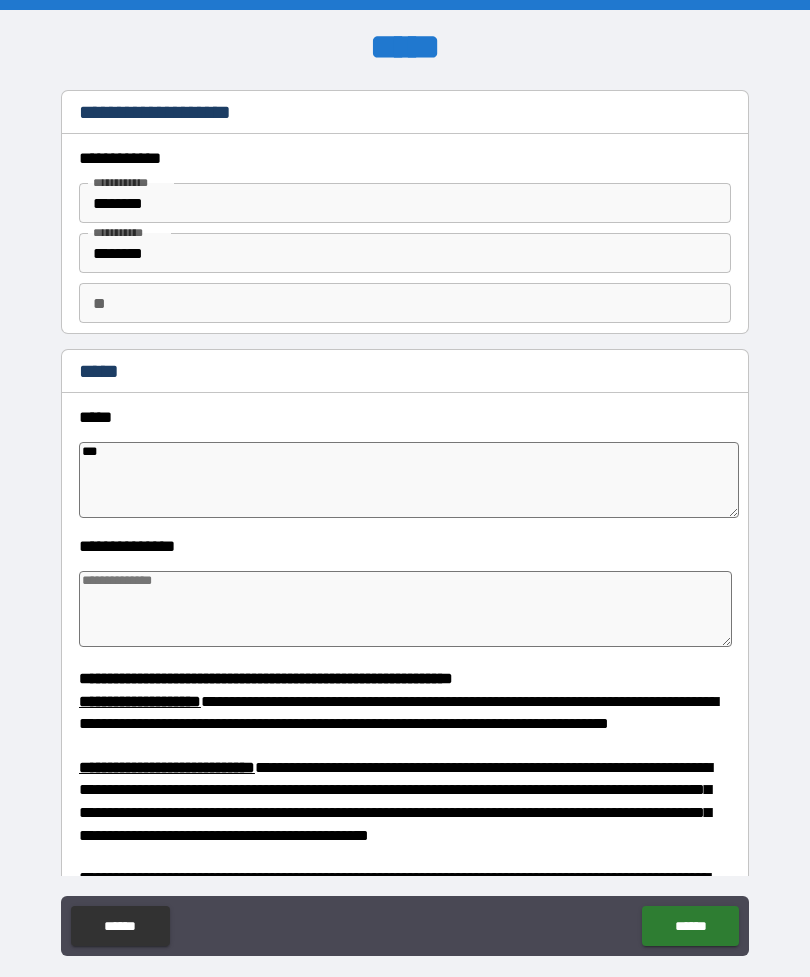 type on "****" 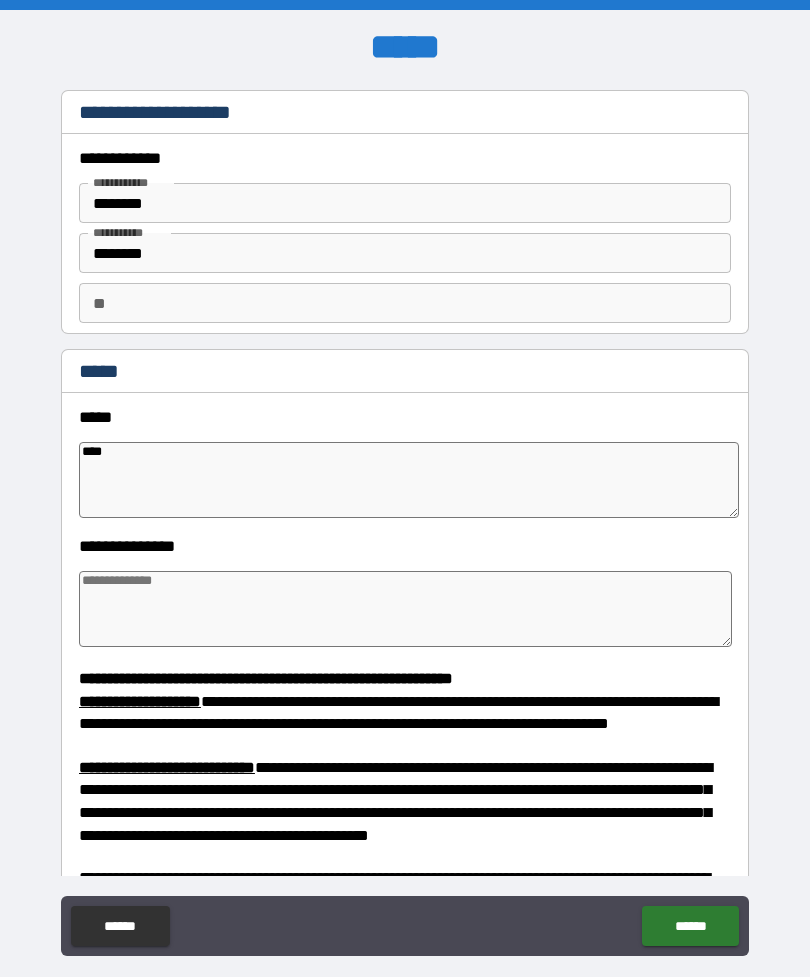 type on "*" 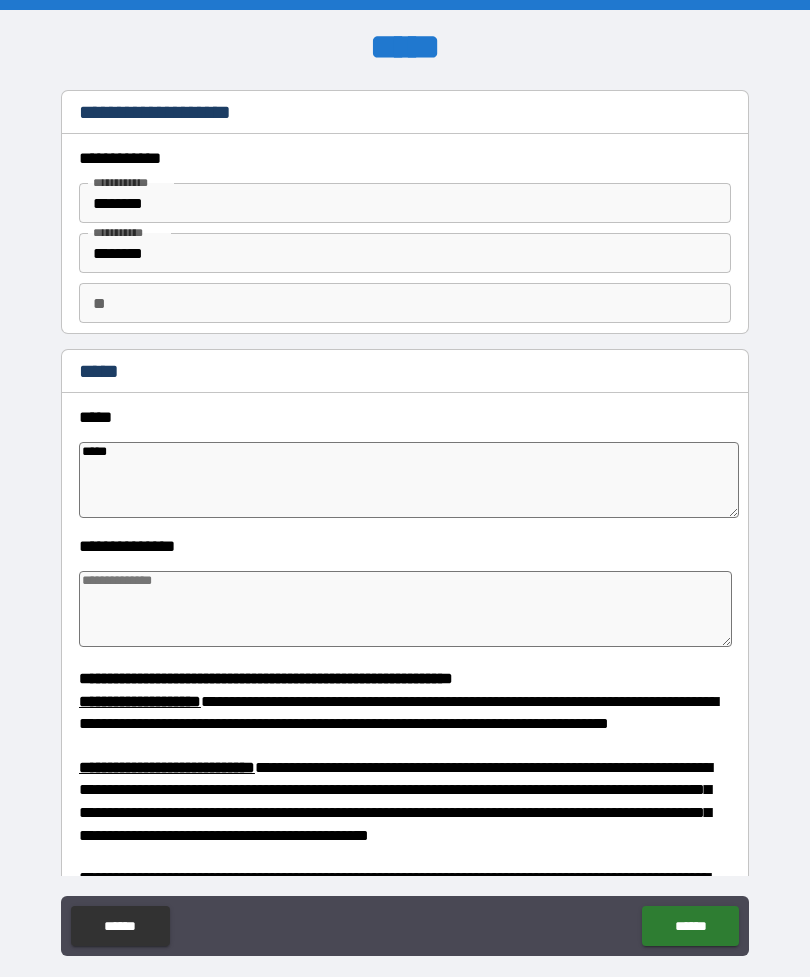 type on "*" 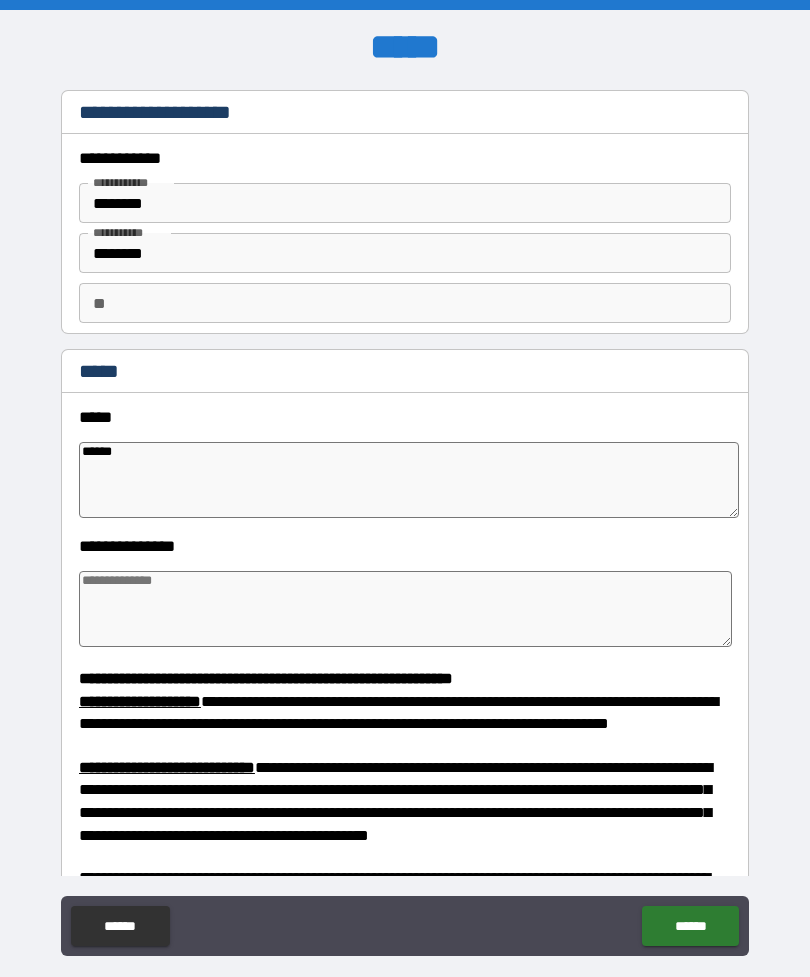 type on "*" 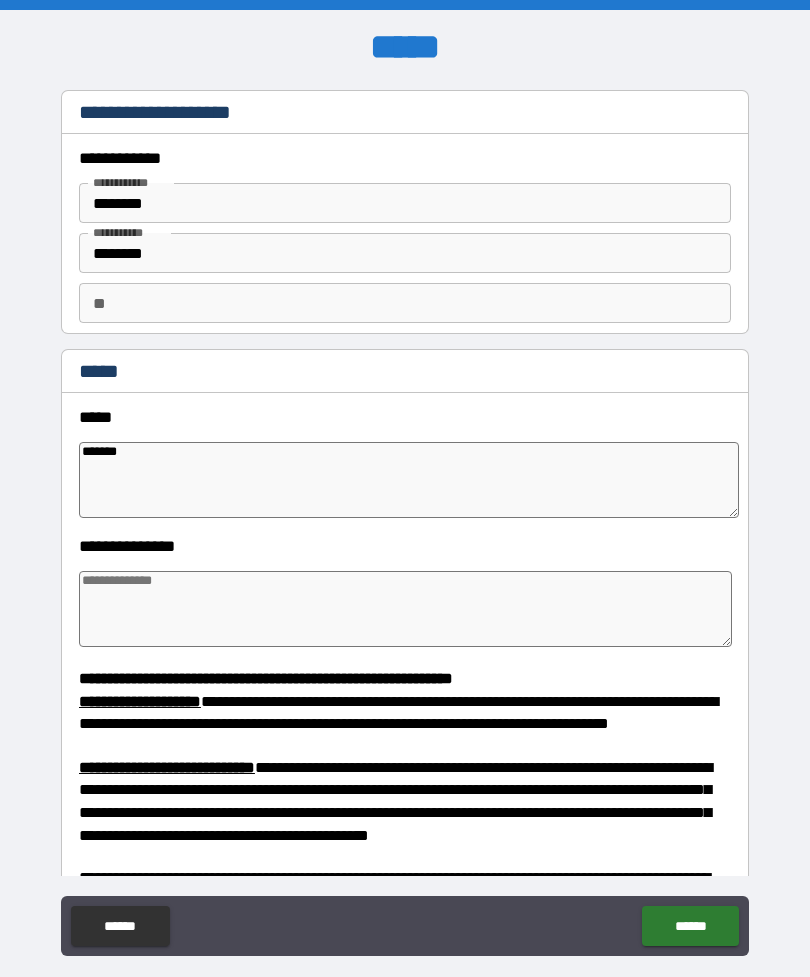 type on "*" 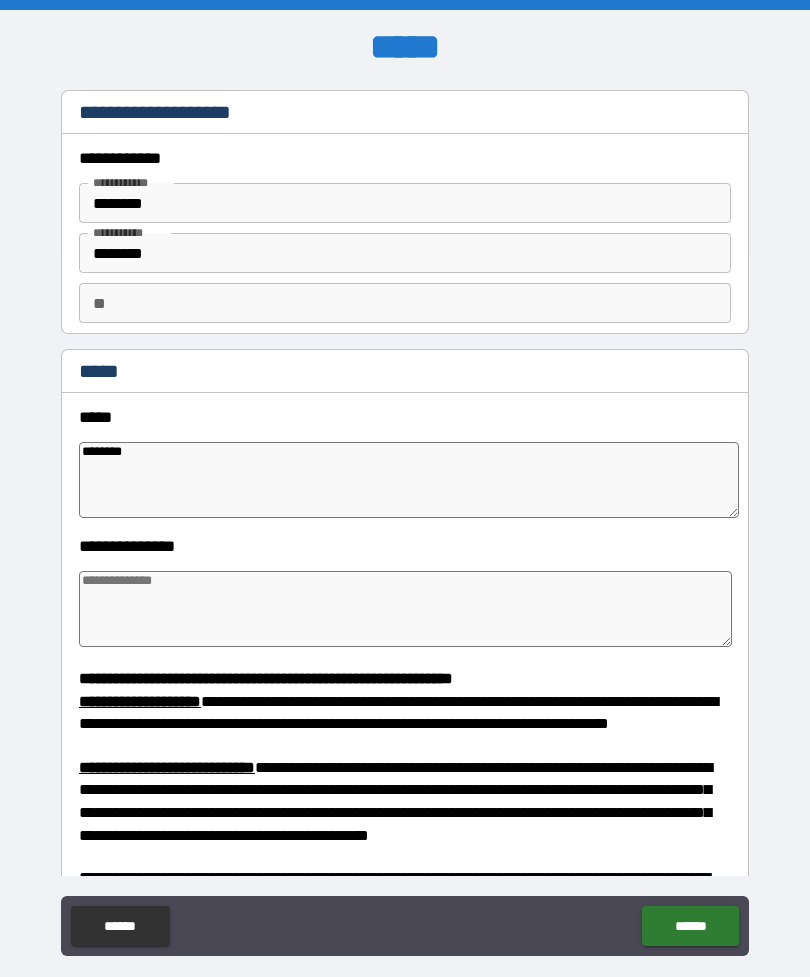 type on "*" 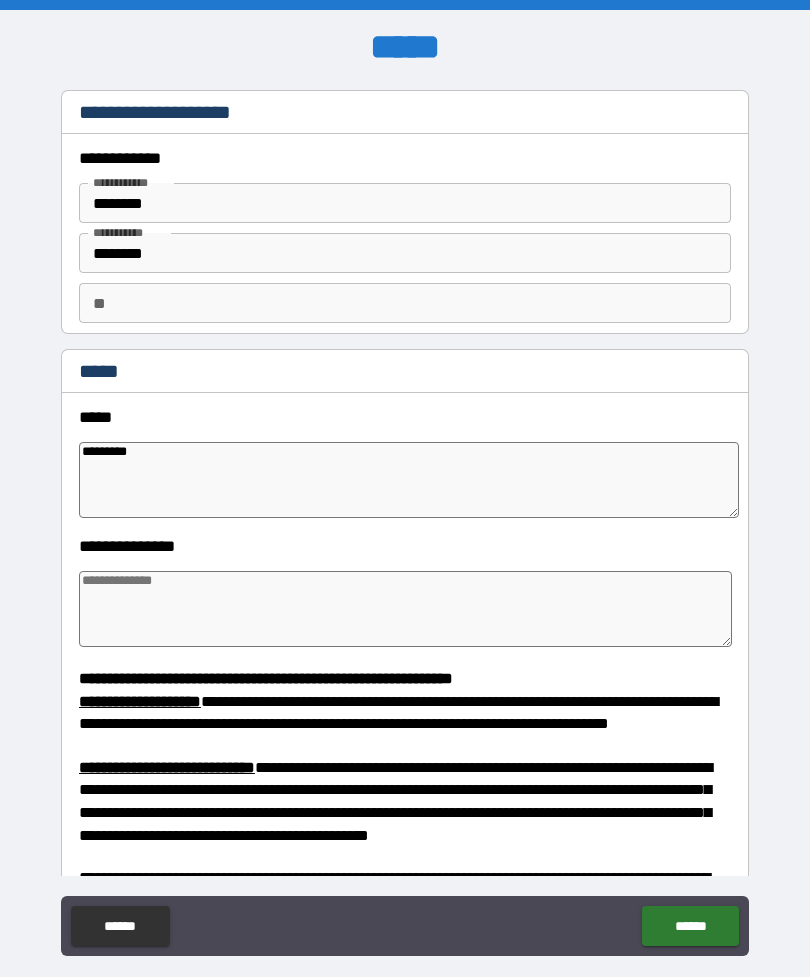 type on "*" 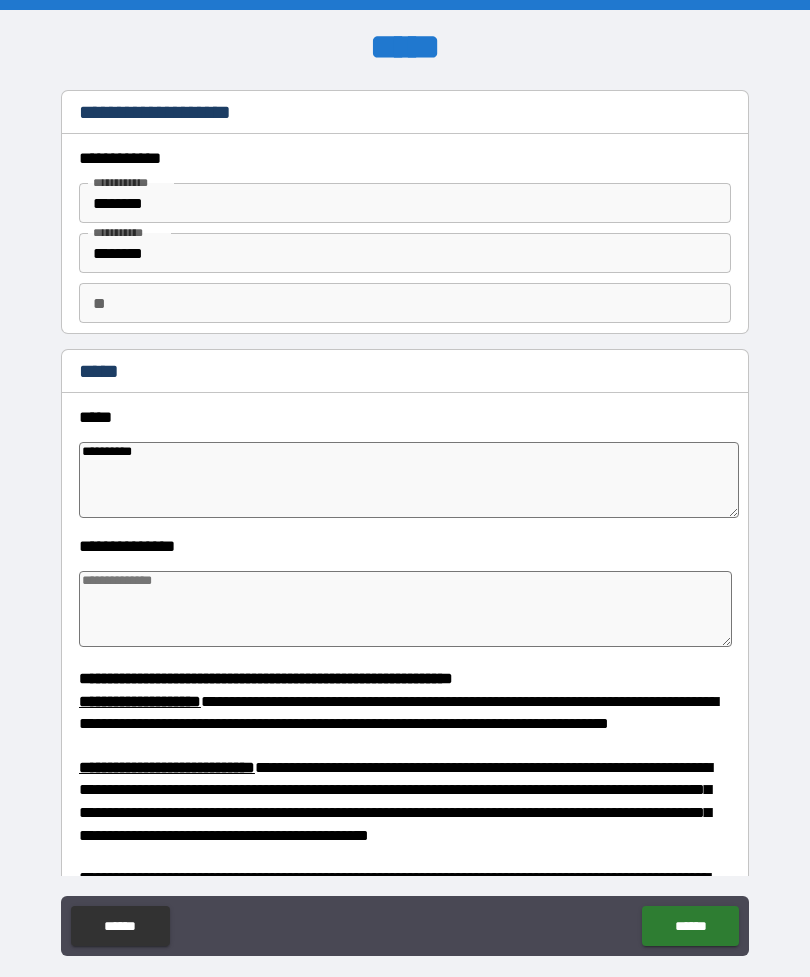 type on "*" 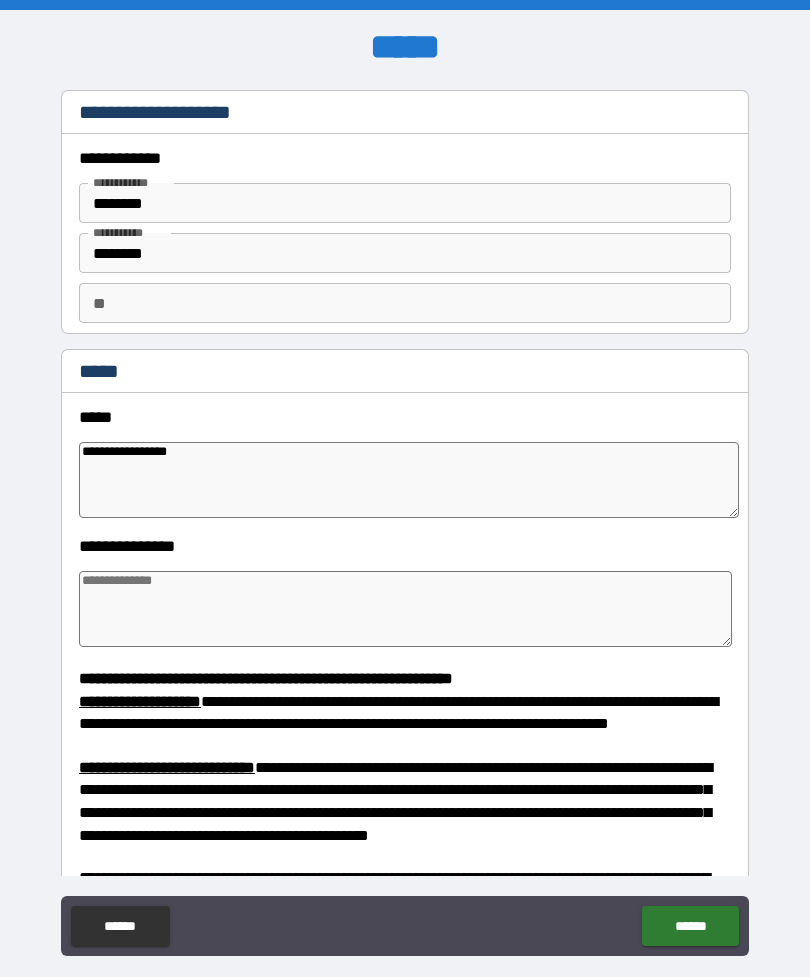 click at bounding box center [405, 609] 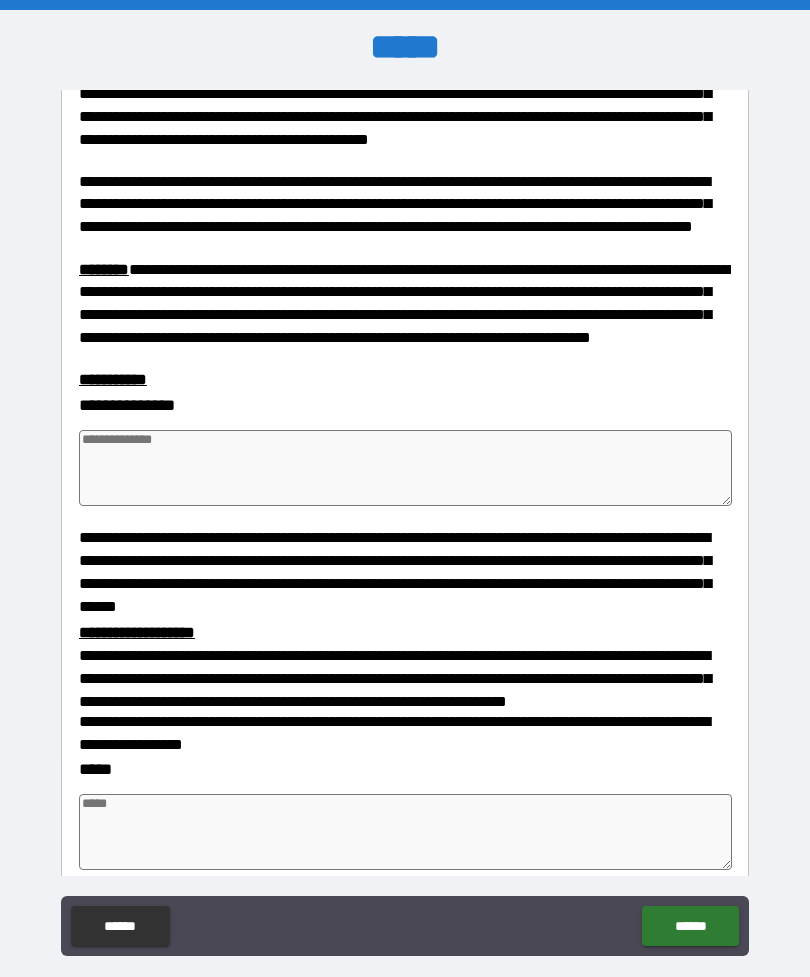 scroll, scrollTop: 689, scrollLeft: 0, axis: vertical 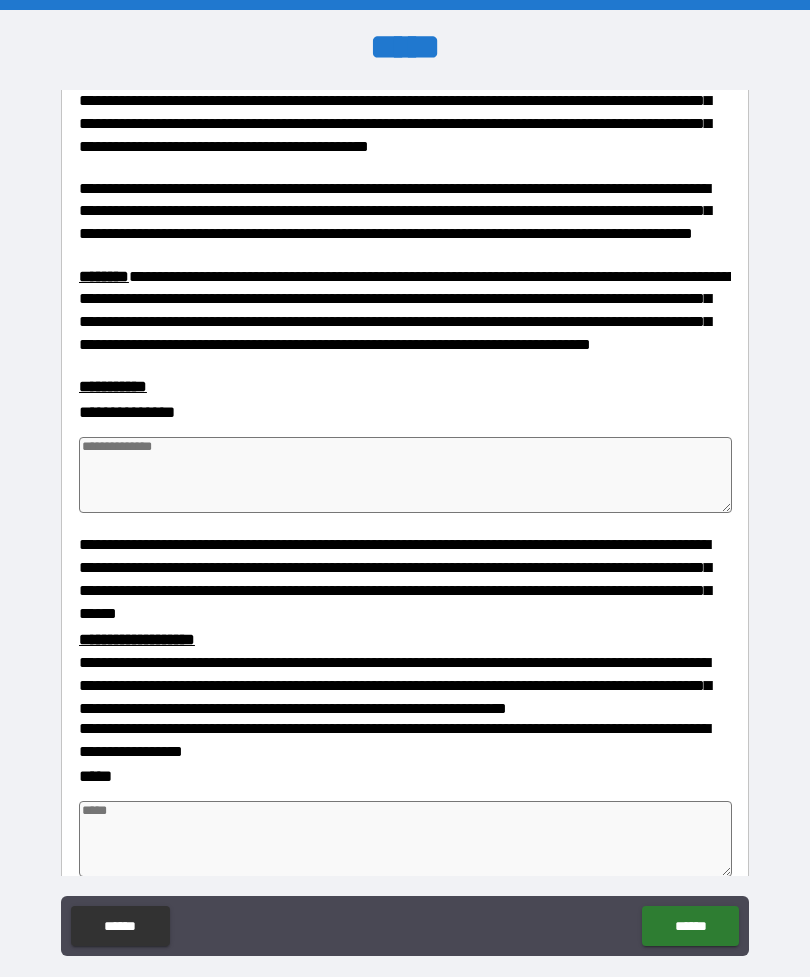 click at bounding box center (405, 475) 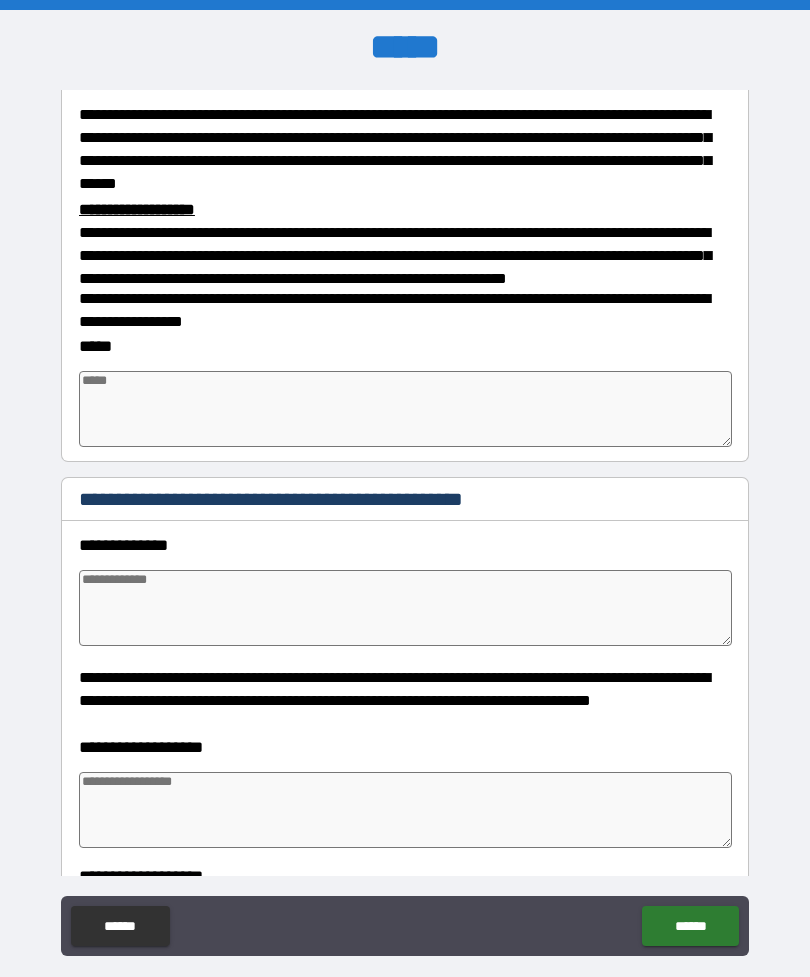 scroll, scrollTop: 1152, scrollLeft: 0, axis: vertical 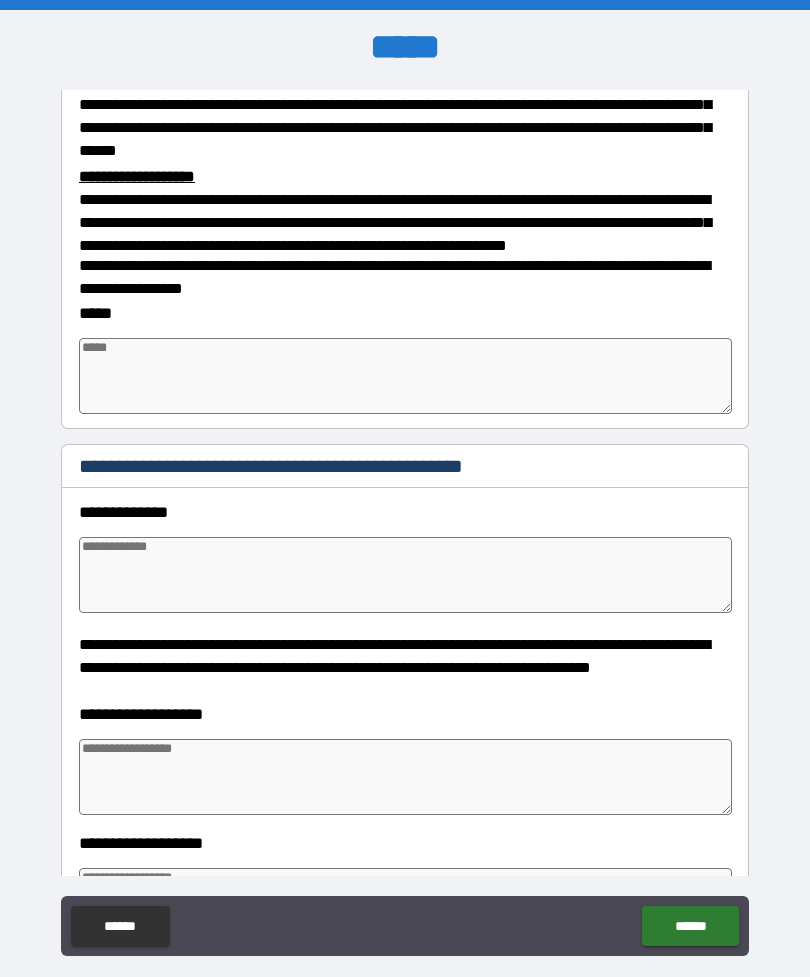 click at bounding box center (405, 376) 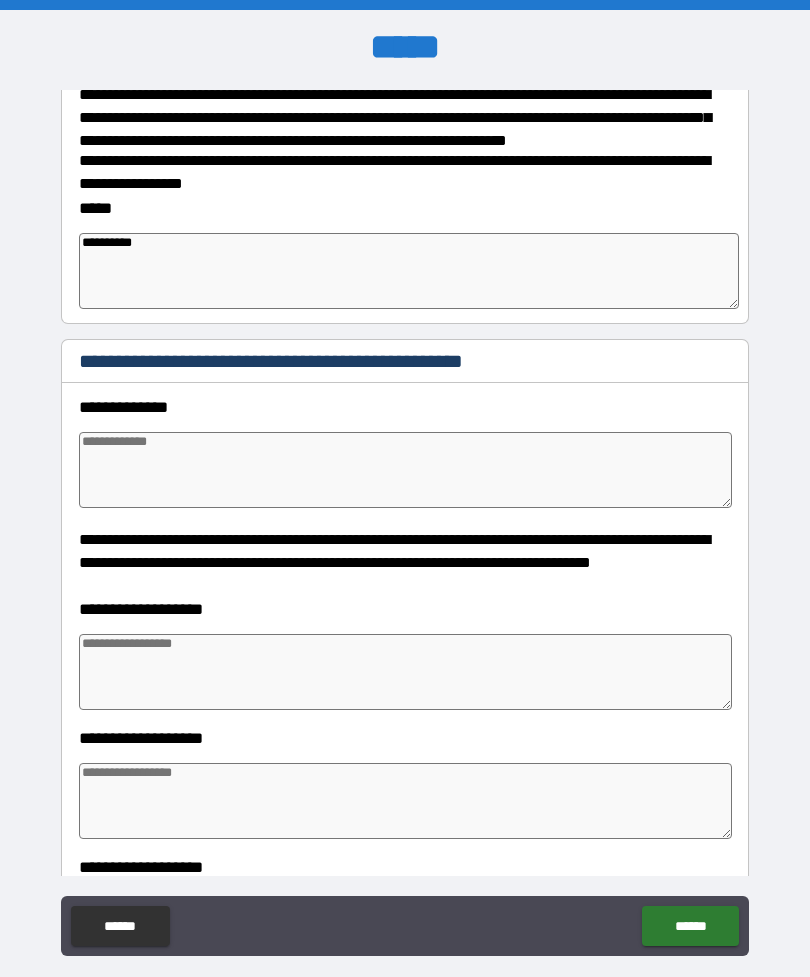 scroll, scrollTop: 1281, scrollLeft: 0, axis: vertical 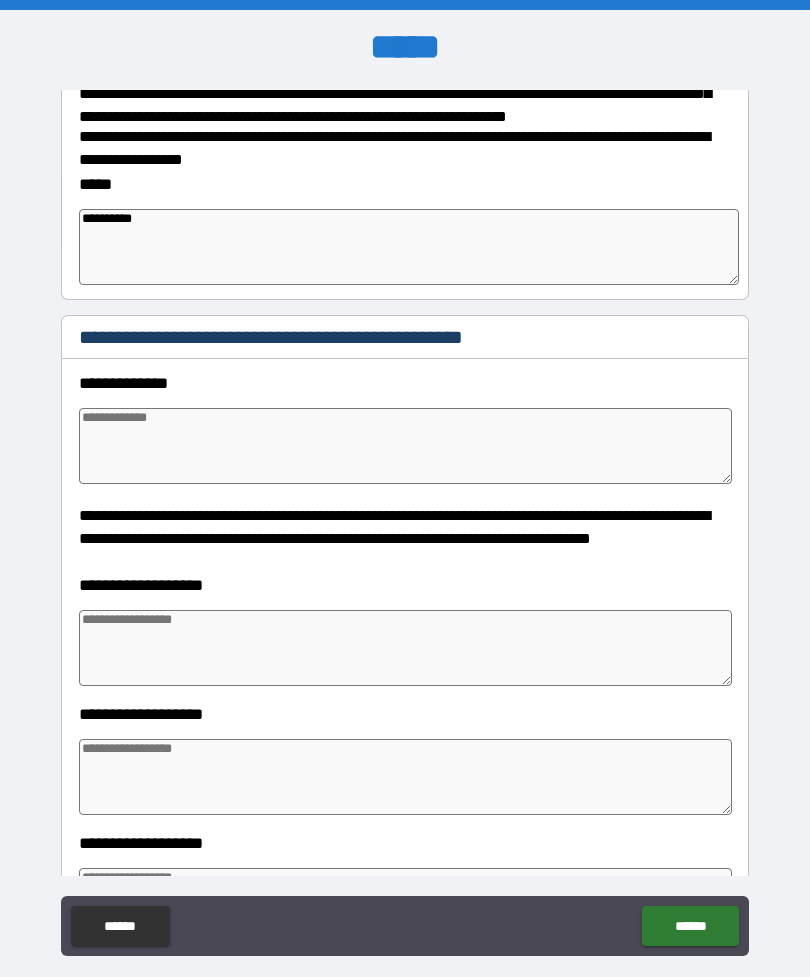 click at bounding box center (405, 446) 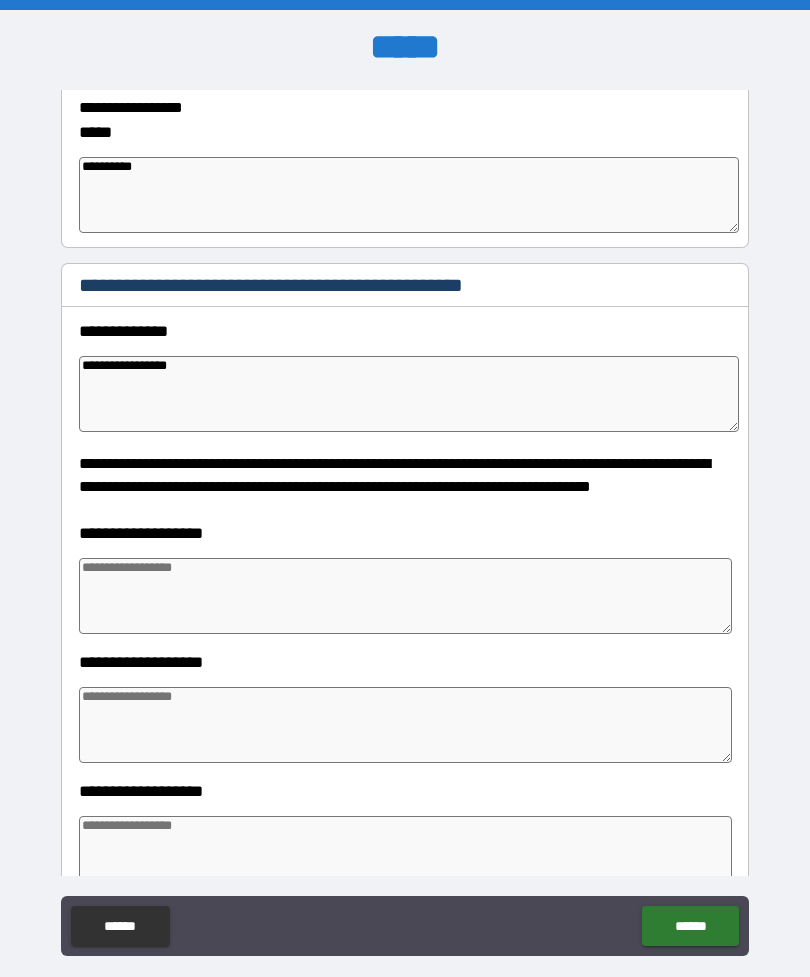 scroll, scrollTop: 1411, scrollLeft: 0, axis: vertical 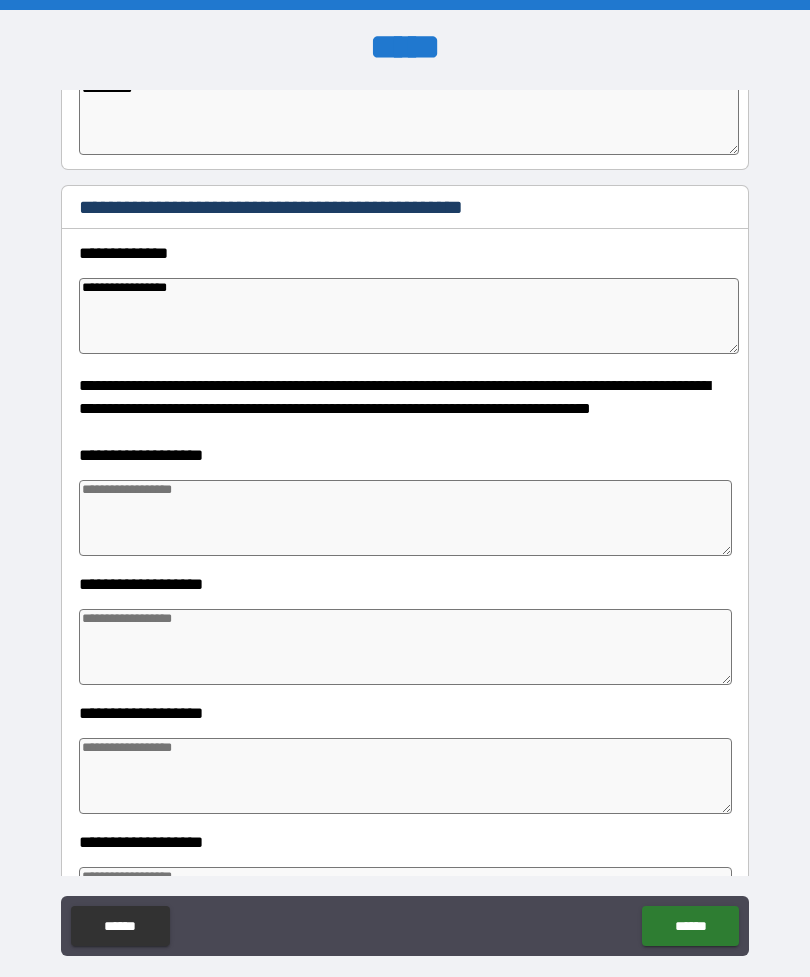 click at bounding box center [405, 518] 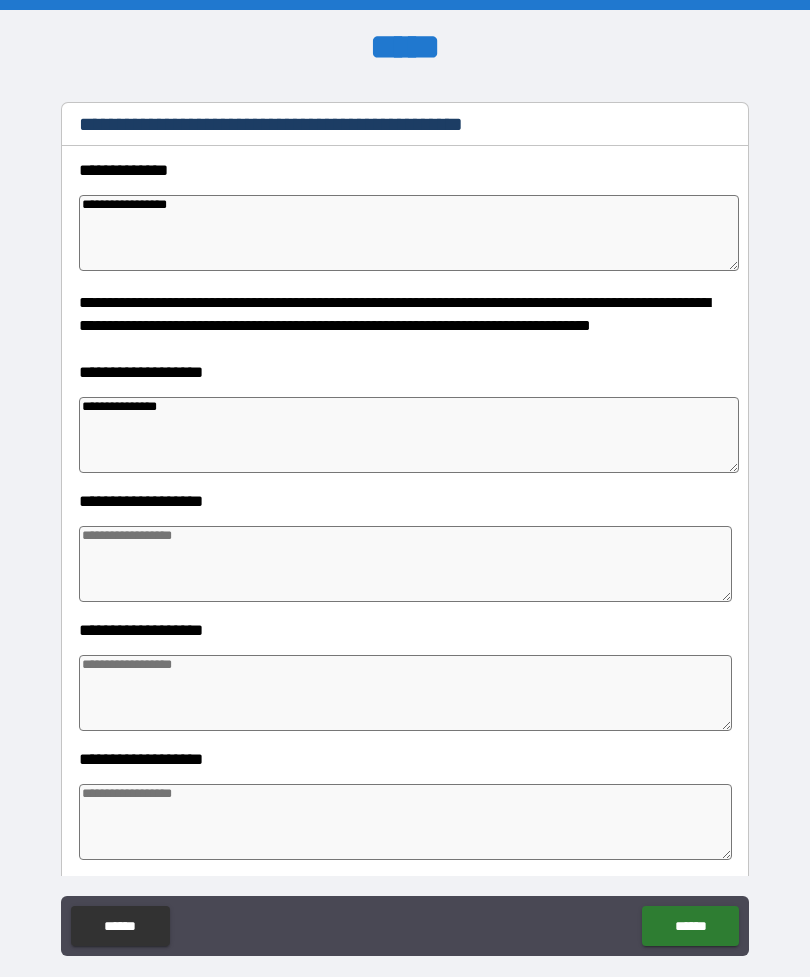 scroll, scrollTop: 1497, scrollLeft: 0, axis: vertical 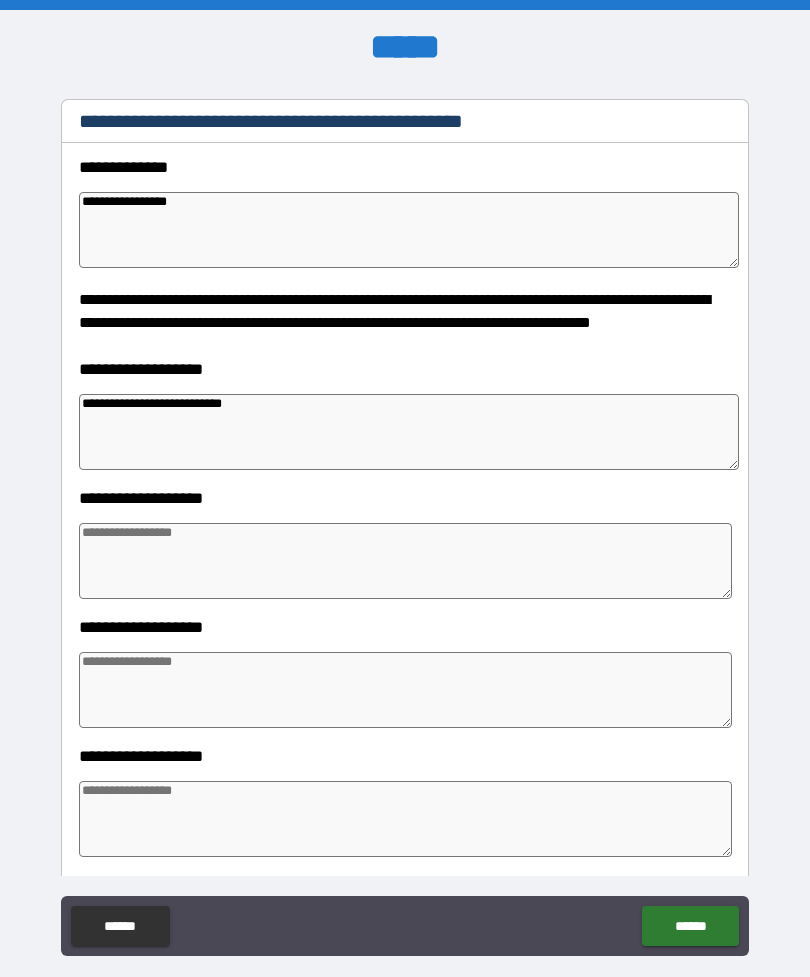 click at bounding box center [405, 561] 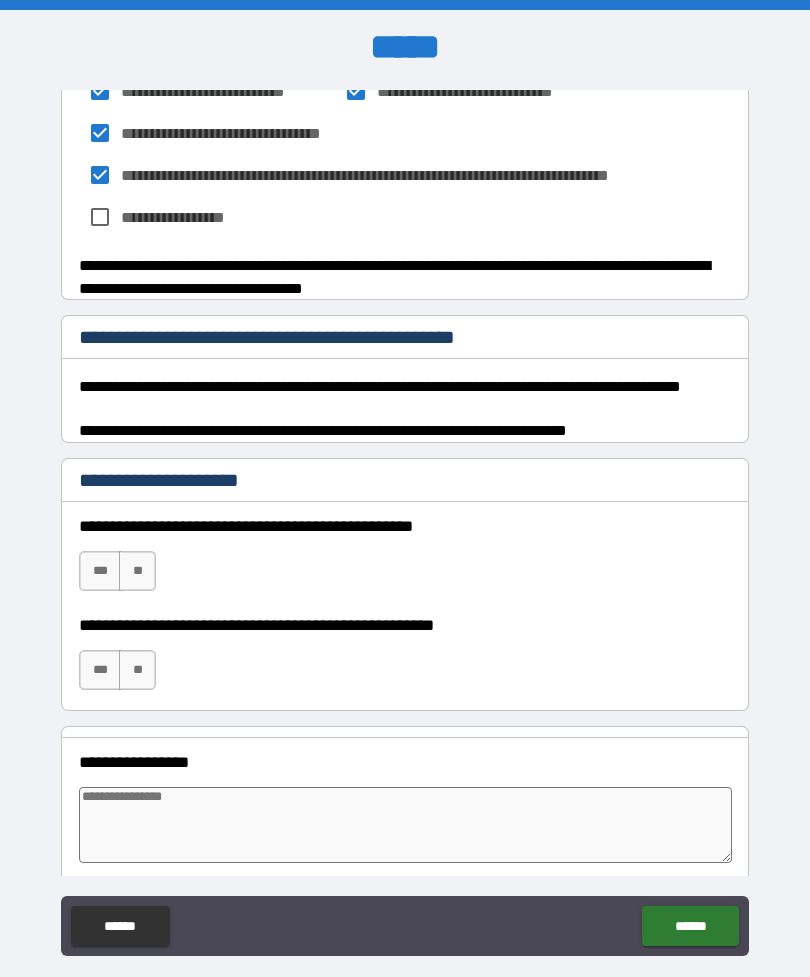 scroll, scrollTop: 2348, scrollLeft: 0, axis: vertical 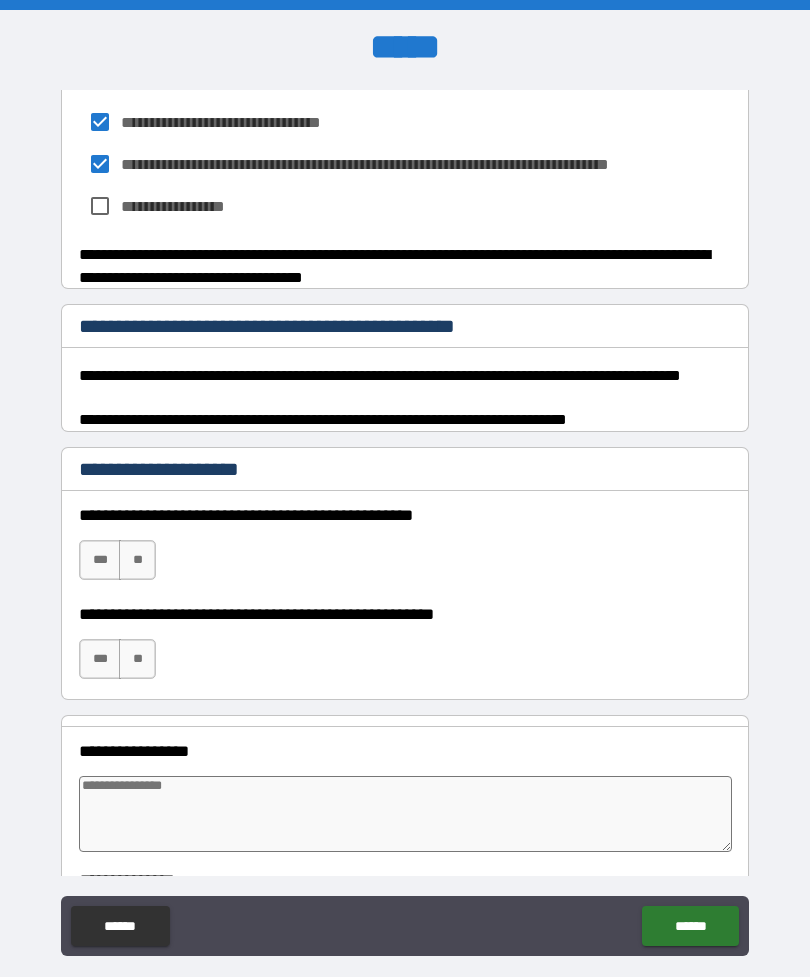 click on "**" at bounding box center [137, 560] 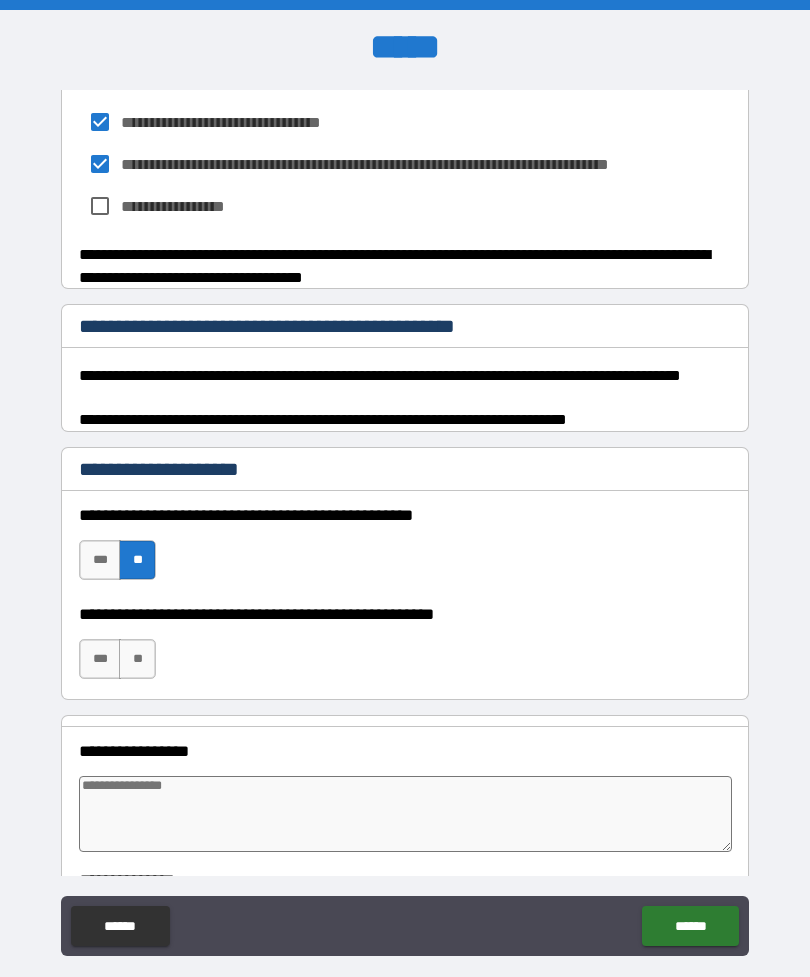 click on "***" at bounding box center [100, 659] 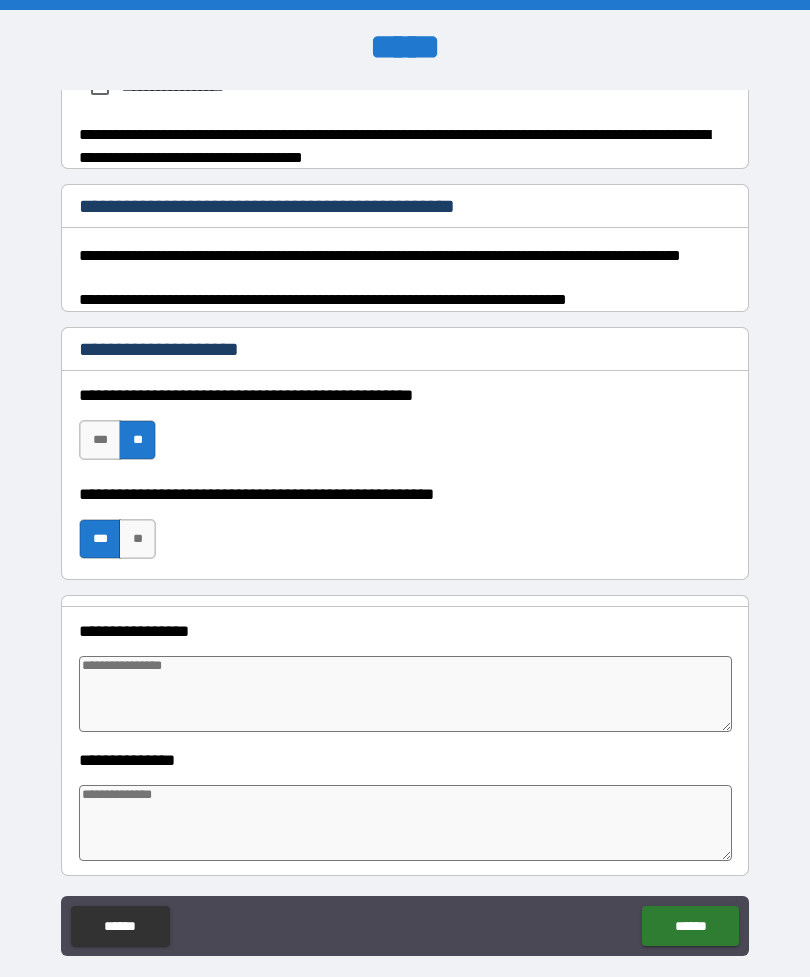 scroll, scrollTop: 2528, scrollLeft: 0, axis: vertical 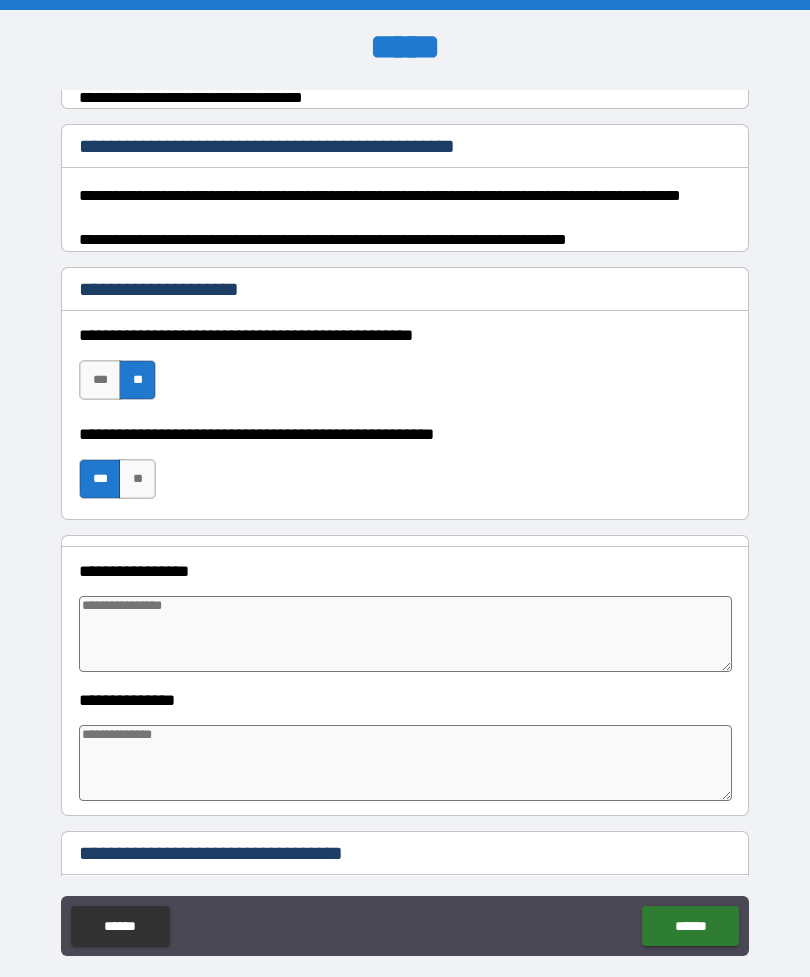 click at bounding box center [405, 763] 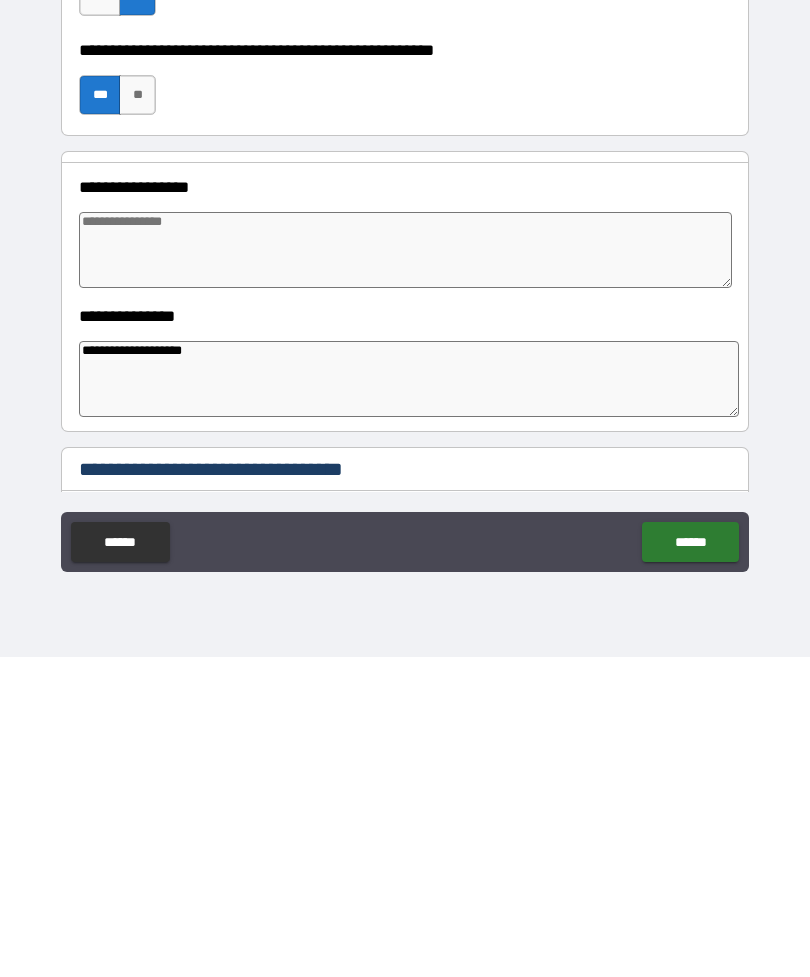 click on "******" at bounding box center [690, 862] 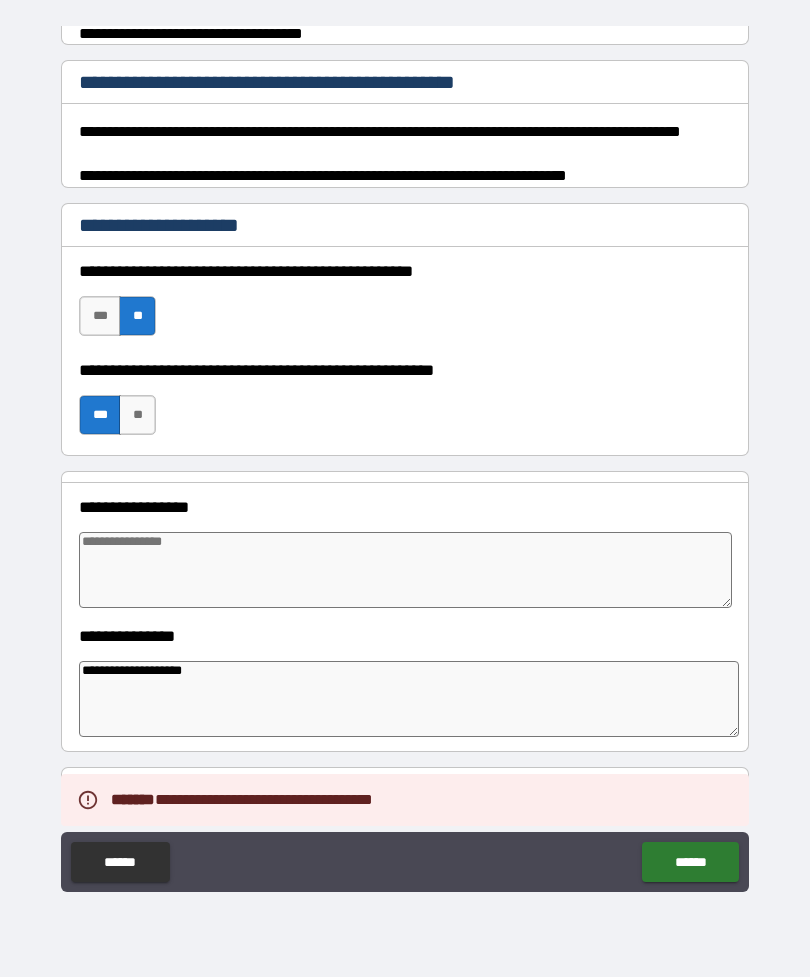 click at bounding box center (405, 570) 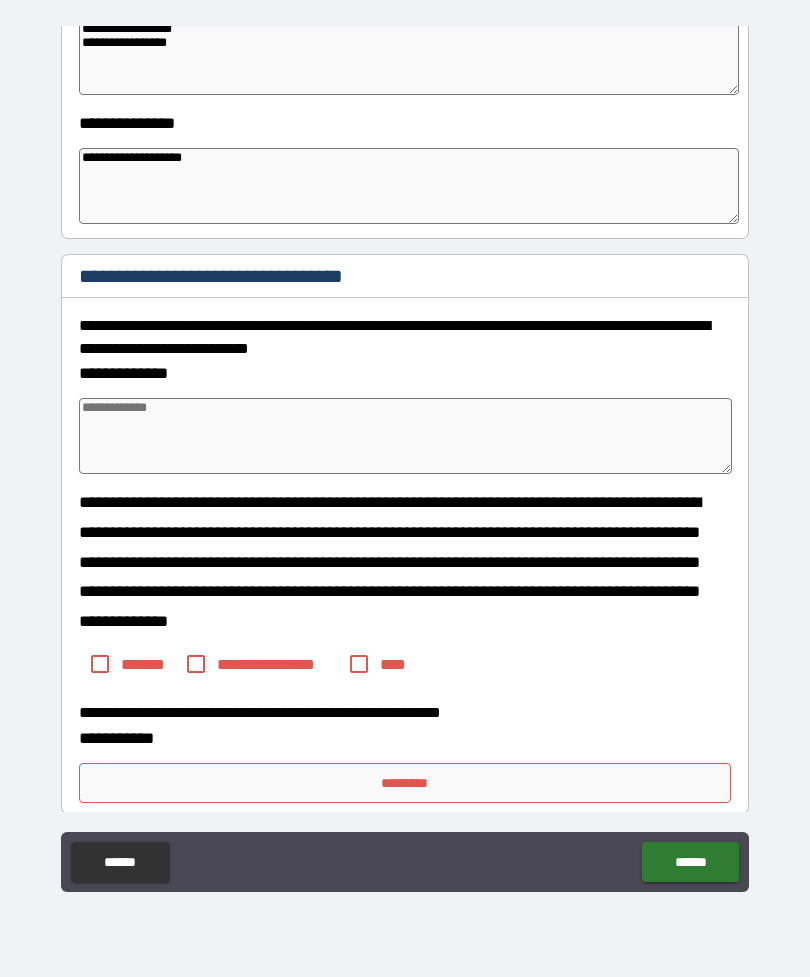 scroll, scrollTop: 3044, scrollLeft: 0, axis: vertical 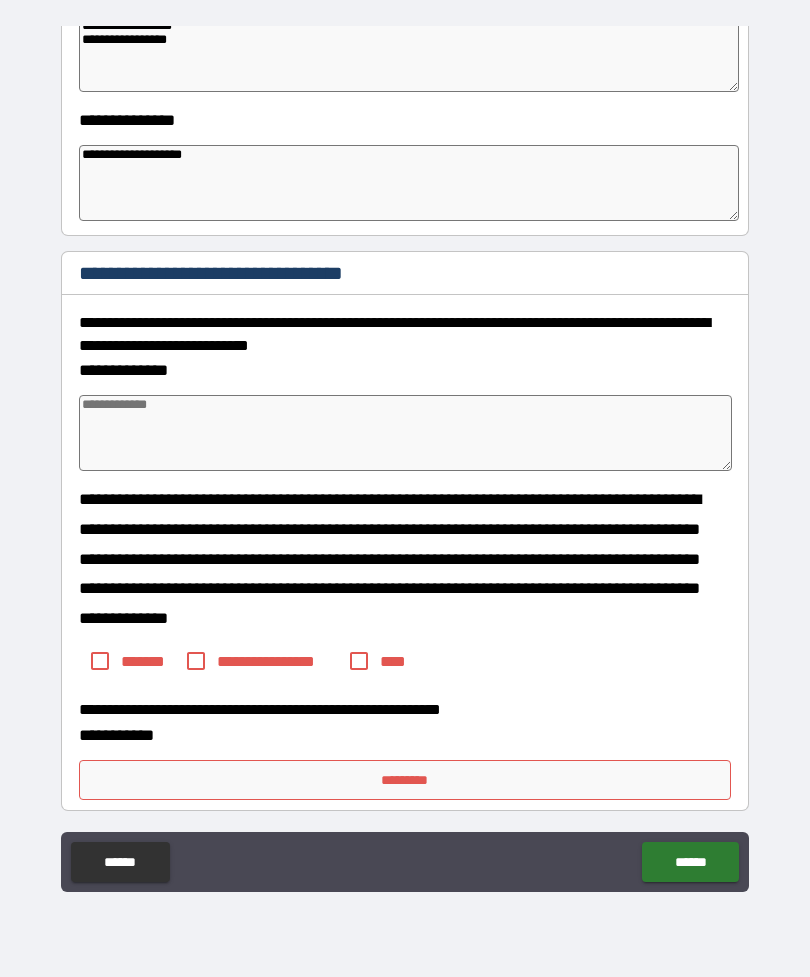 click at bounding box center [405, 433] 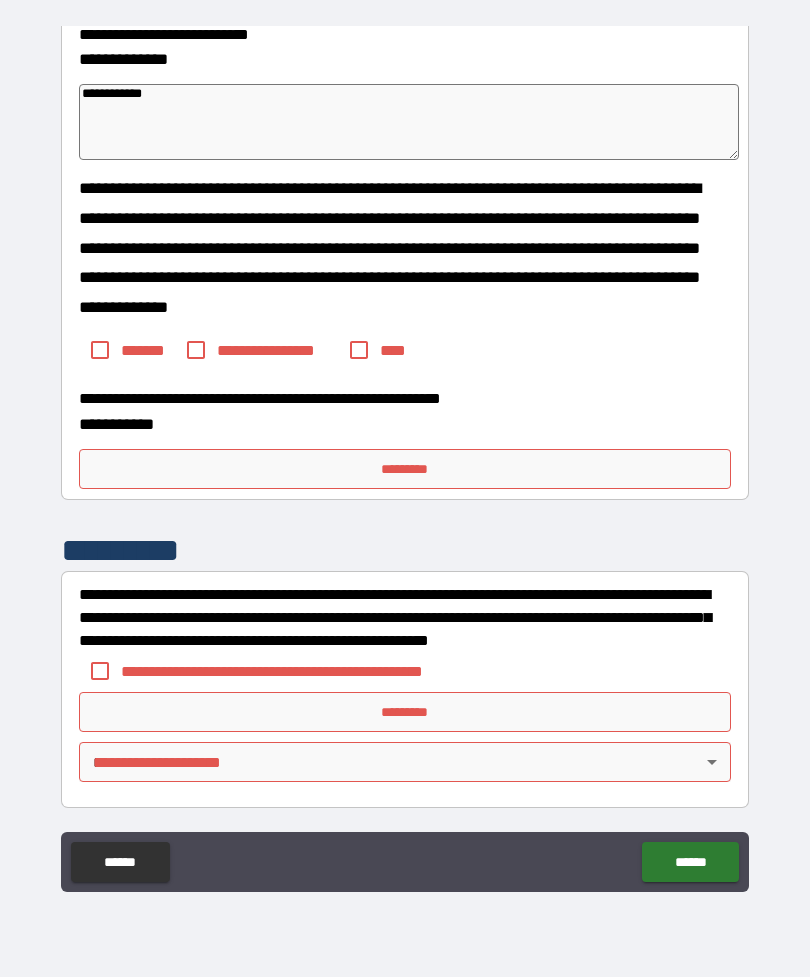 scroll, scrollTop: 3354, scrollLeft: 0, axis: vertical 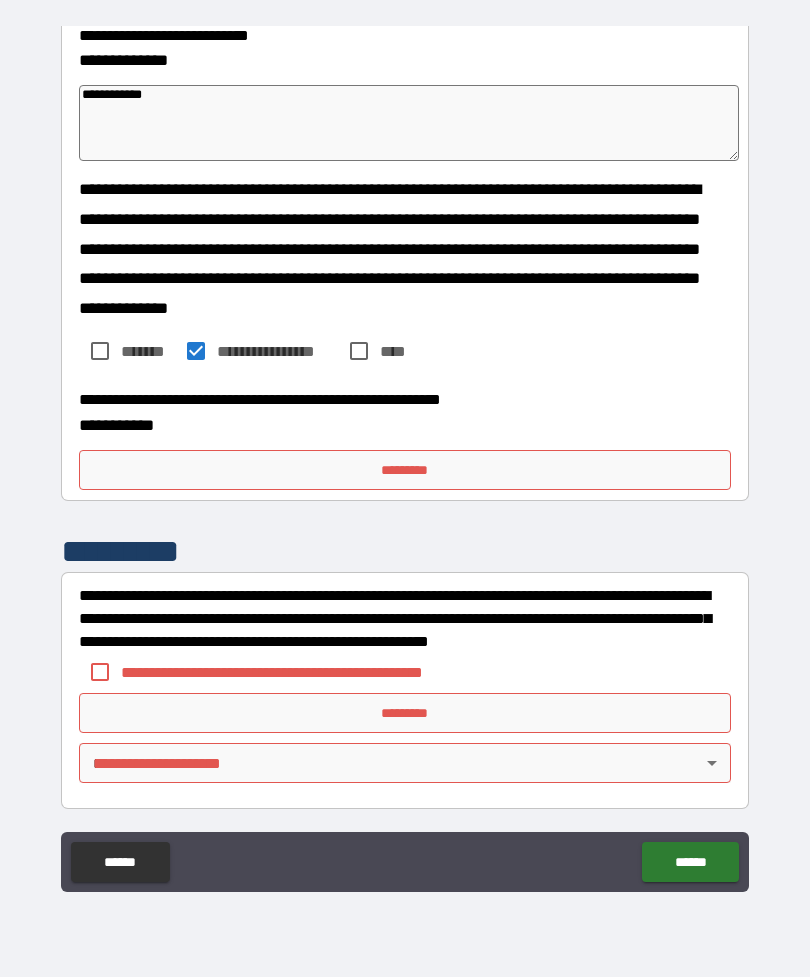 click on "*********" at bounding box center (405, 470) 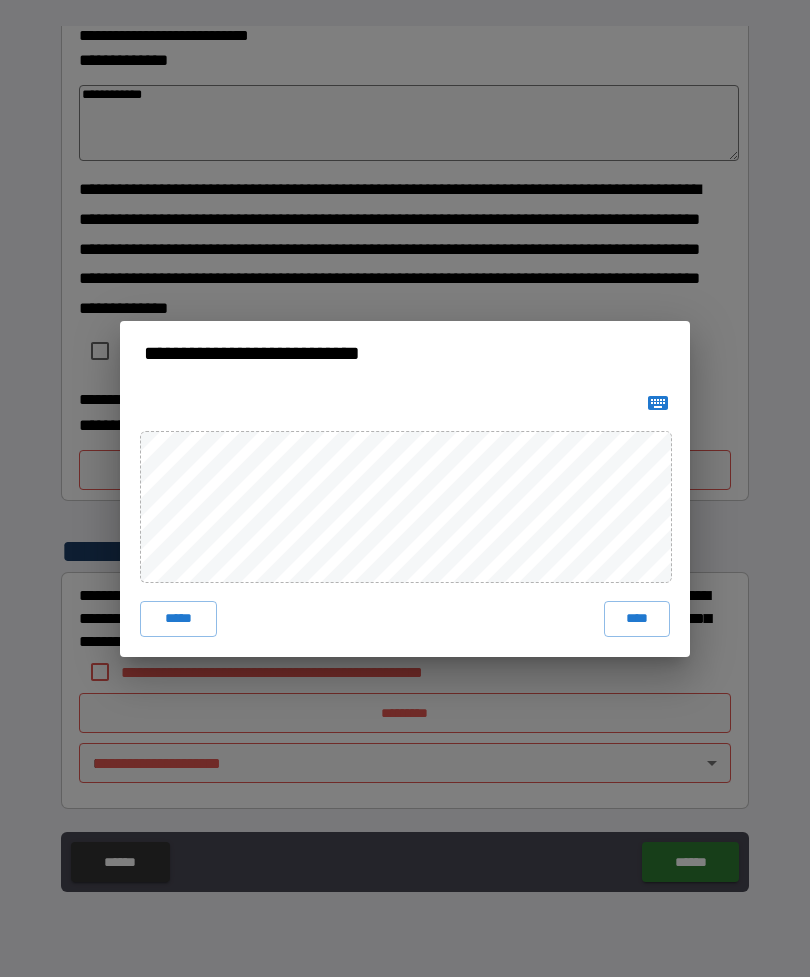 click on "****" at bounding box center (637, 619) 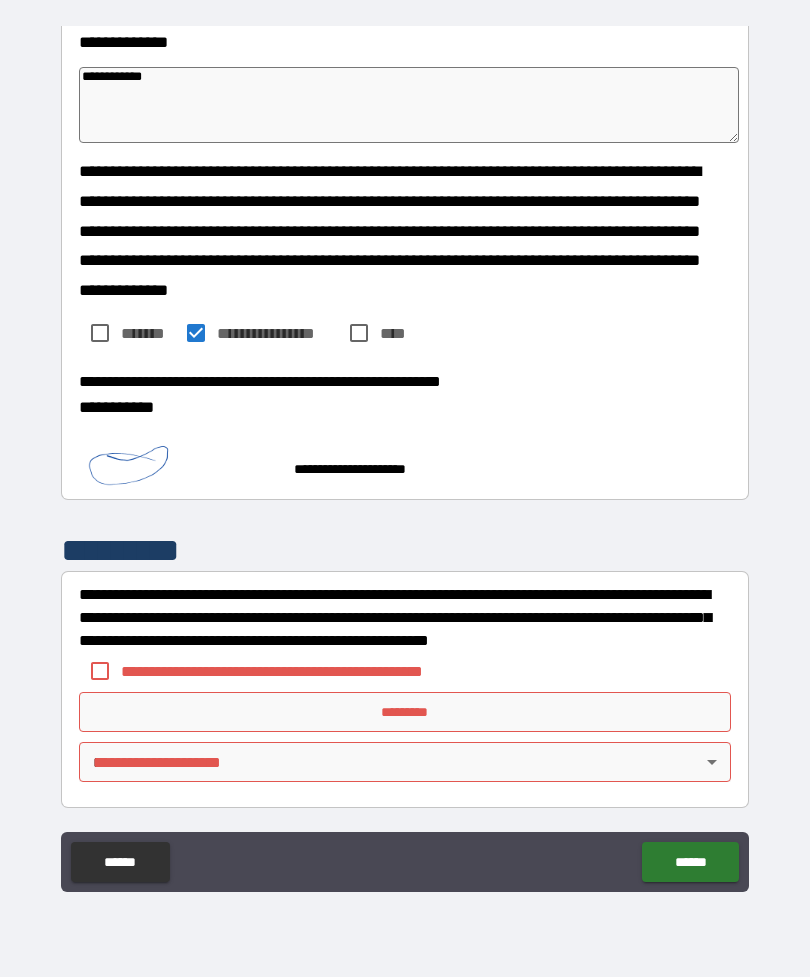 scroll, scrollTop: 3371, scrollLeft: 0, axis: vertical 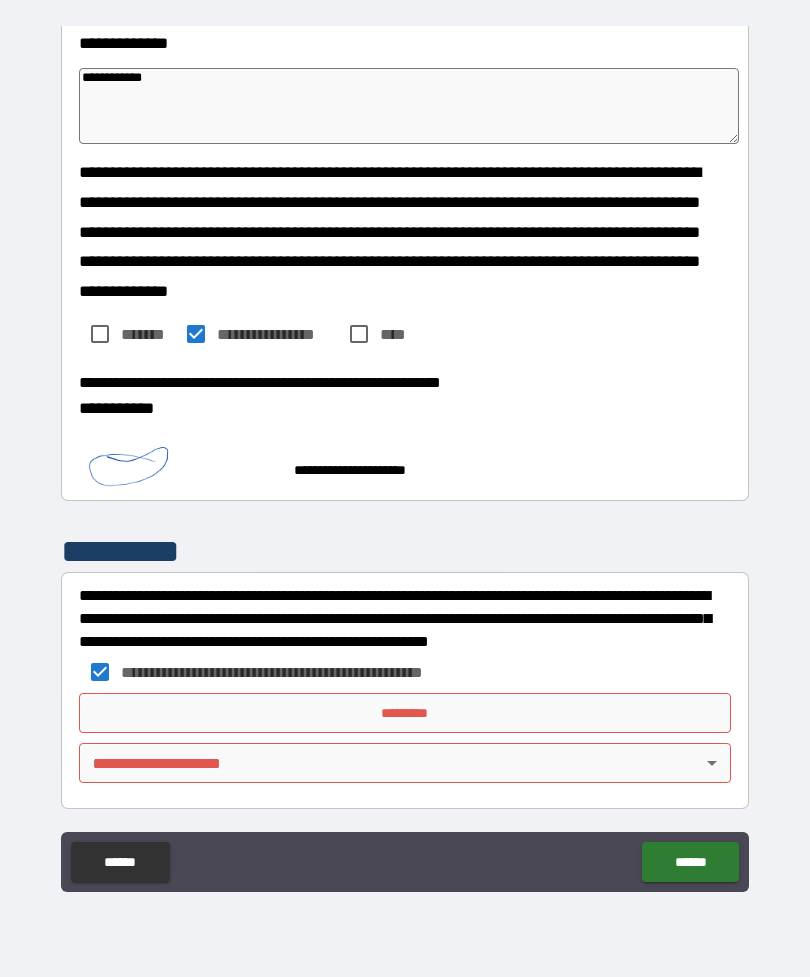 click on "*********" at bounding box center [405, 713] 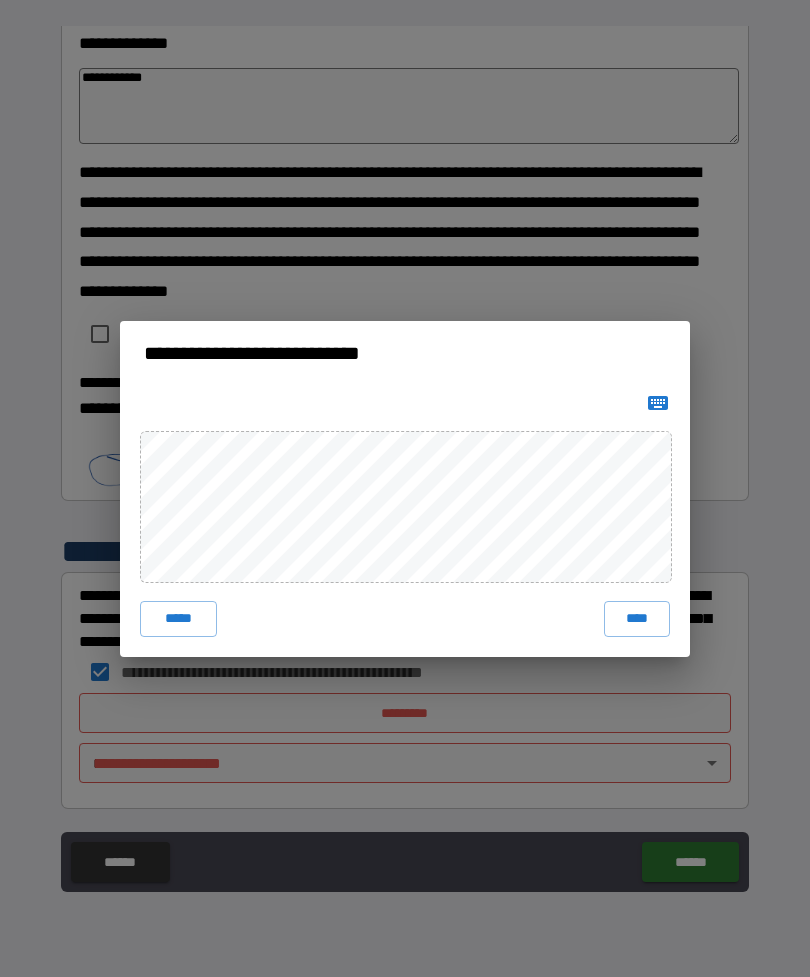 click on "****" at bounding box center [637, 619] 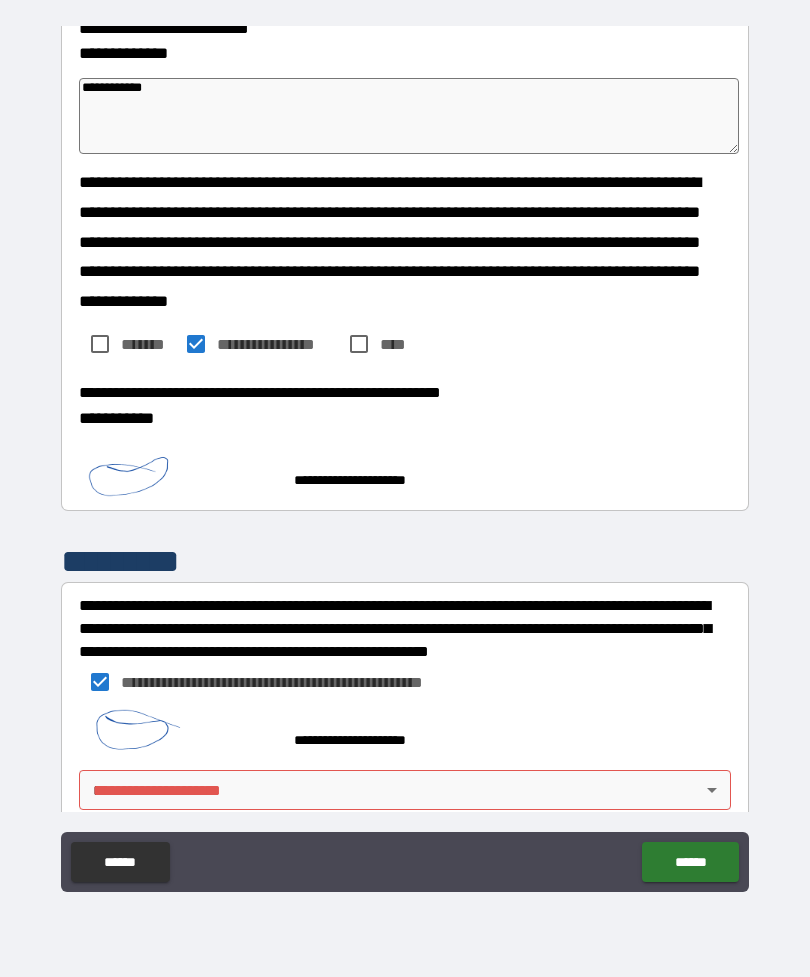 click on "**********" at bounding box center [405, 456] 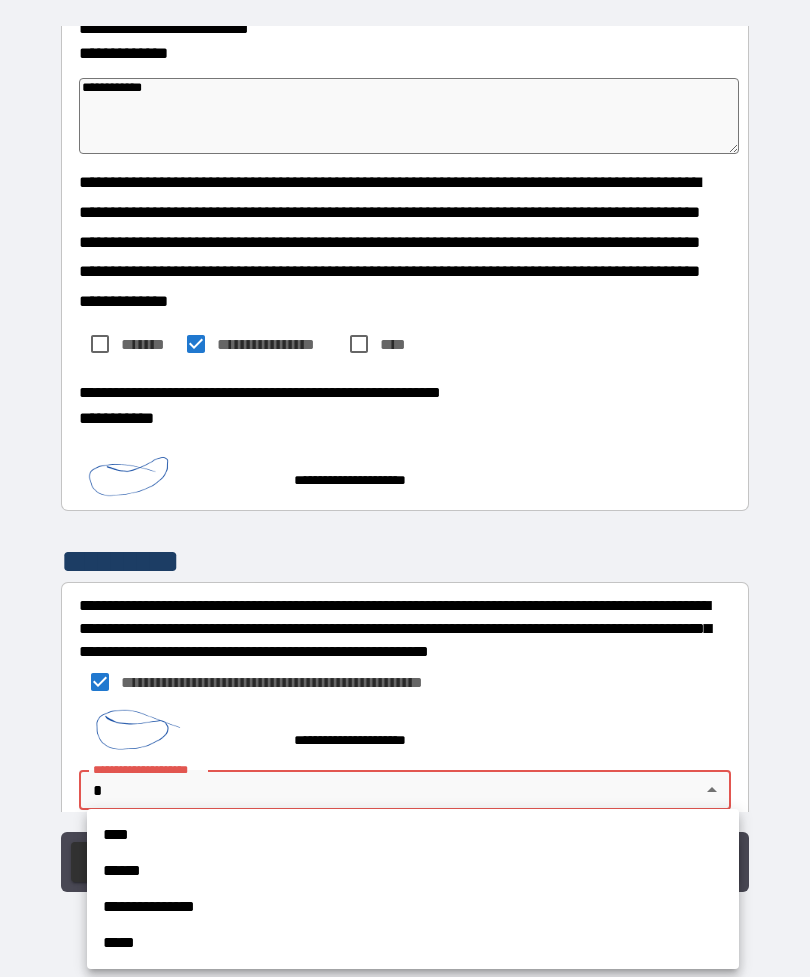 click on "**********" at bounding box center (413, 907) 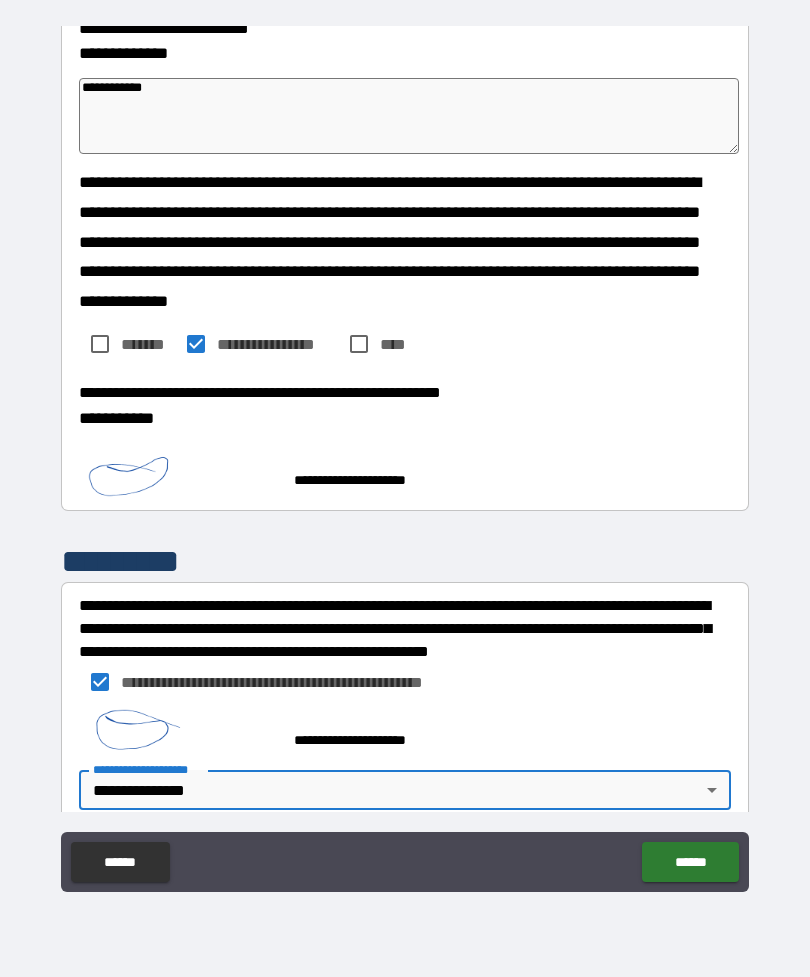 click on "******" at bounding box center [690, 862] 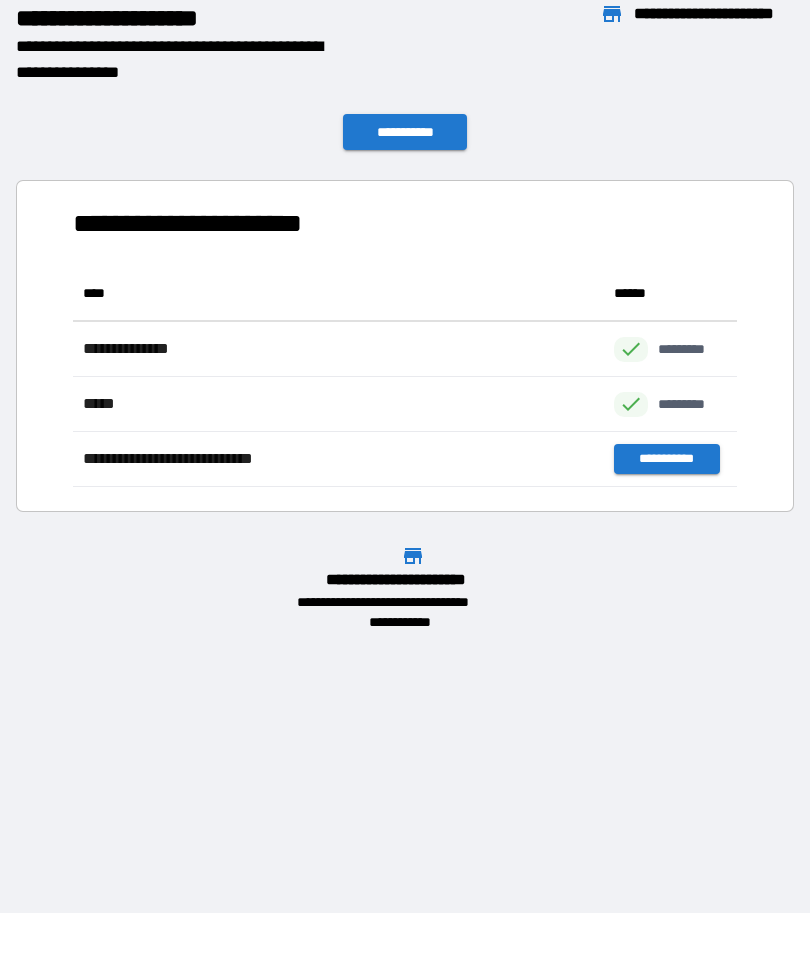 scroll, scrollTop: 1, scrollLeft: 1, axis: both 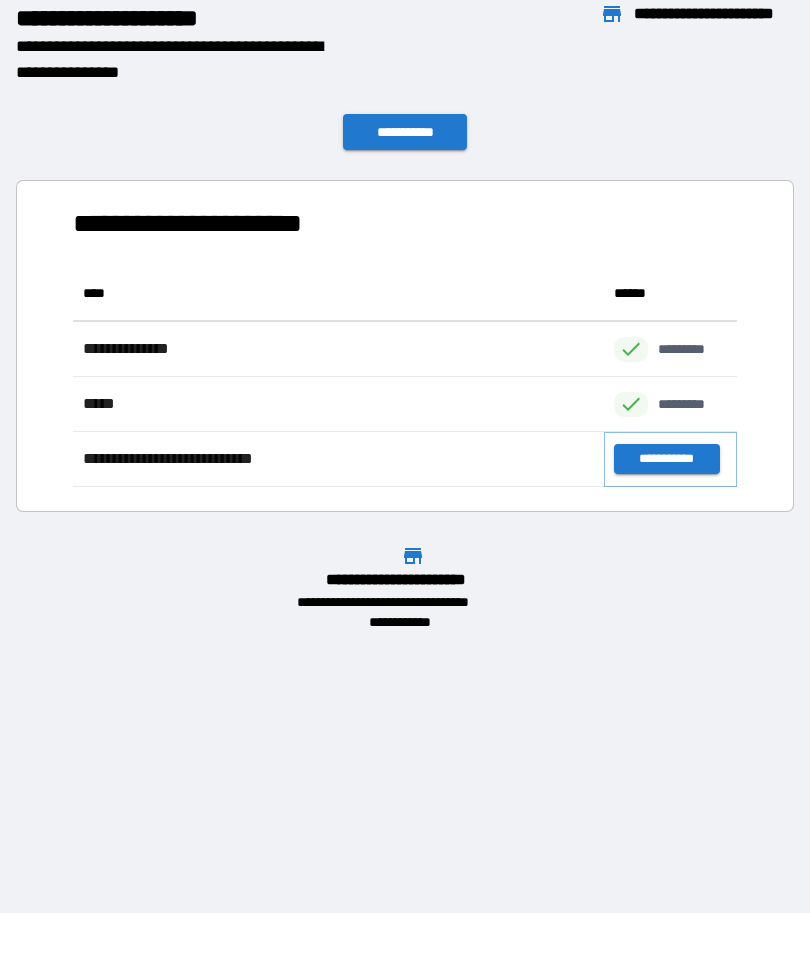 click on "**********" at bounding box center [666, 459] 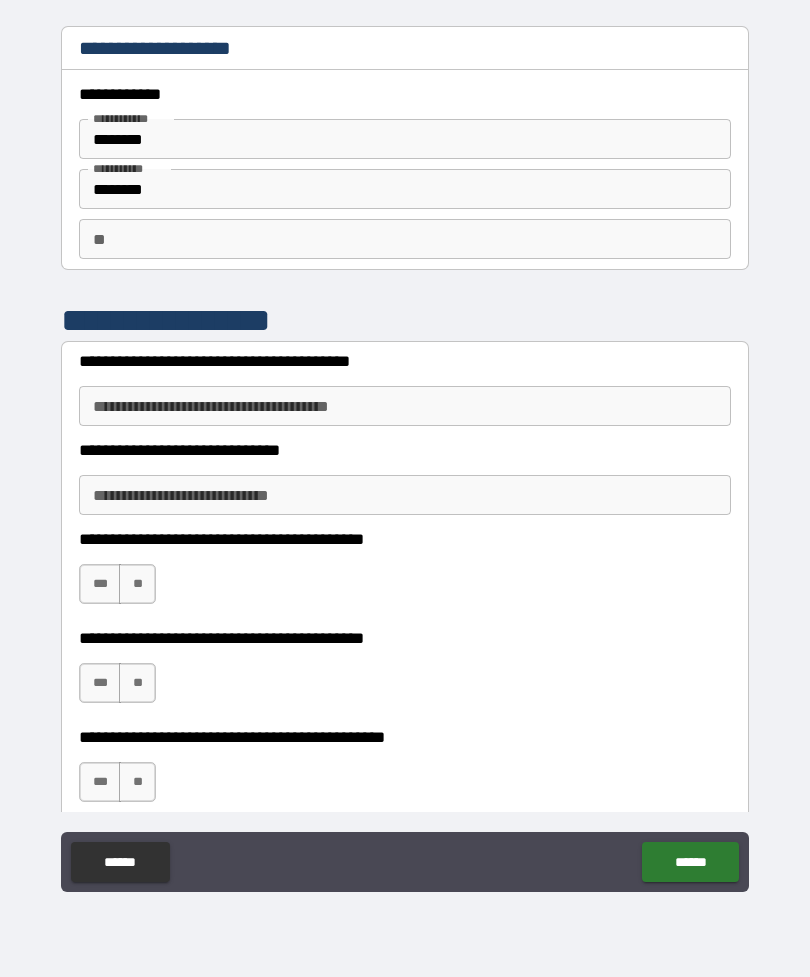 click on "**********" at bounding box center (405, 406) 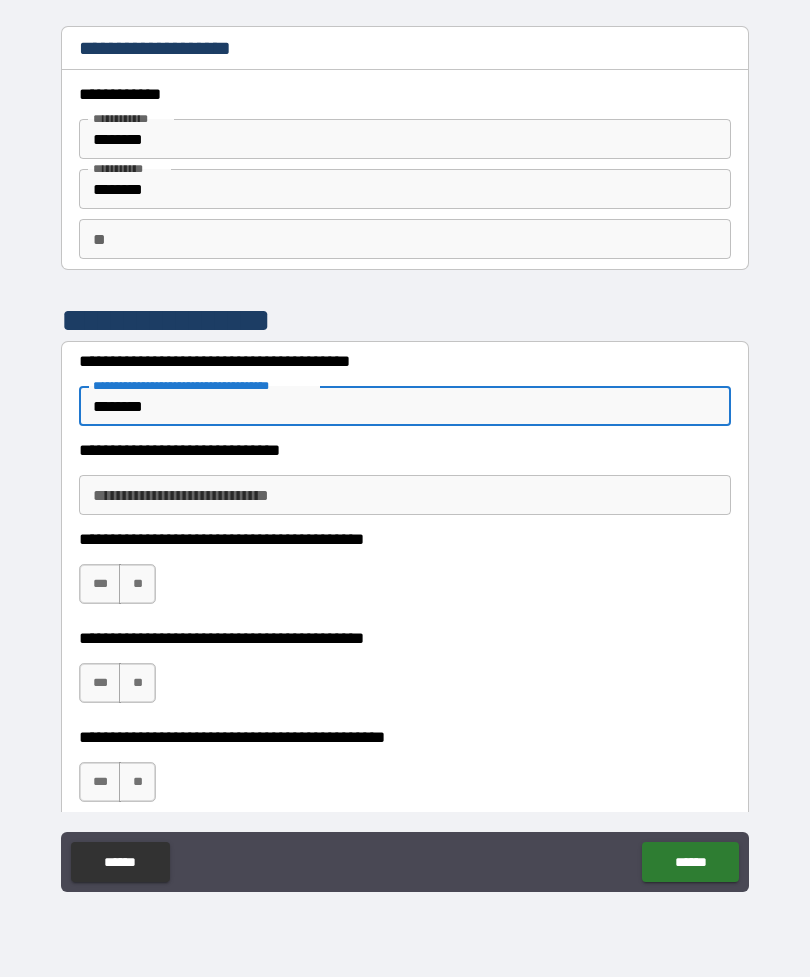 click on "**********" at bounding box center [405, 495] 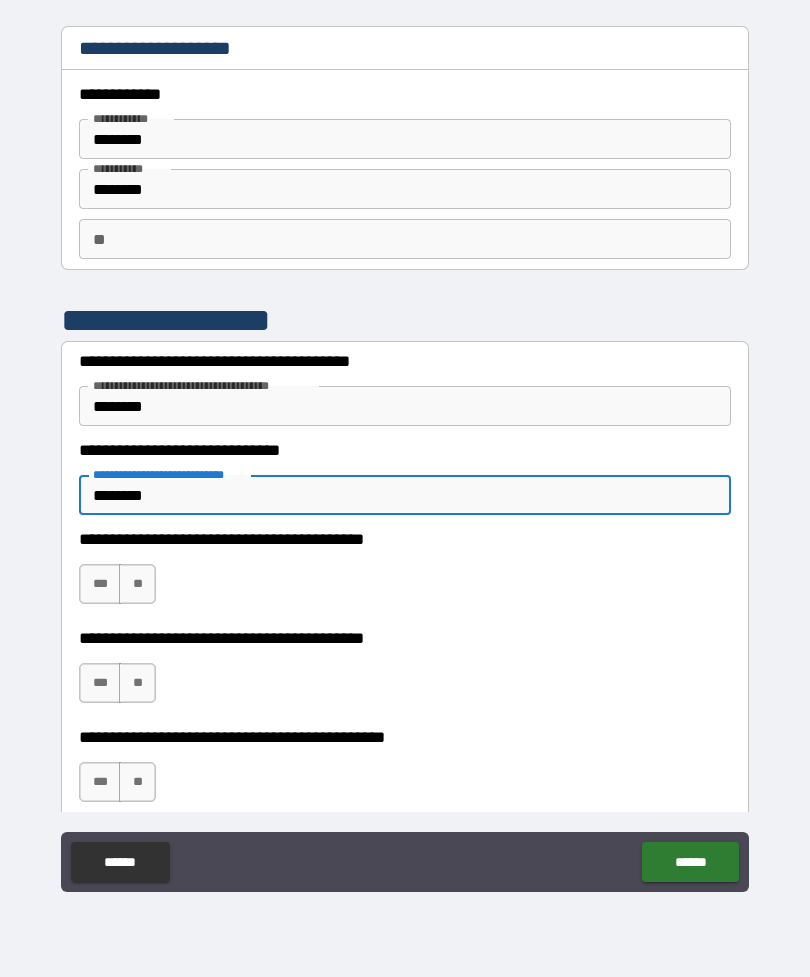 click on "**" at bounding box center [137, 584] 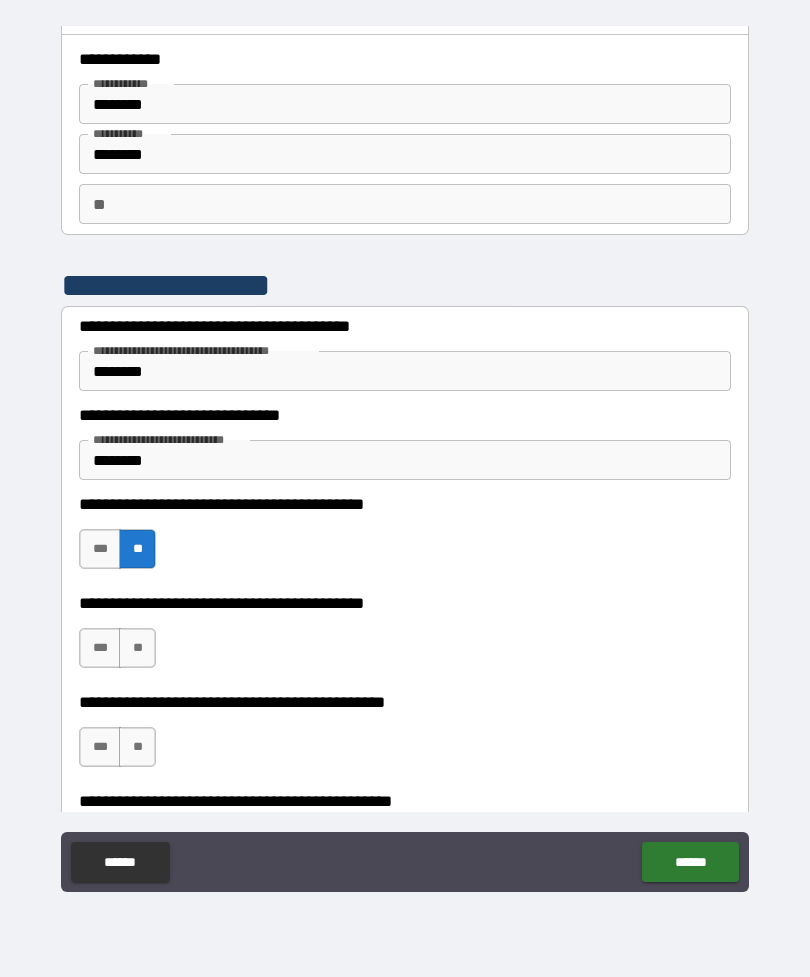 scroll, scrollTop: 36, scrollLeft: 0, axis: vertical 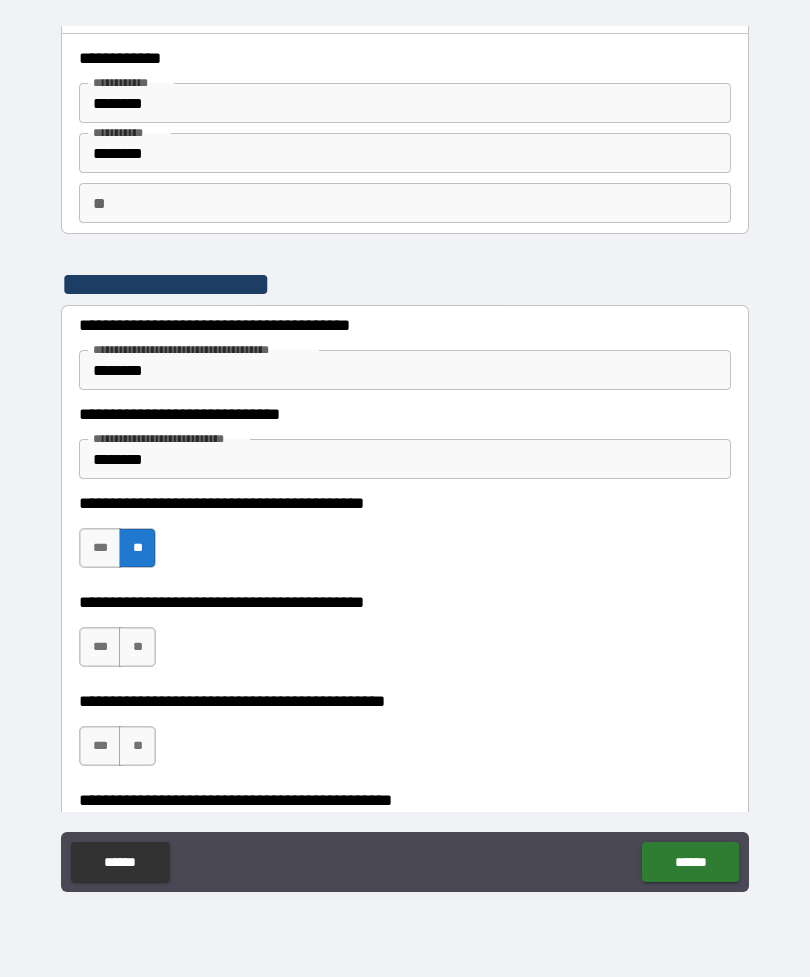 click on "***" at bounding box center (100, 647) 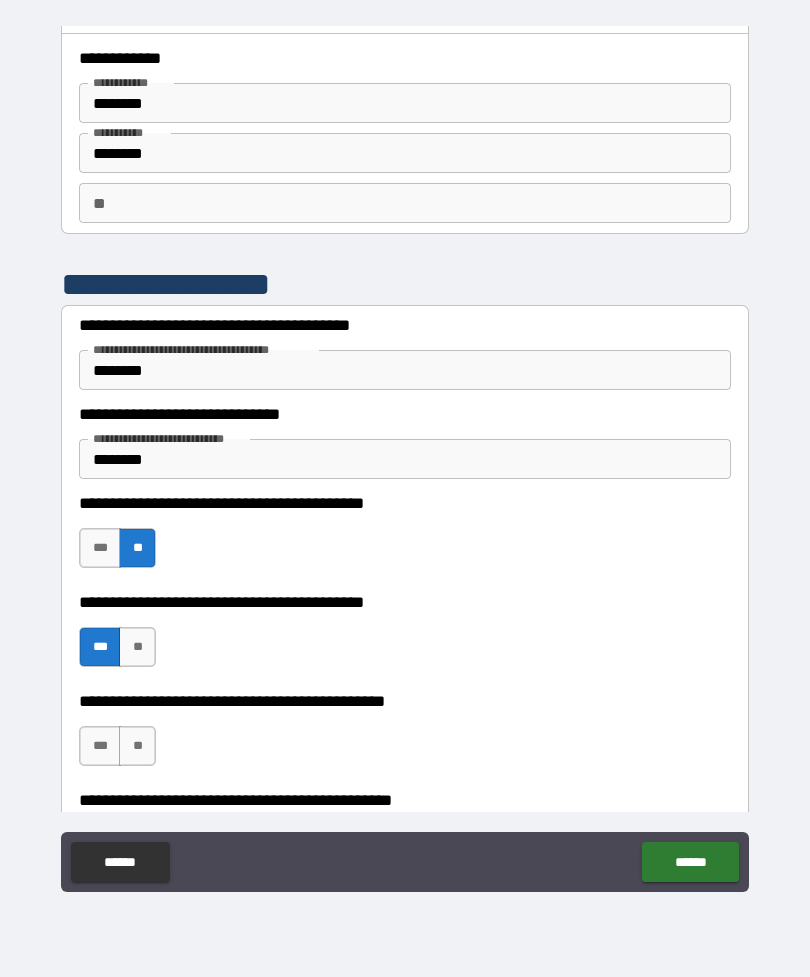 click on "**" at bounding box center (137, 746) 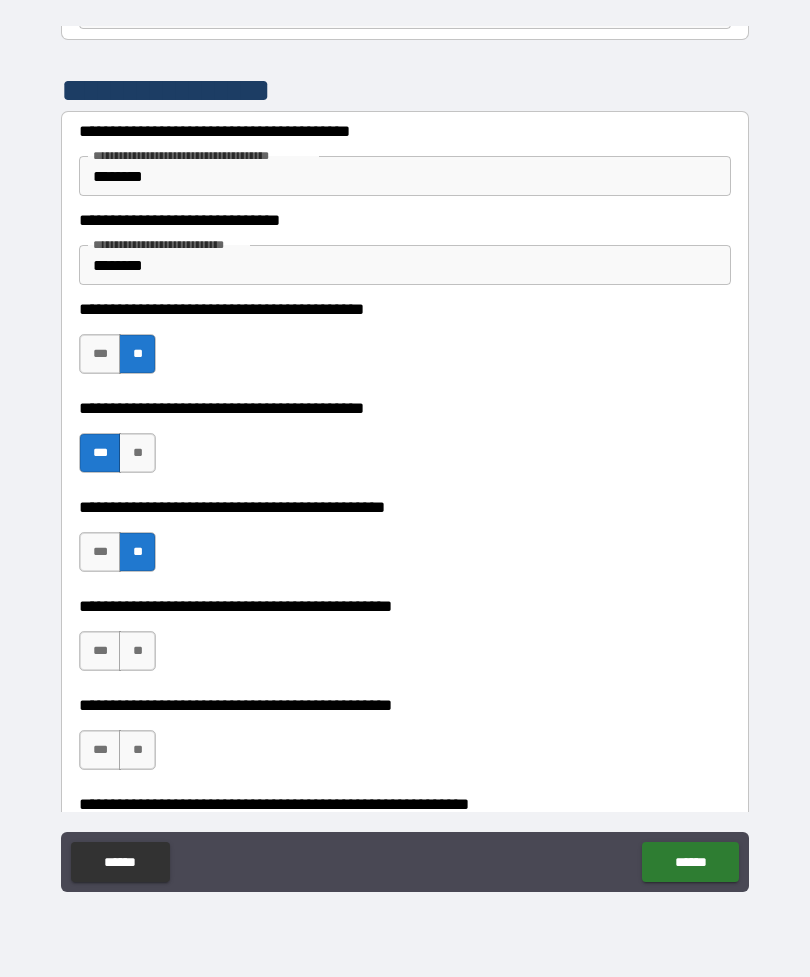 scroll, scrollTop: 236, scrollLeft: 0, axis: vertical 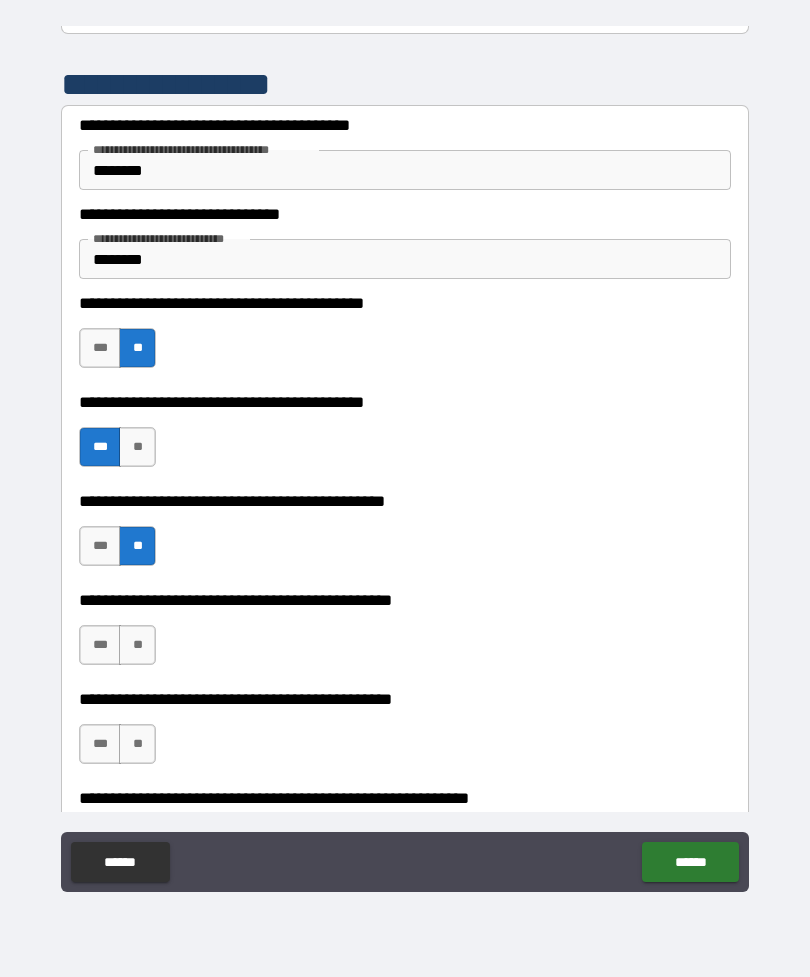 click on "**" at bounding box center [137, 645] 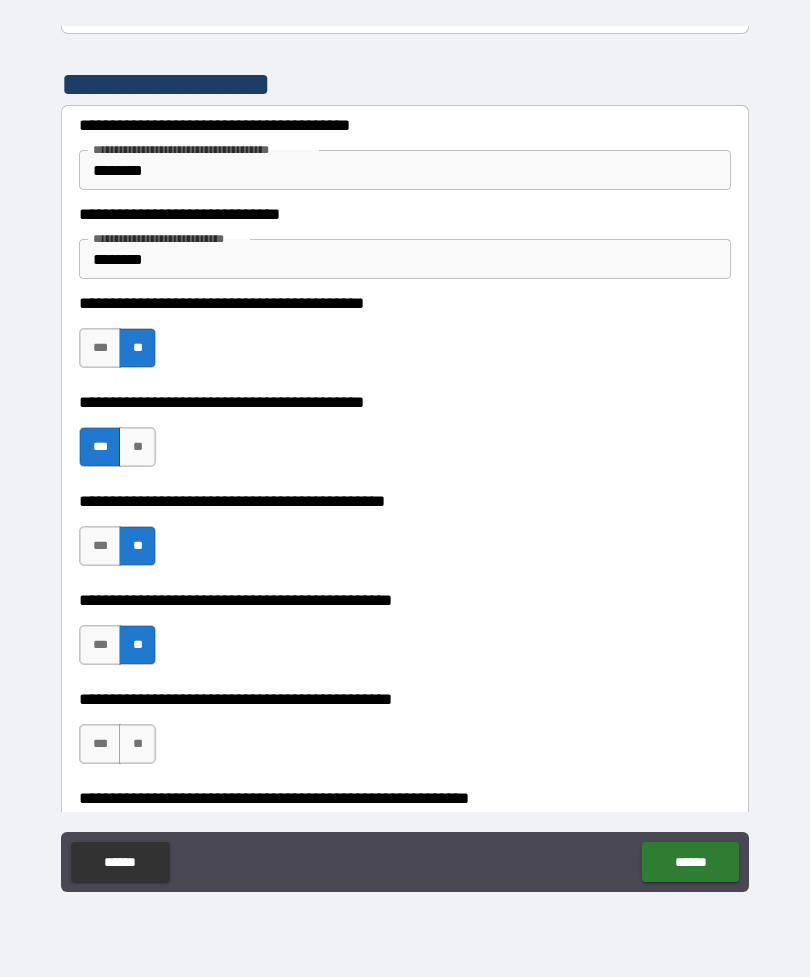 click on "**" at bounding box center (137, 744) 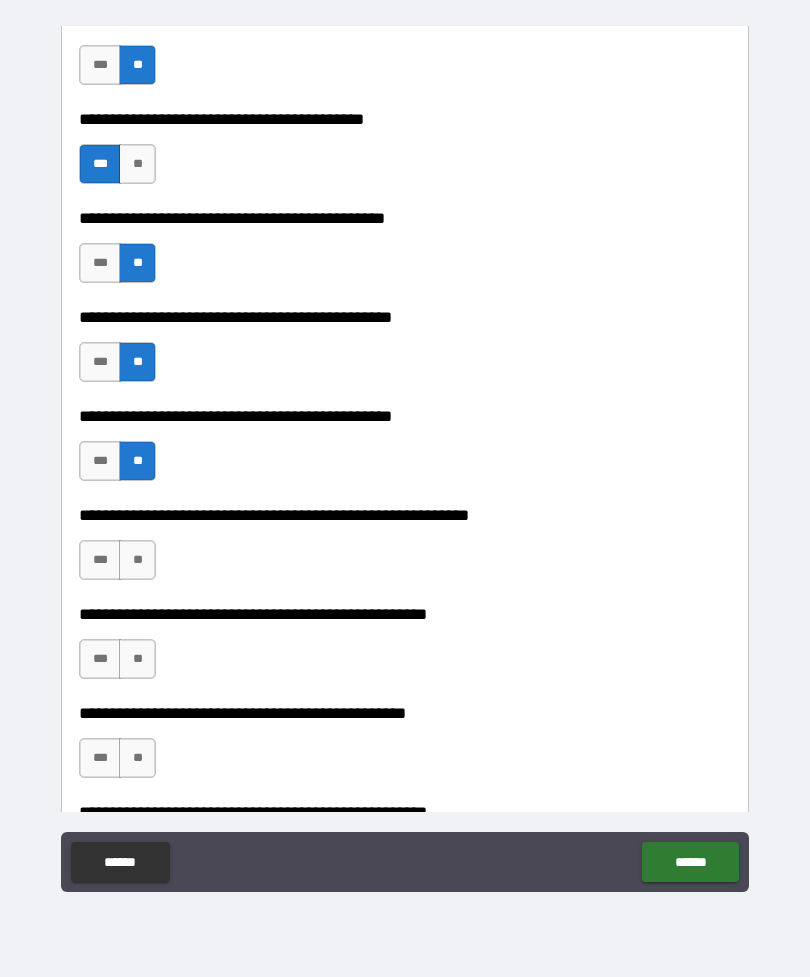 scroll, scrollTop: 517, scrollLeft: 0, axis: vertical 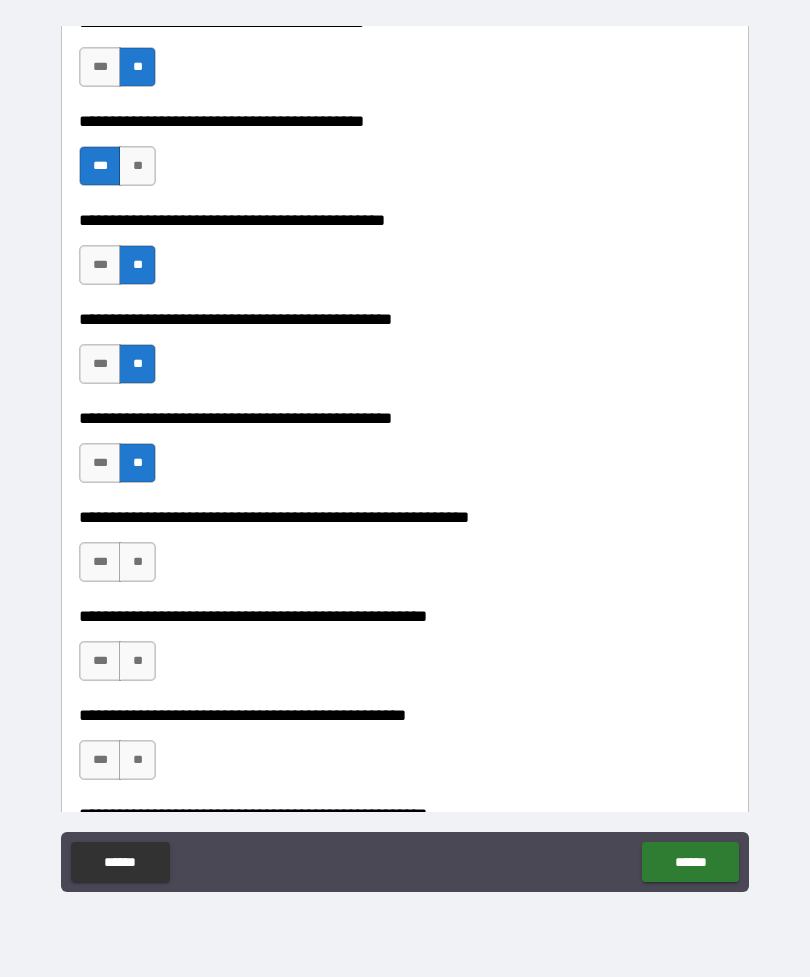 click on "**" at bounding box center (137, 562) 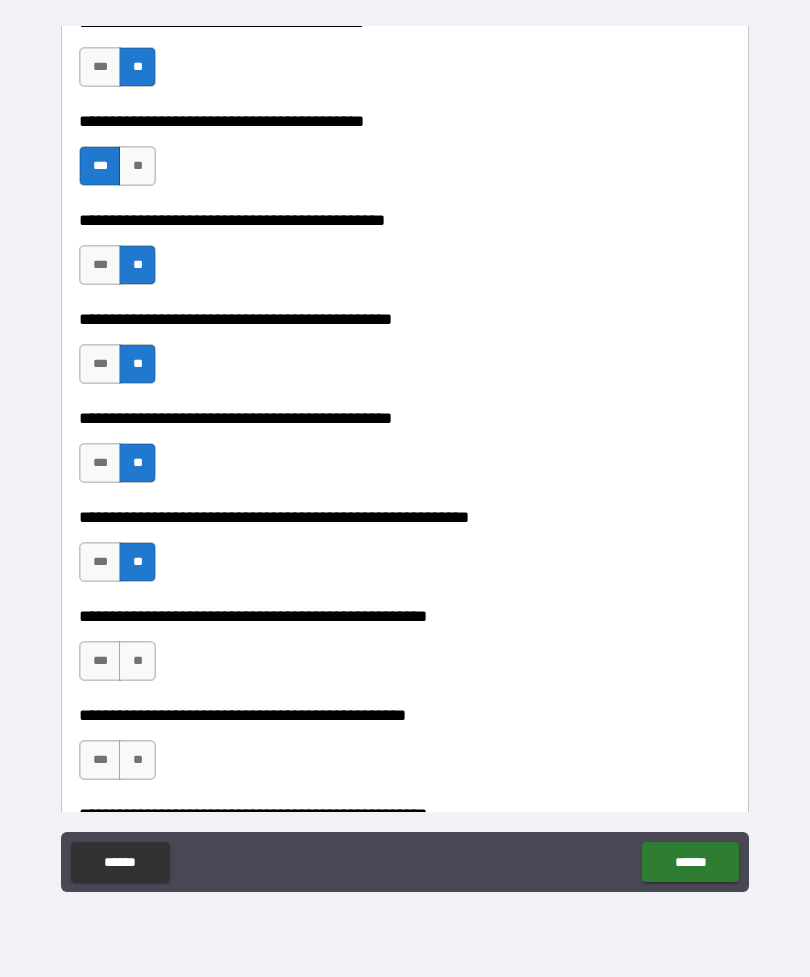 click on "**" at bounding box center [137, 661] 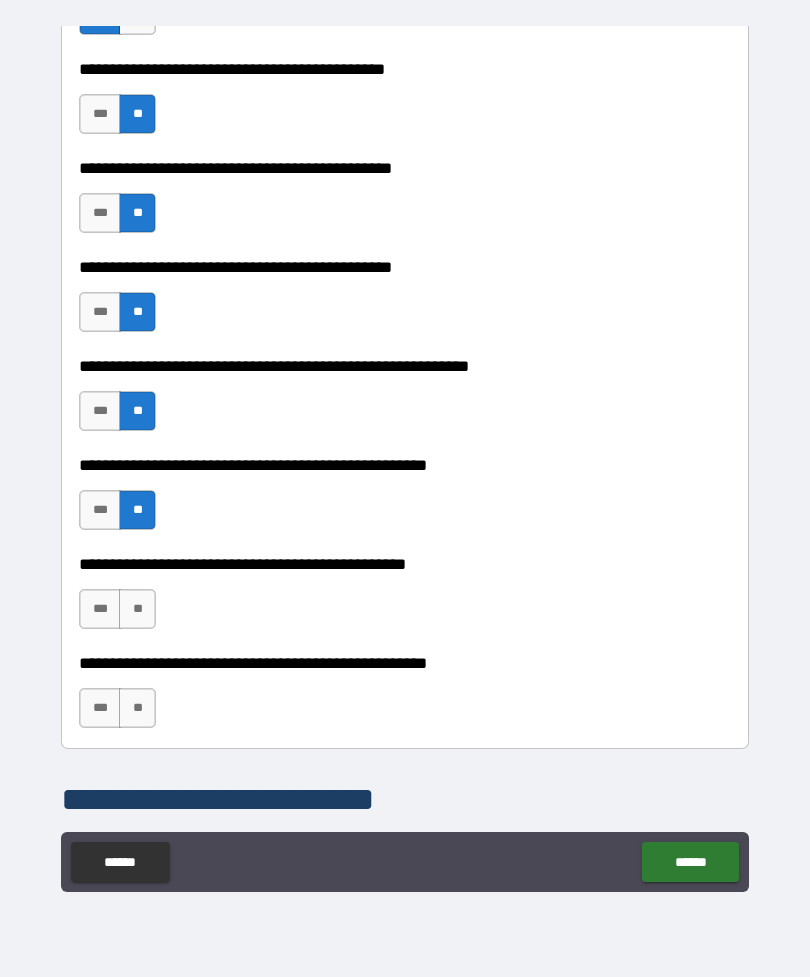 scroll, scrollTop: 684, scrollLeft: 0, axis: vertical 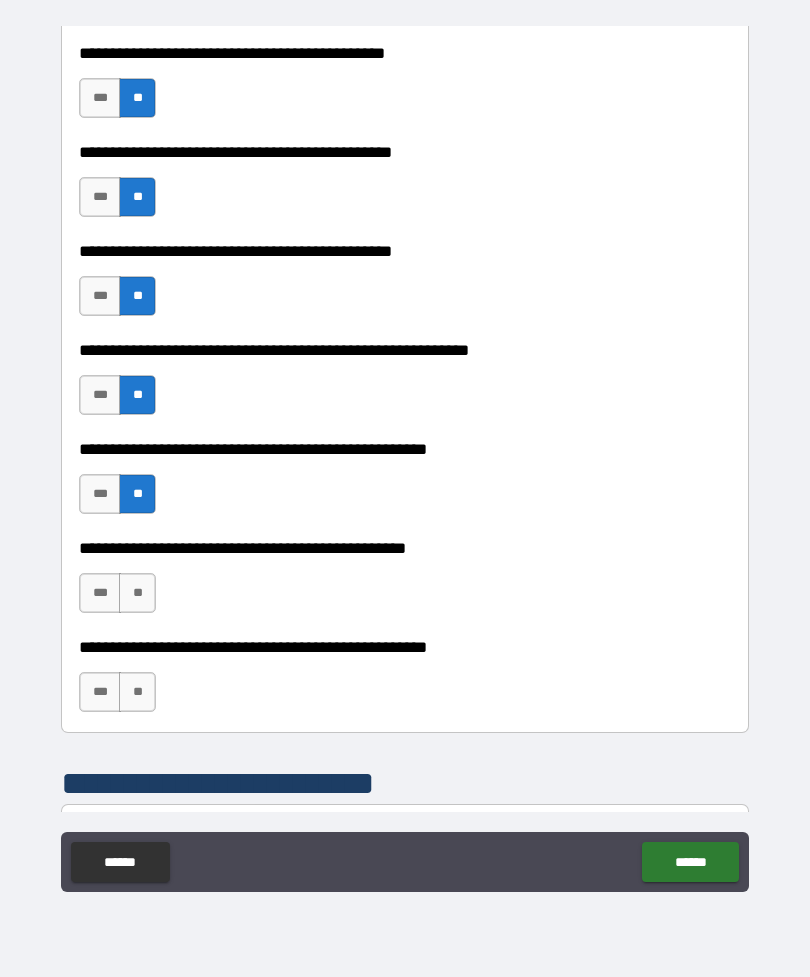 click on "**" at bounding box center (137, 593) 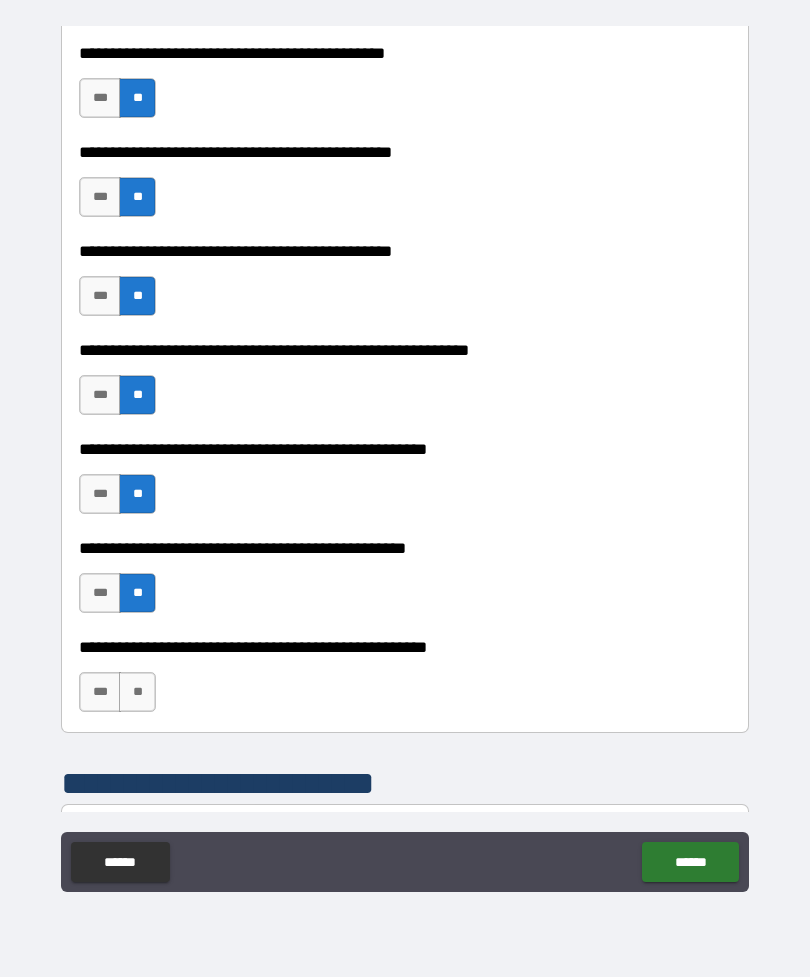 click on "***" at bounding box center [100, 692] 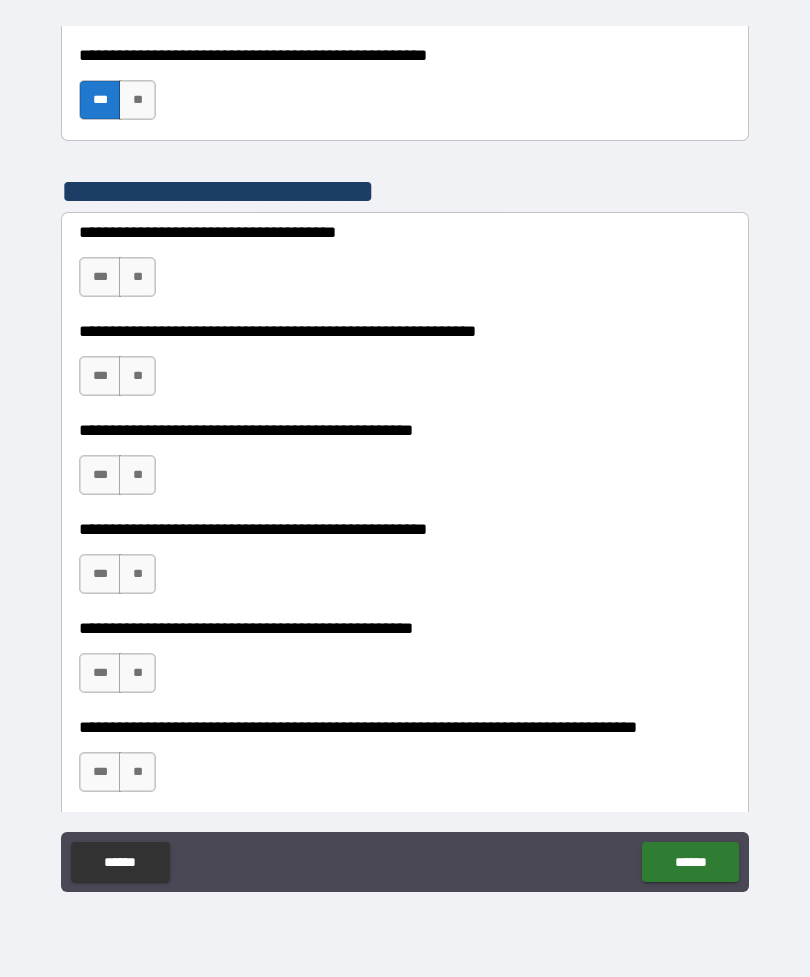 scroll, scrollTop: 1279, scrollLeft: 0, axis: vertical 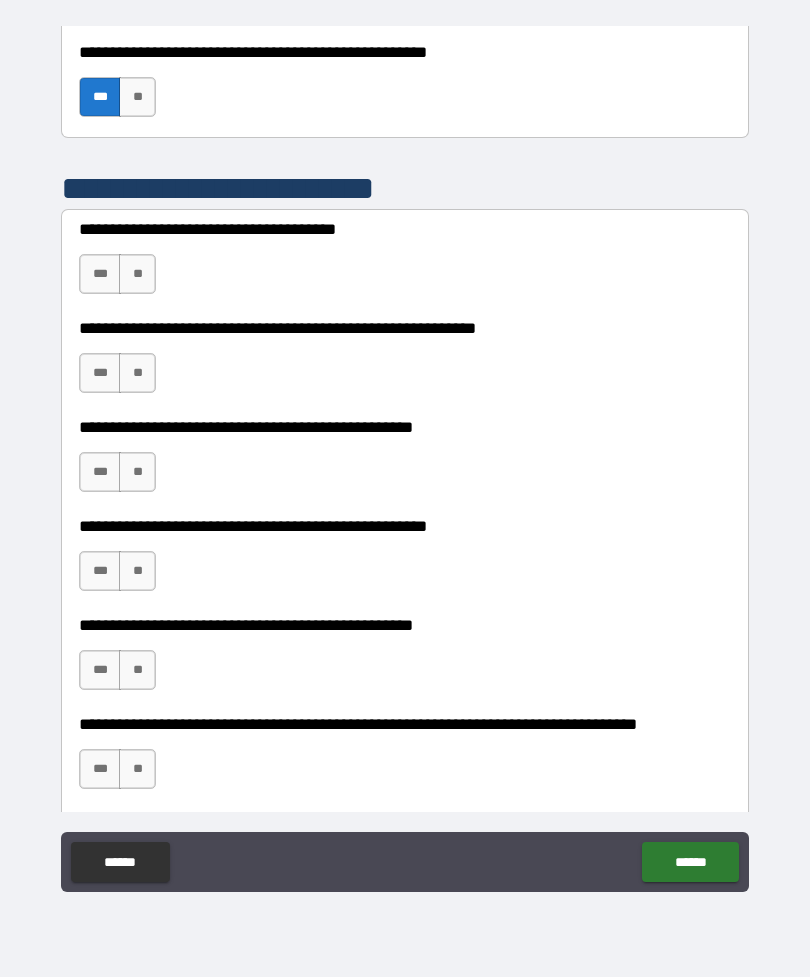 click on "***" at bounding box center (100, 274) 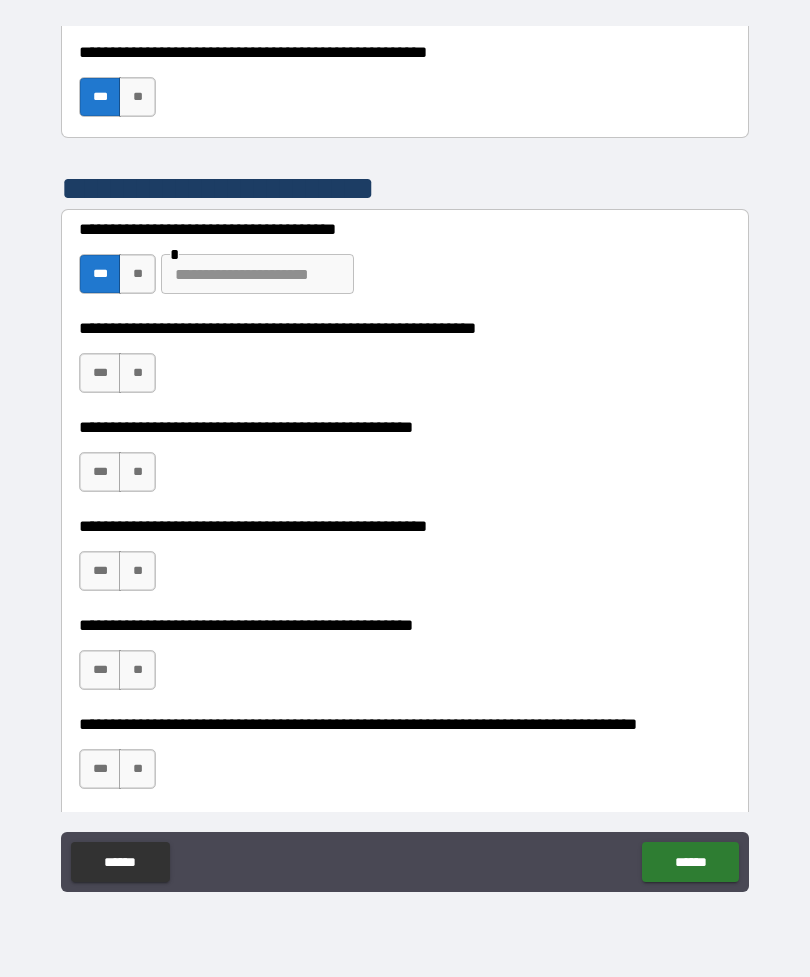 click on "**" at bounding box center (137, 274) 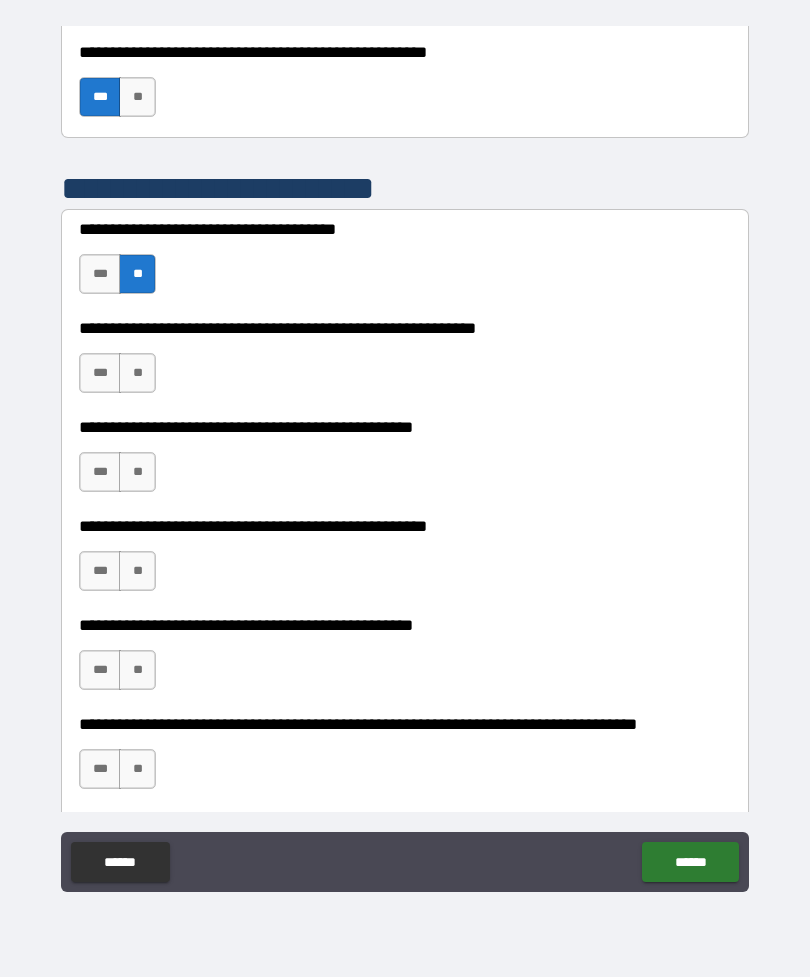 click on "***" at bounding box center (100, 373) 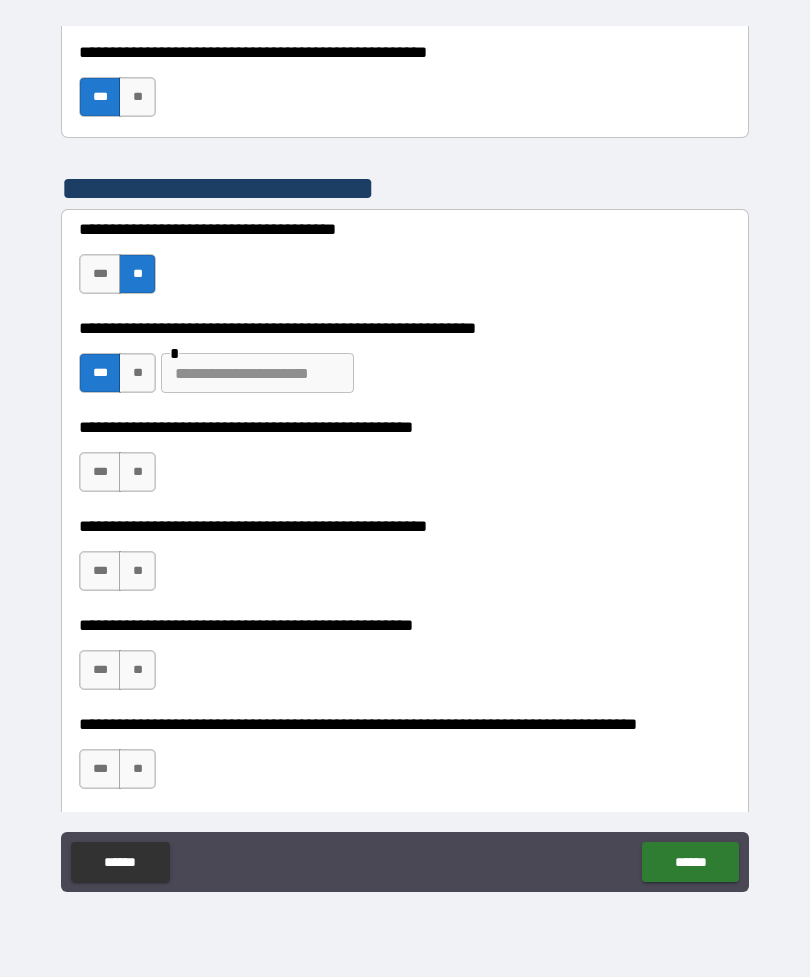 click at bounding box center [257, 373] 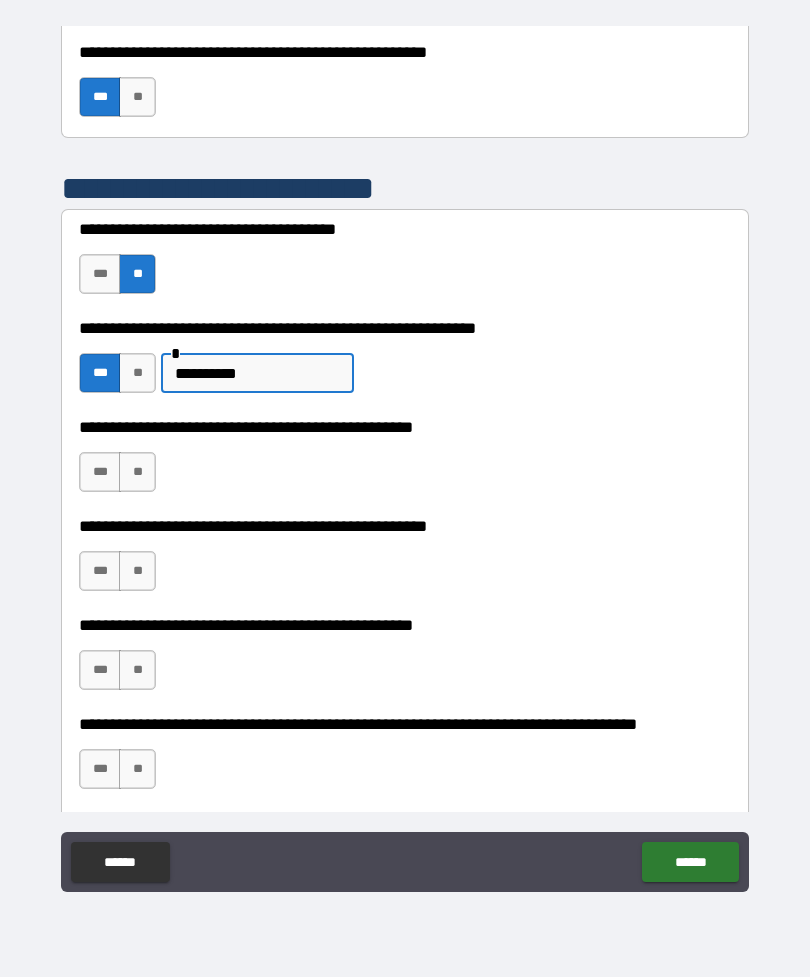 click on "**" at bounding box center (137, 472) 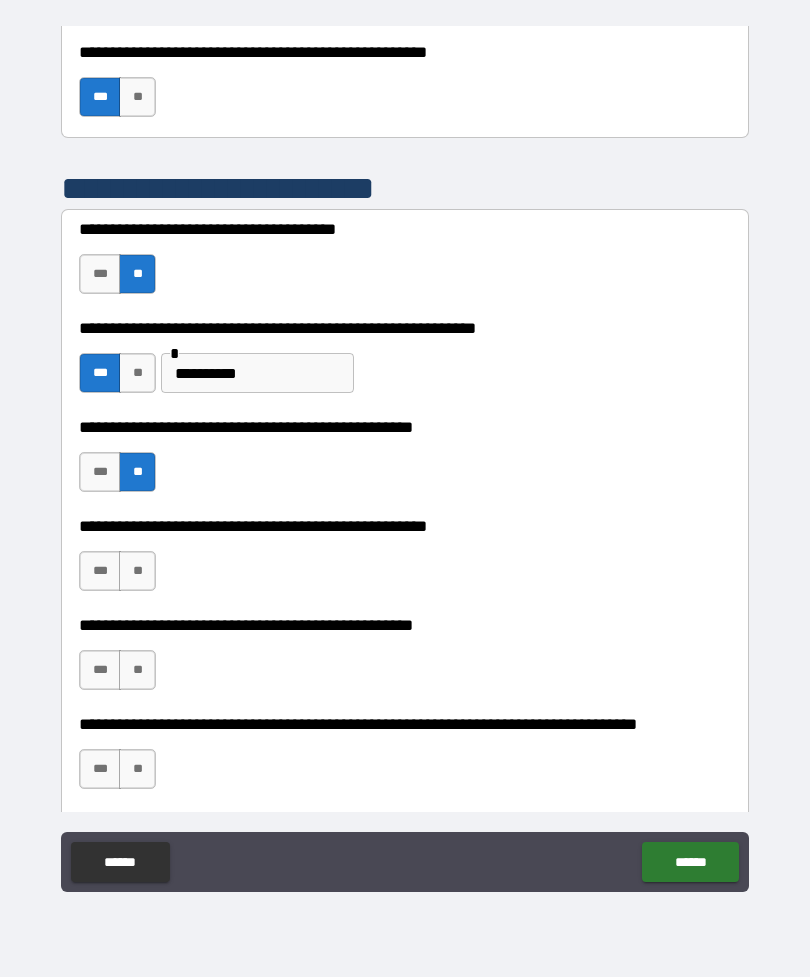 click on "**" at bounding box center (137, 571) 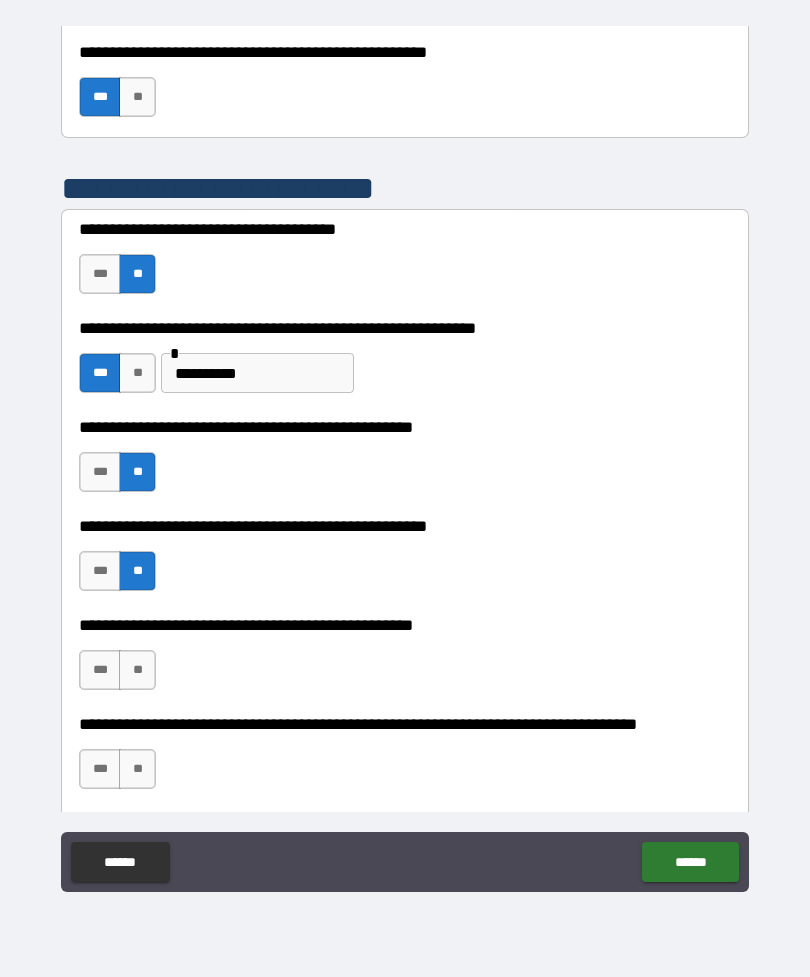 click on "**" at bounding box center (137, 670) 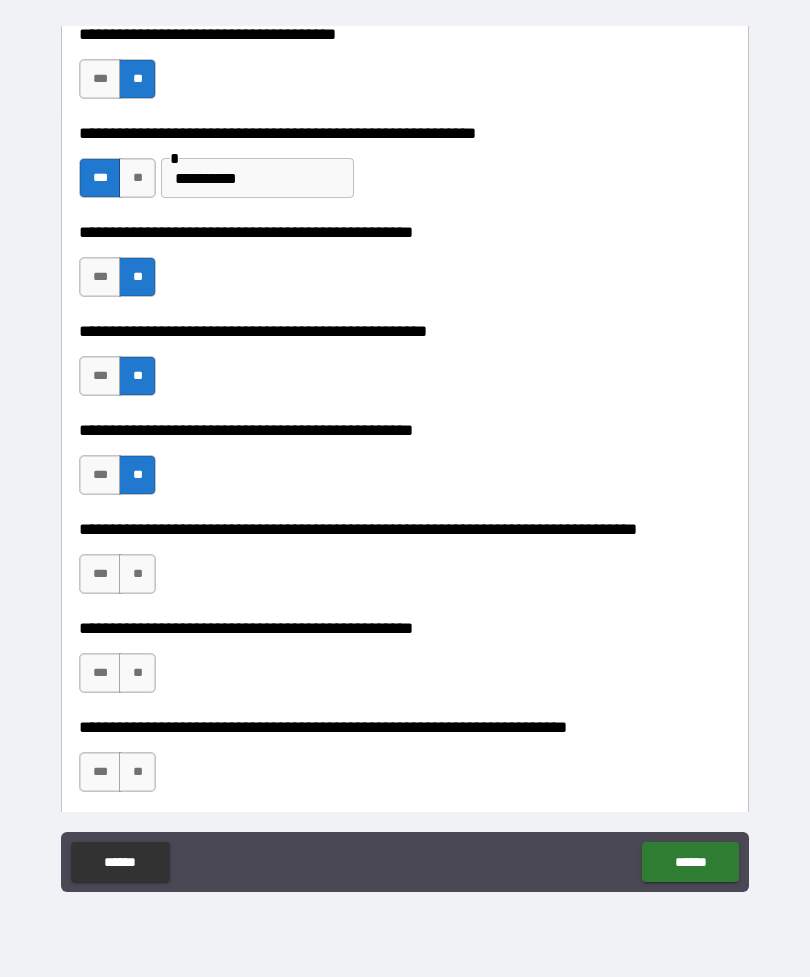 scroll, scrollTop: 1485, scrollLeft: 0, axis: vertical 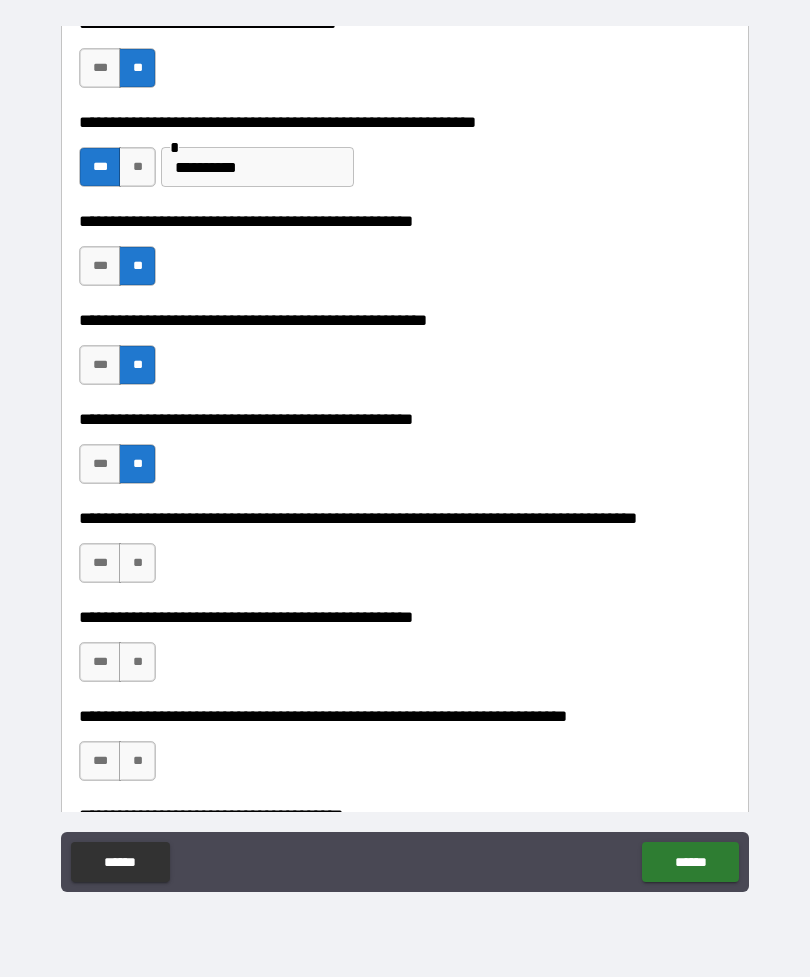 click on "**" at bounding box center (137, 563) 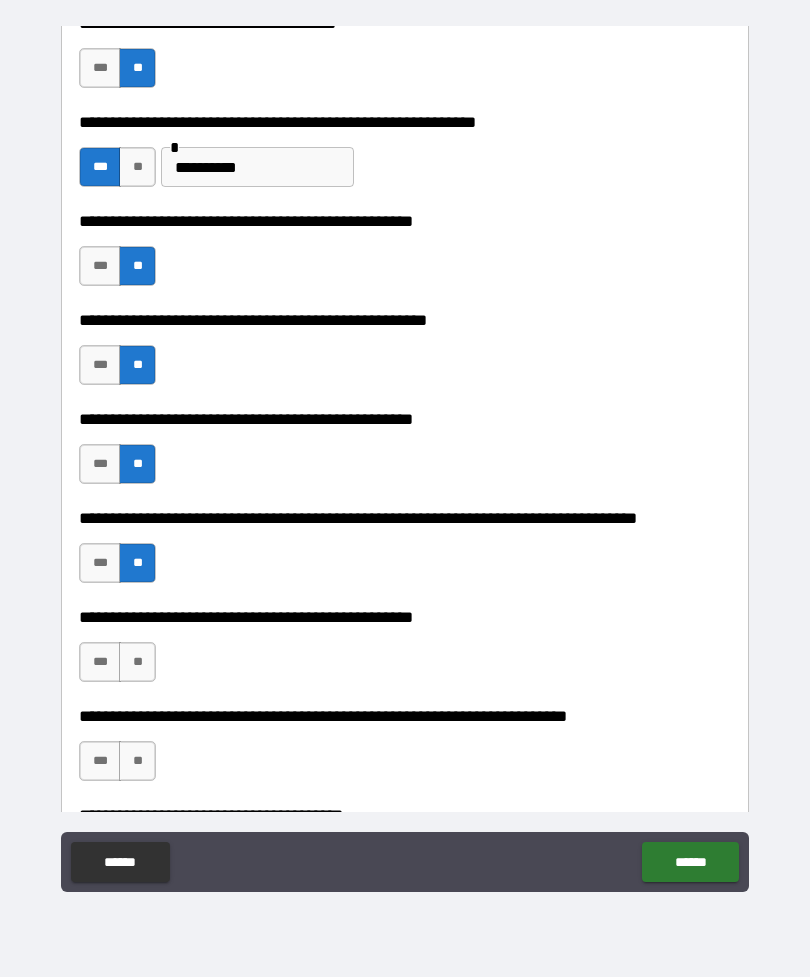 click on "**" at bounding box center (137, 662) 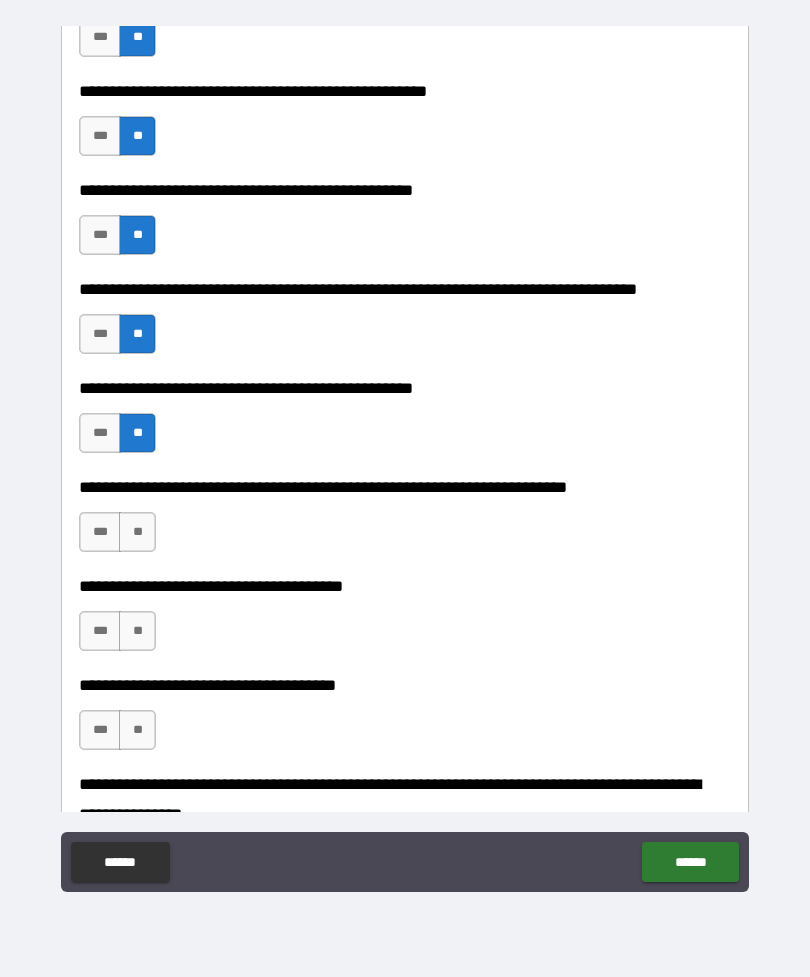 scroll, scrollTop: 1716, scrollLeft: 0, axis: vertical 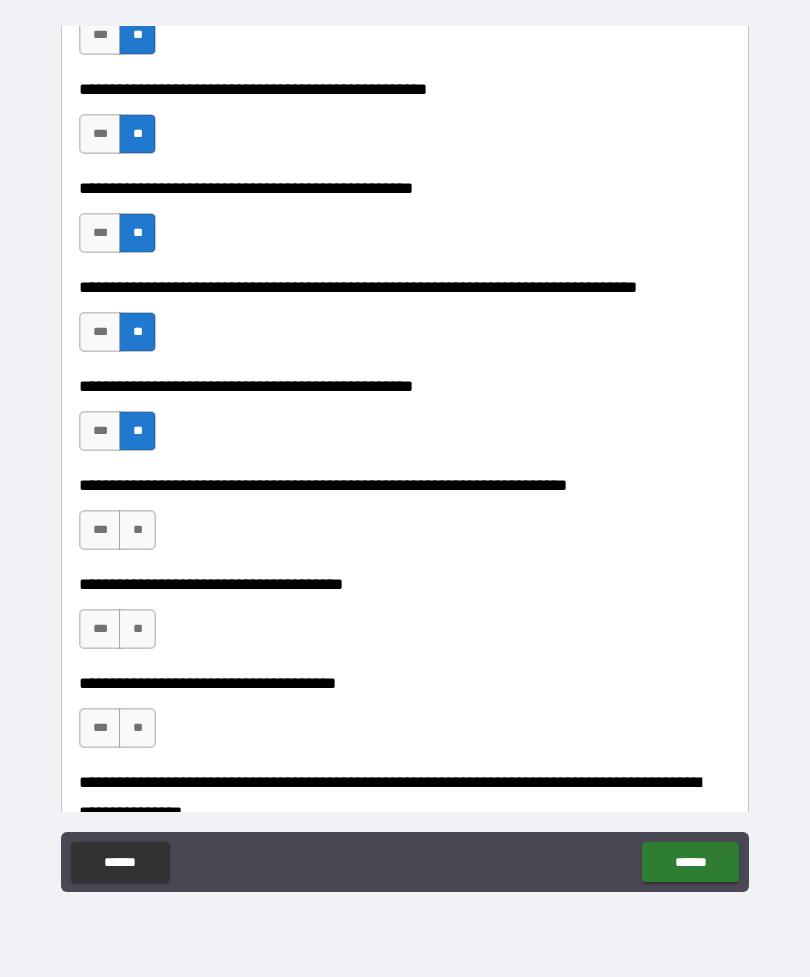 click on "**" at bounding box center (137, 530) 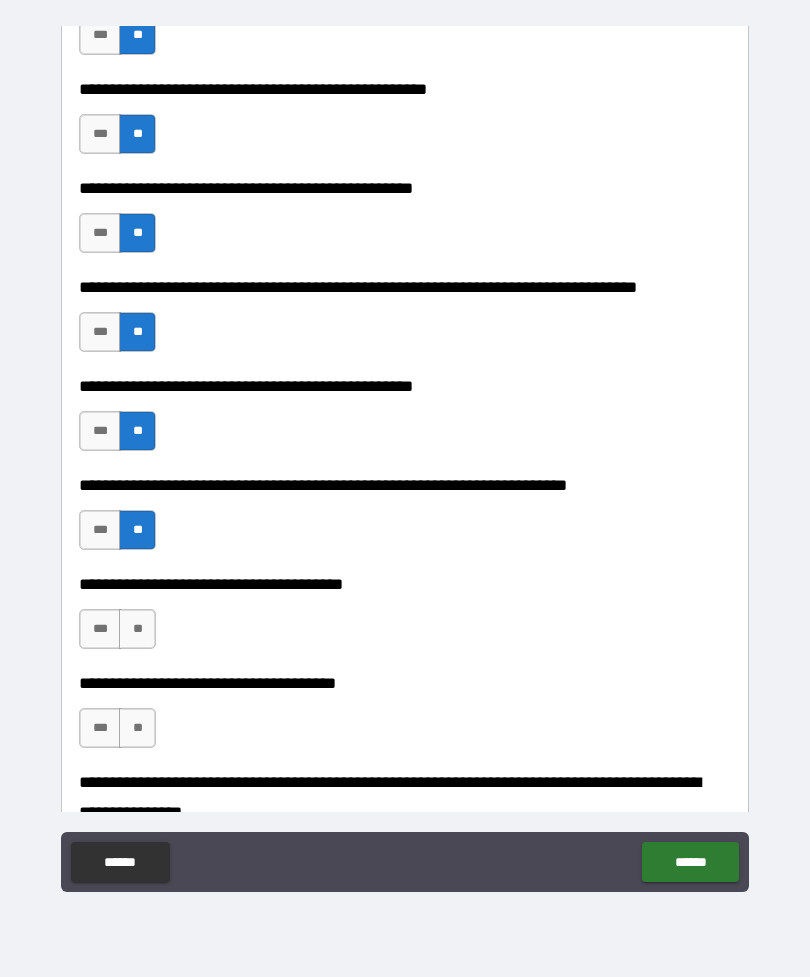 click on "**" at bounding box center [137, 629] 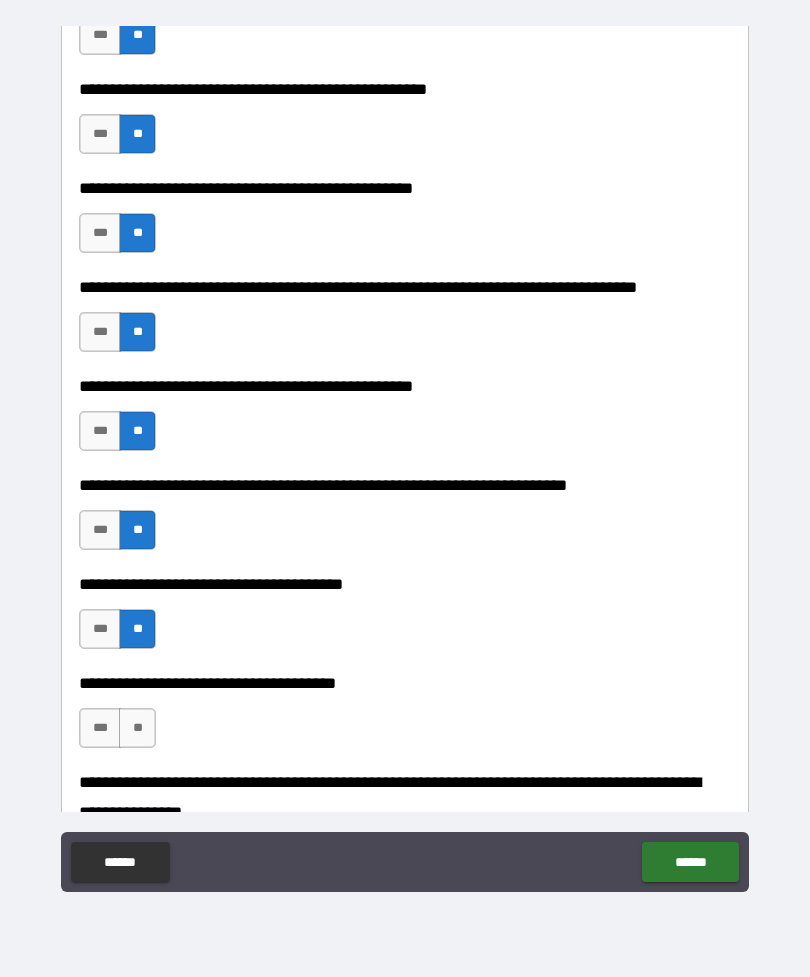 click on "**" at bounding box center (137, 728) 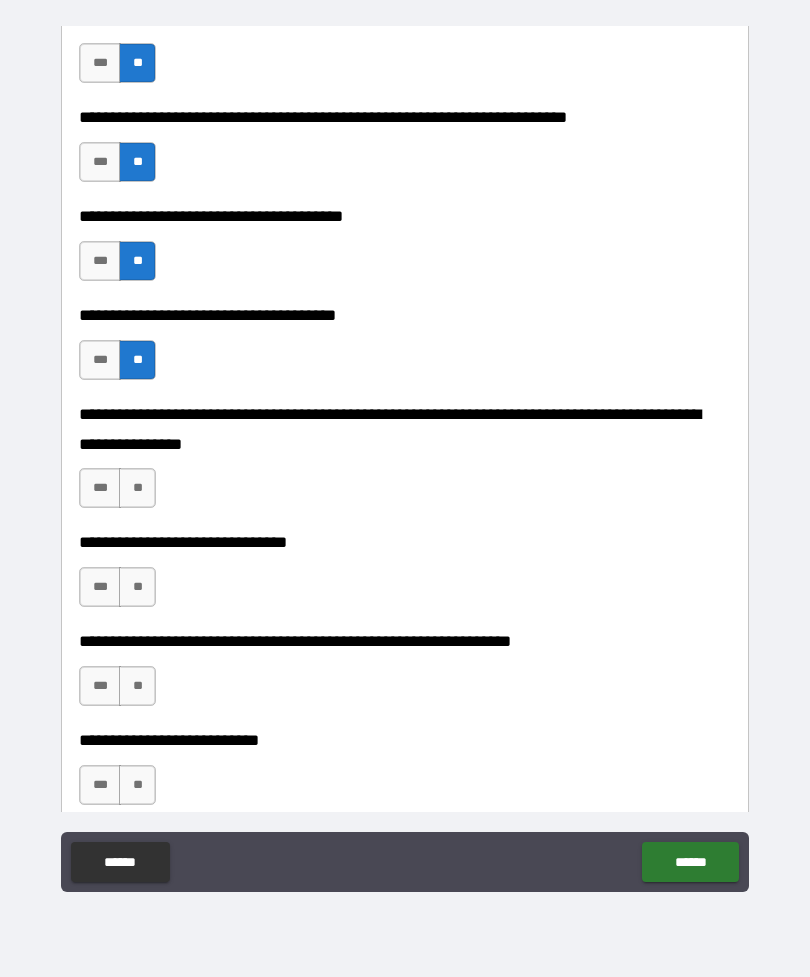 scroll, scrollTop: 2083, scrollLeft: 0, axis: vertical 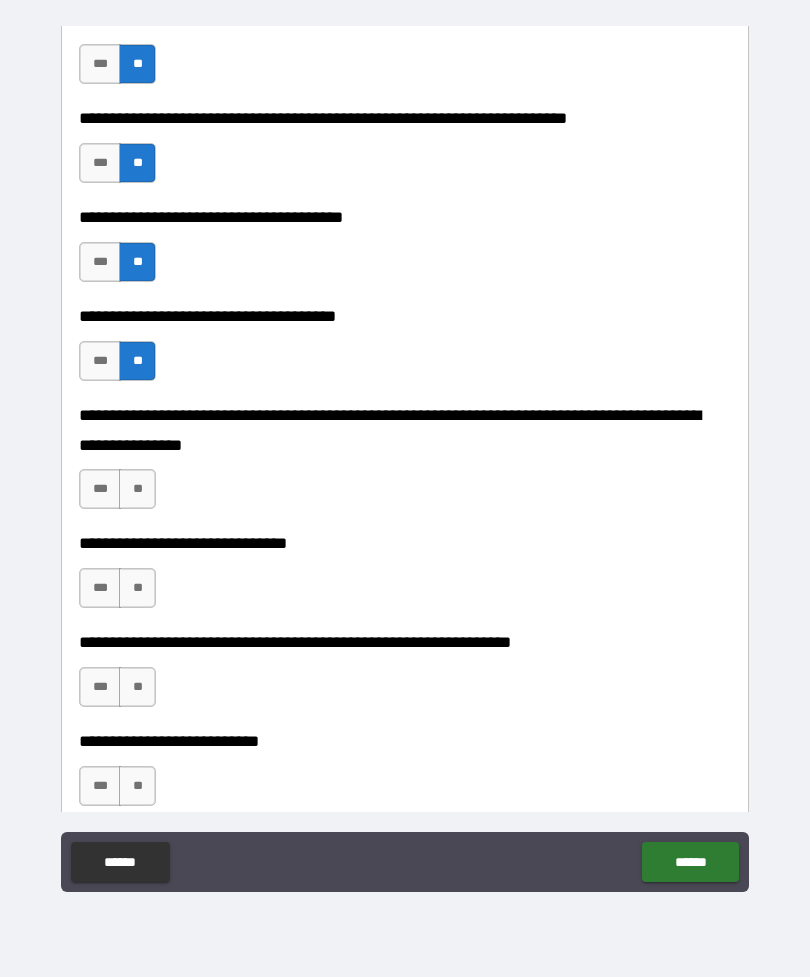 click on "**" at bounding box center (137, 489) 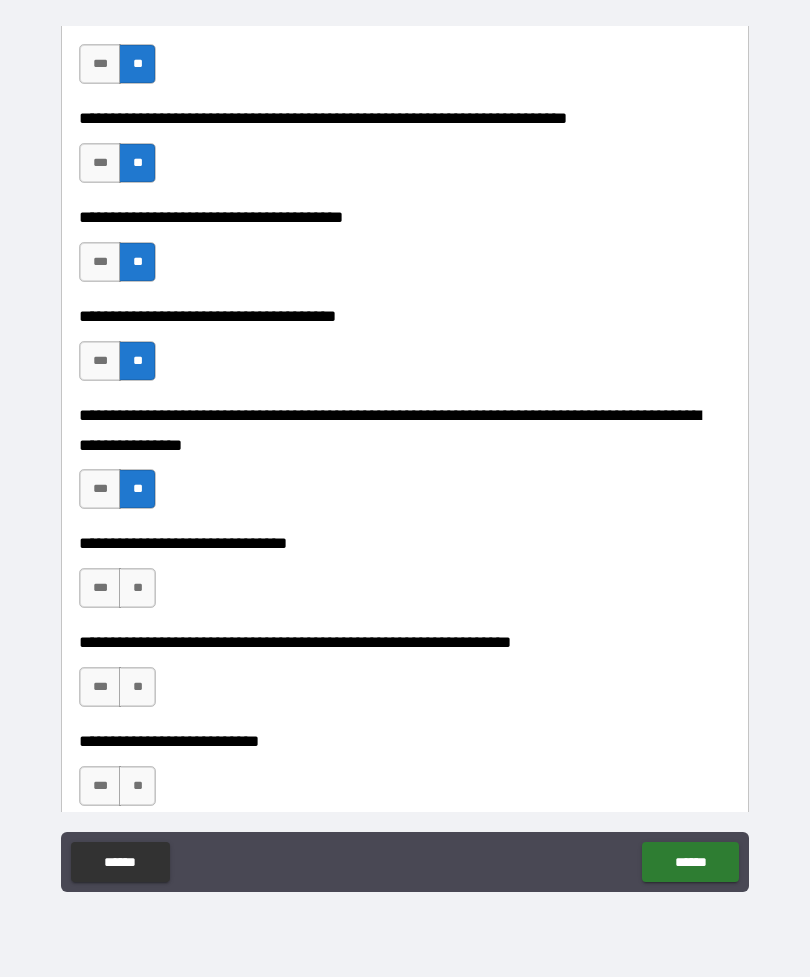click on "**" at bounding box center (137, 588) 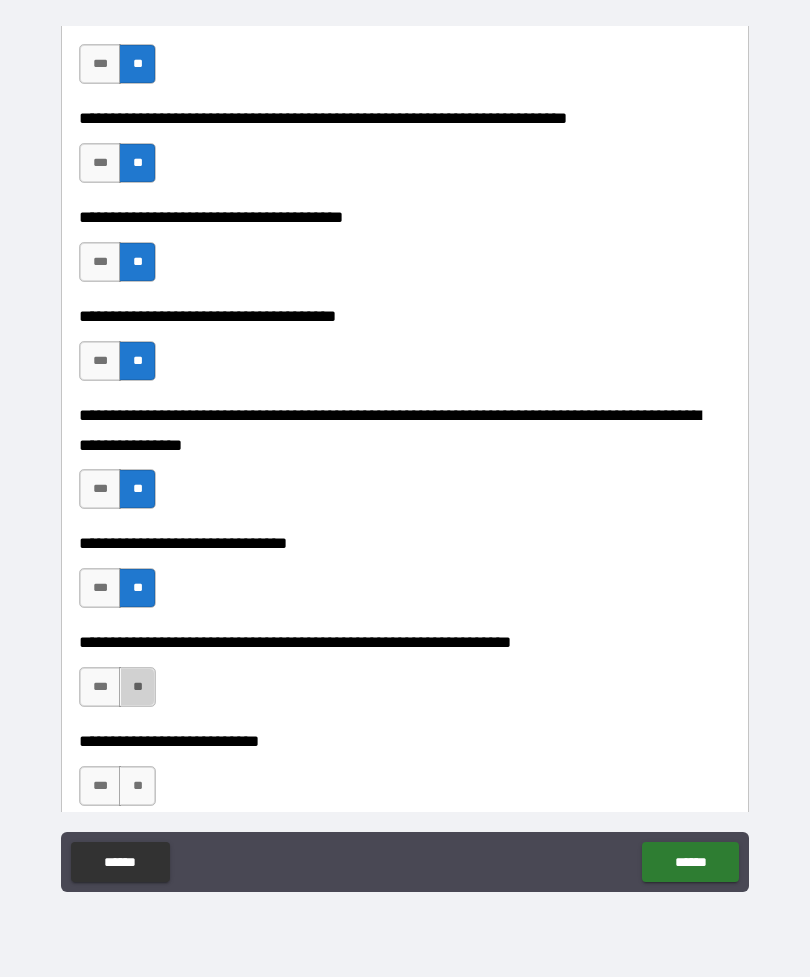 click on "**" at bounding box center [137, 687] 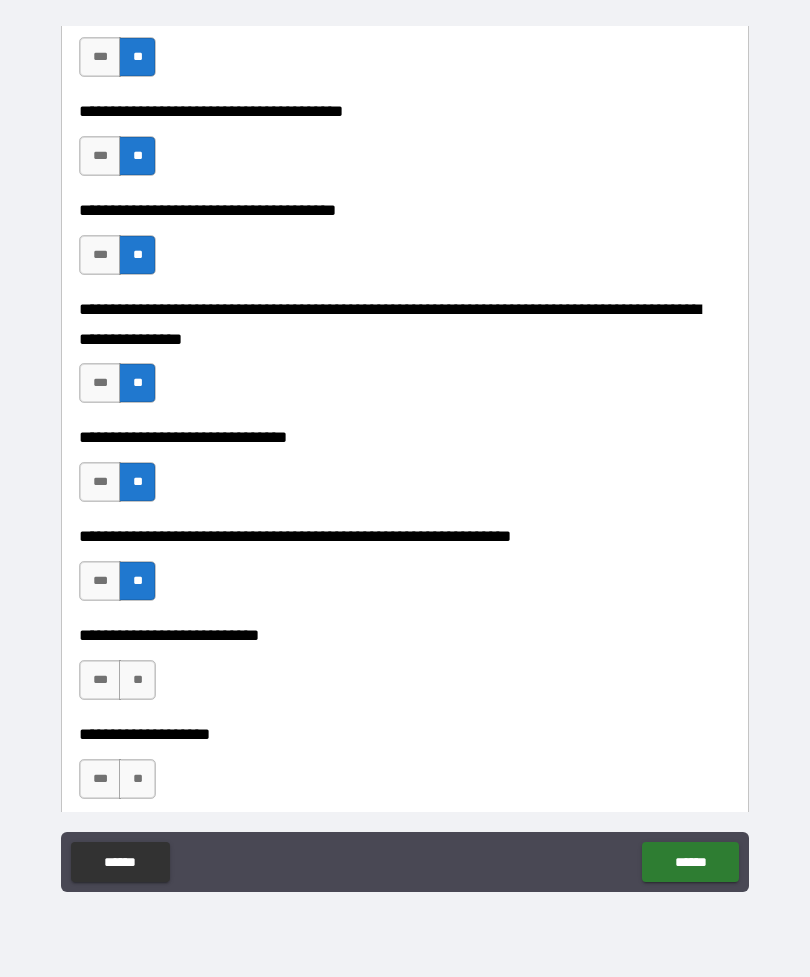 scroll, scrollTop: 2317, scrollLeft: 0, axis: vertical 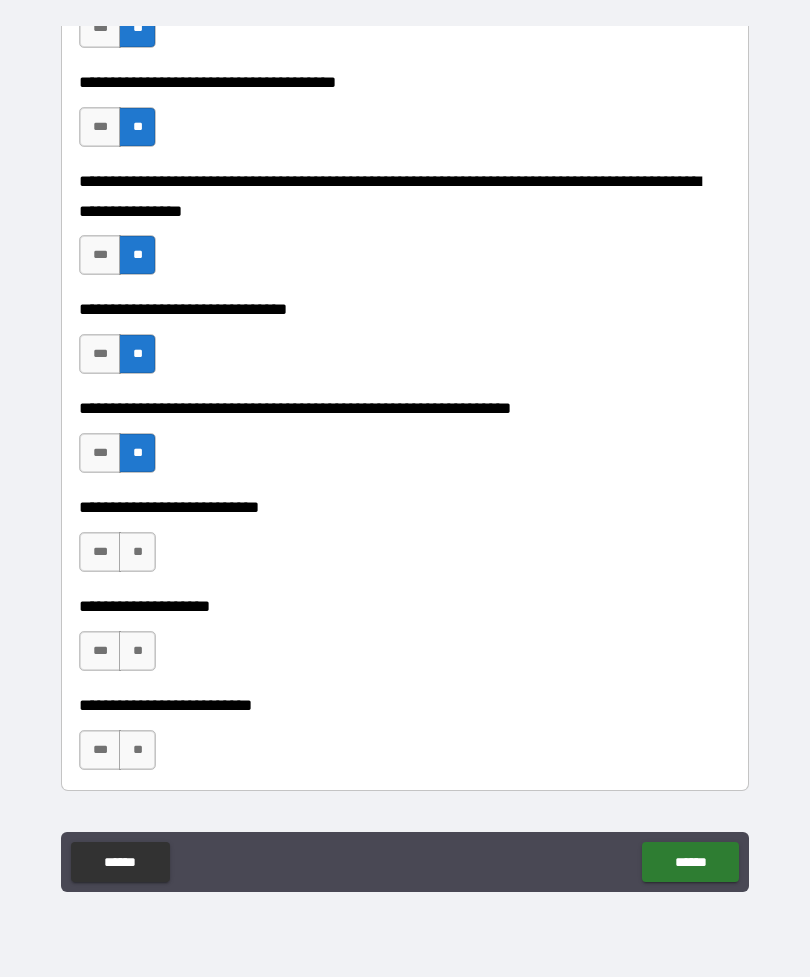 click on "**" at bounding box center (137, 552) 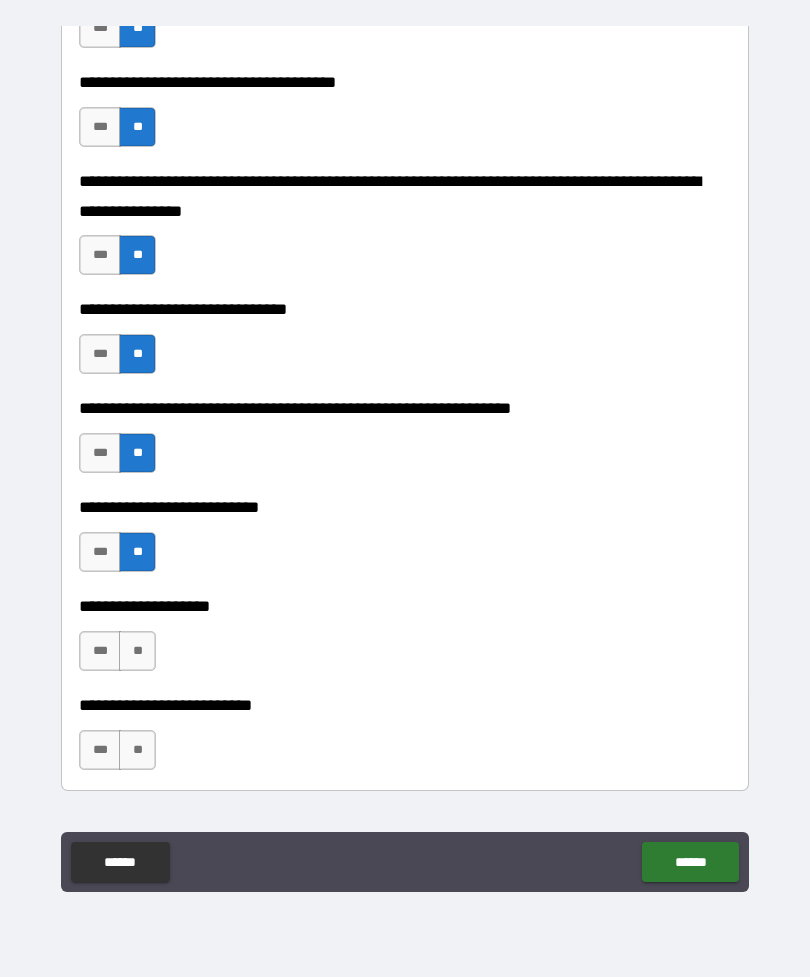 click on "**" at bounding box center (137, 651) 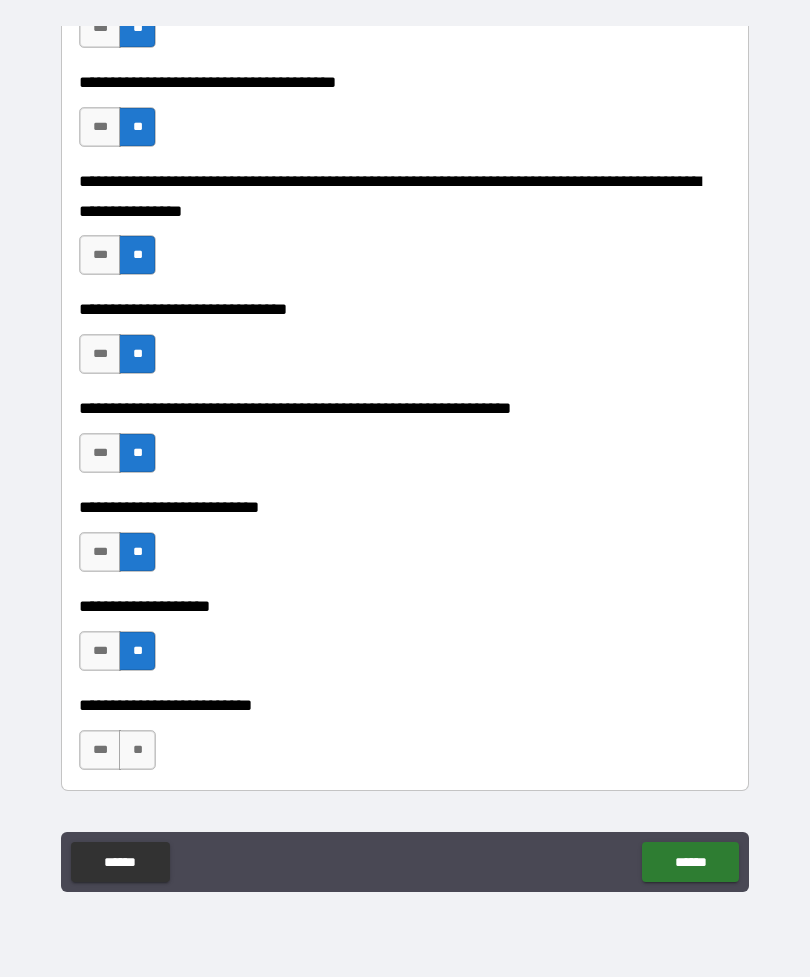 click on "**" at bounding box center [137, 750] 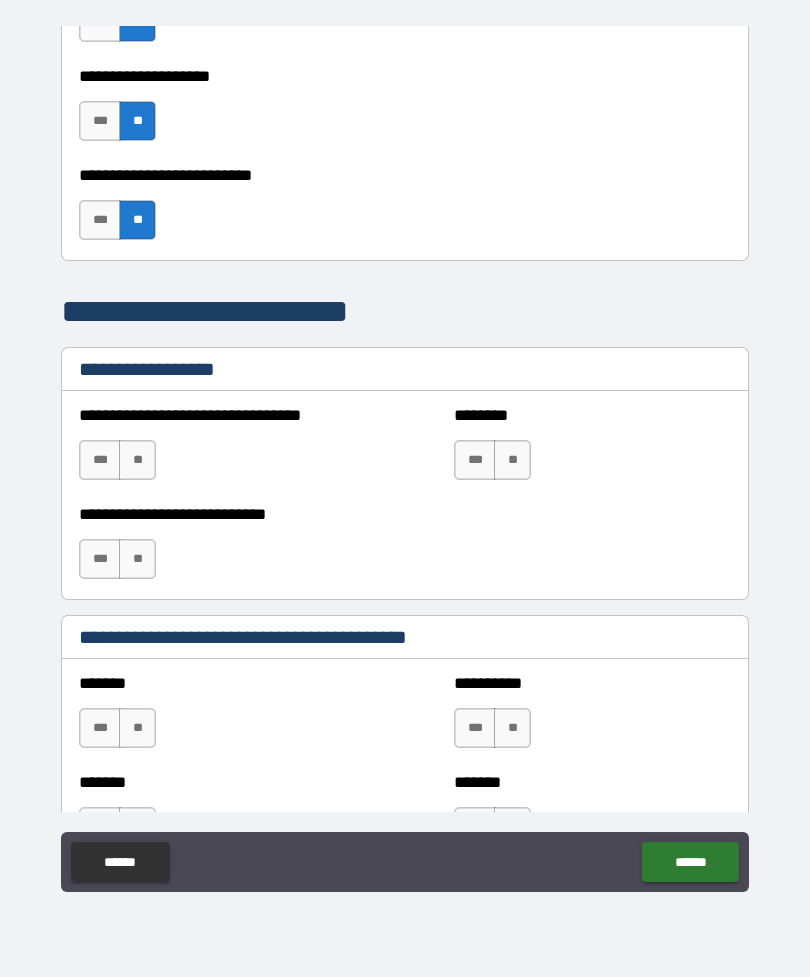 scroll, scrollTop: 2848, scrollLeft: 0, axis: vertical 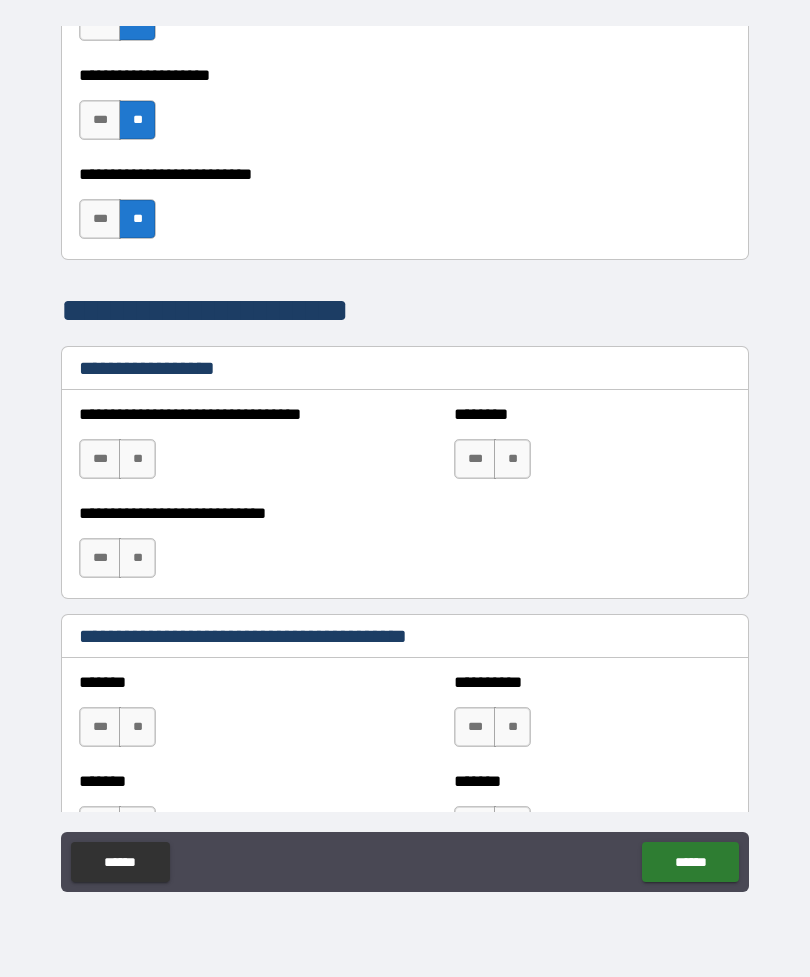 click on "**" at bounding box center [137, 459] 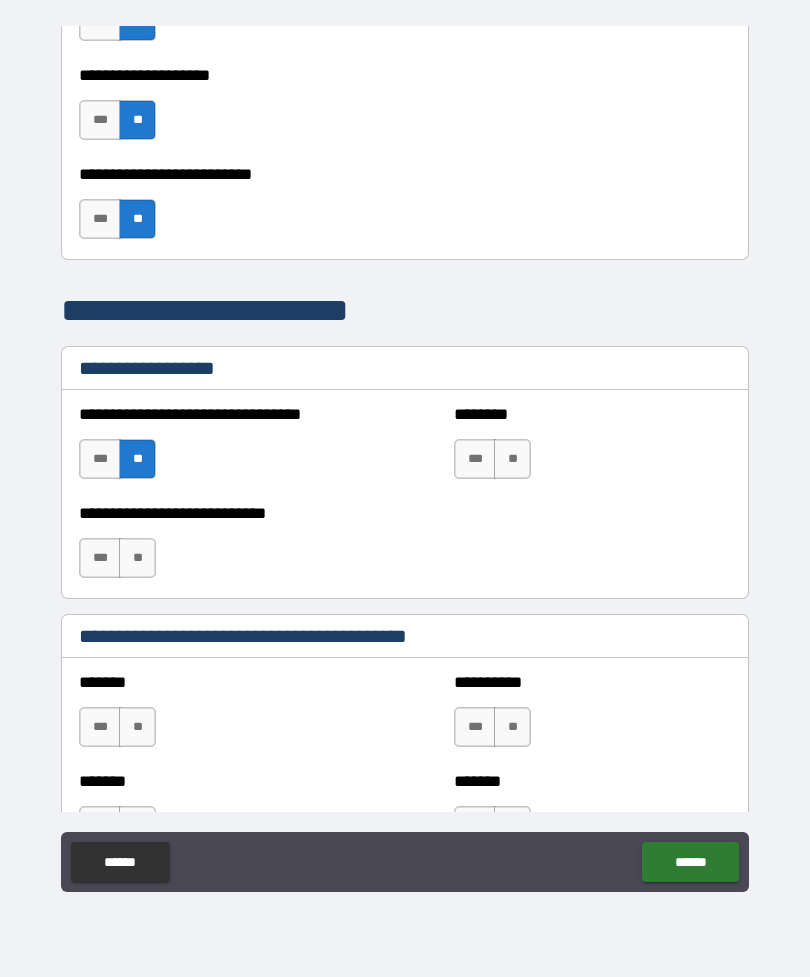 click on "**" at bounding box center [512, 459] 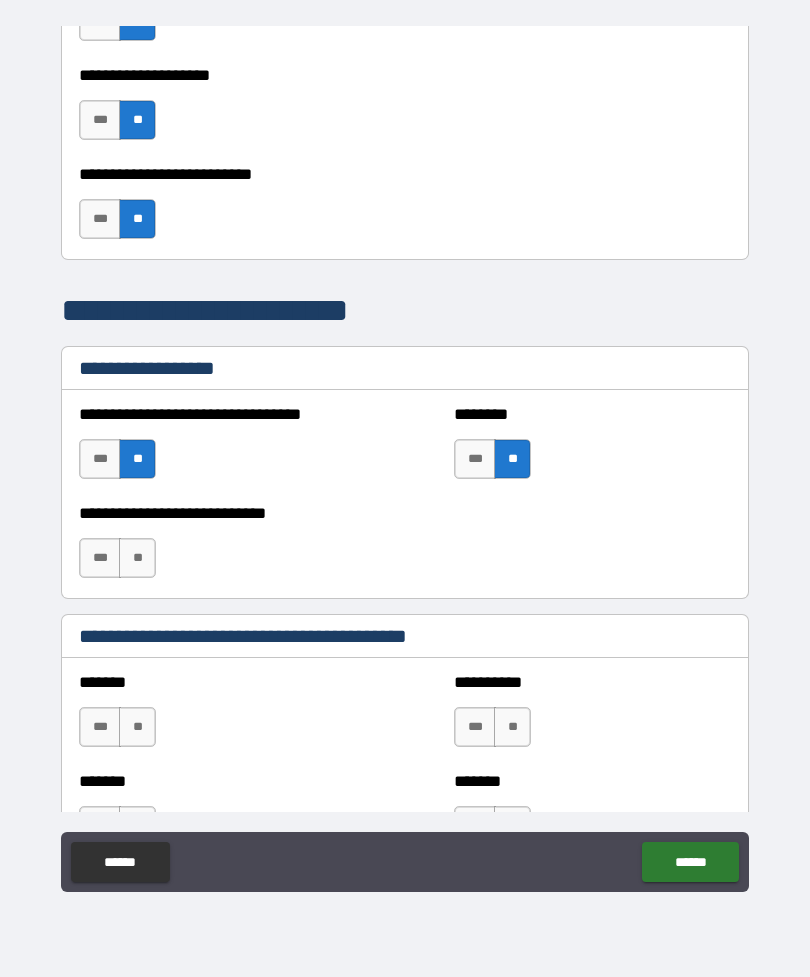 click on "**" at bounding box center (137, 558) 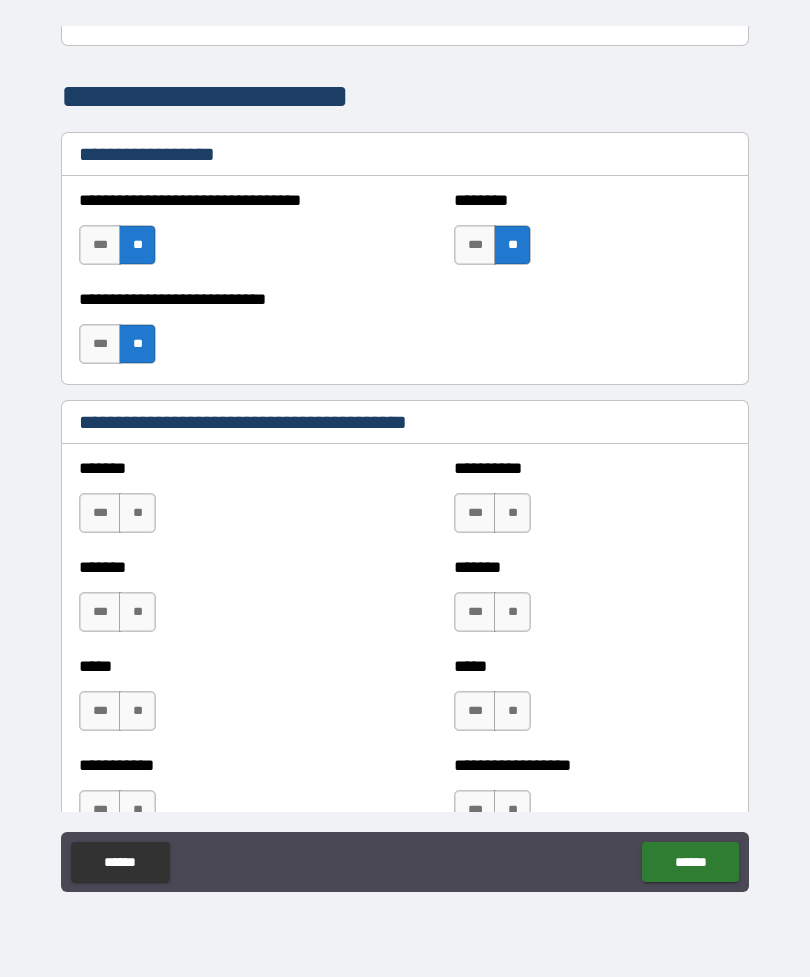 scroll, scrollTop: 3127, scrollLeft: 0, axis: vertical 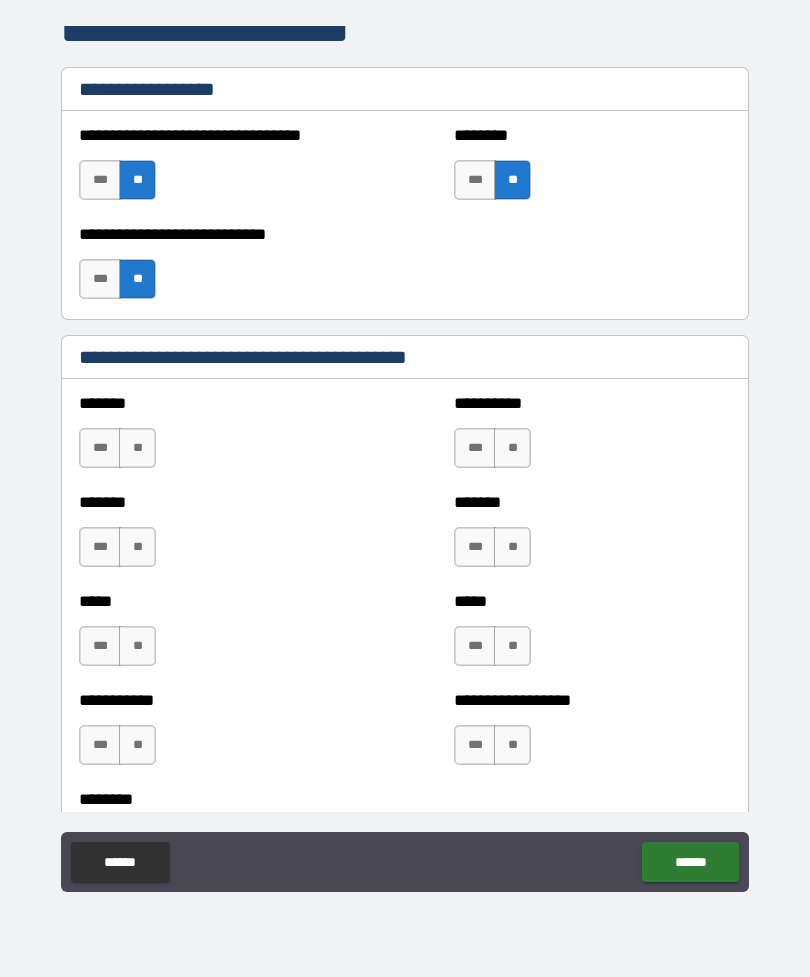 click on "**" at bounding box center [137, 448] 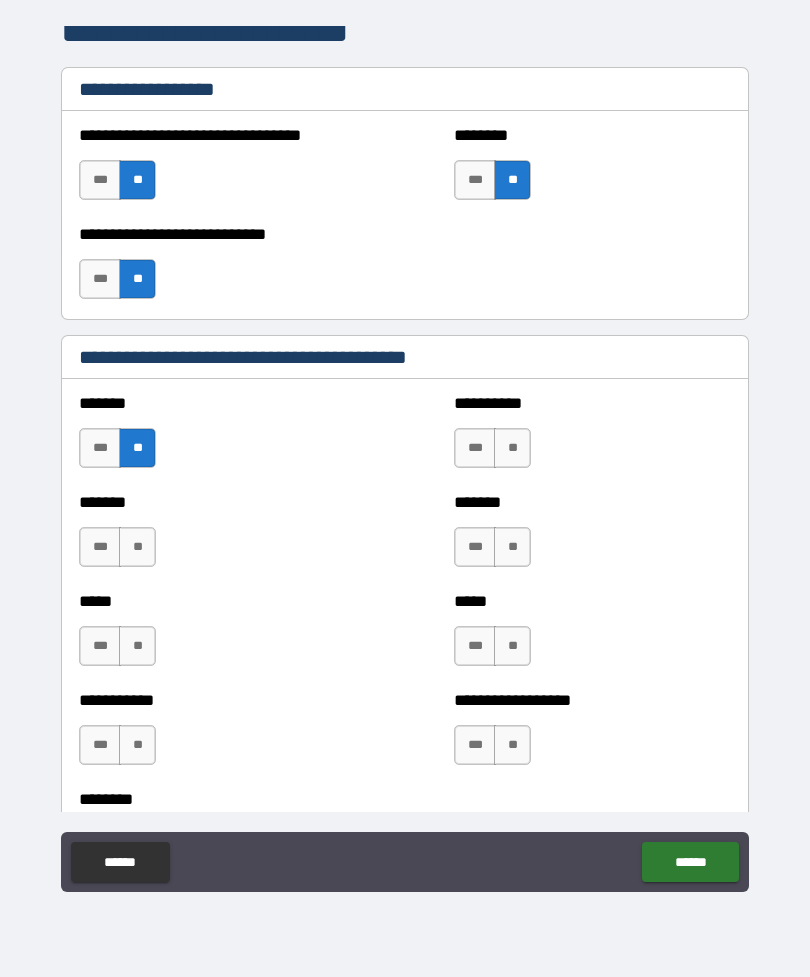 click on "**" at bounding box center (512, 448) 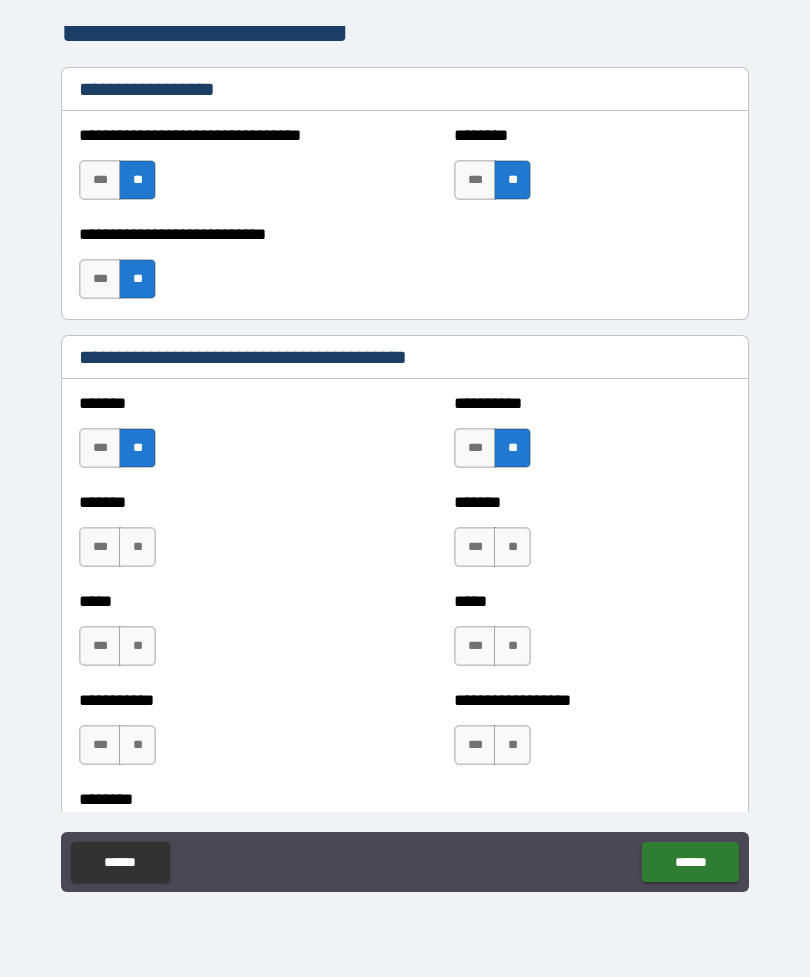 click on "**" at bounding box center (512, 547) 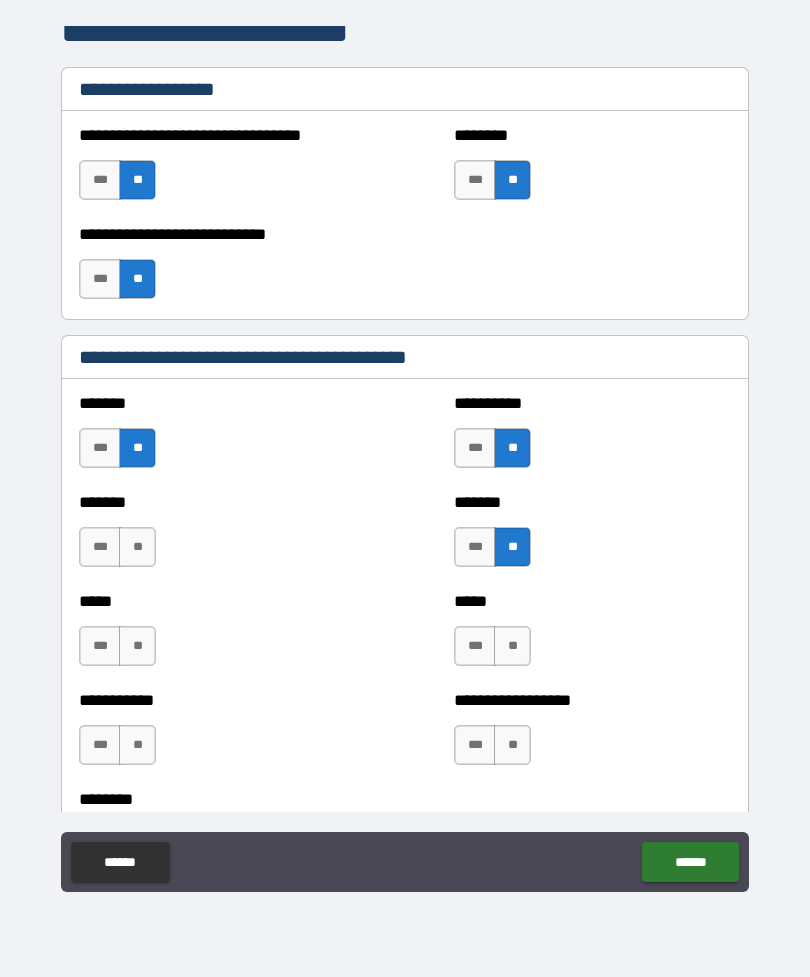 click on "**" at bounding box center [137, 547] 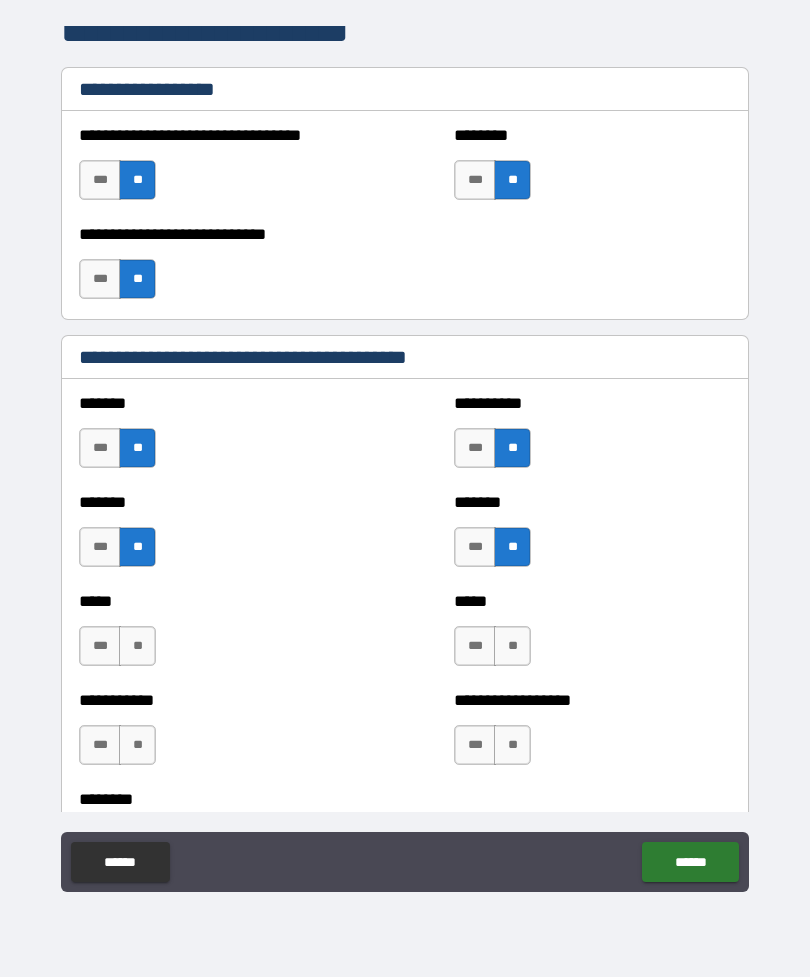 click on "**" at bounding box center (137, 646) 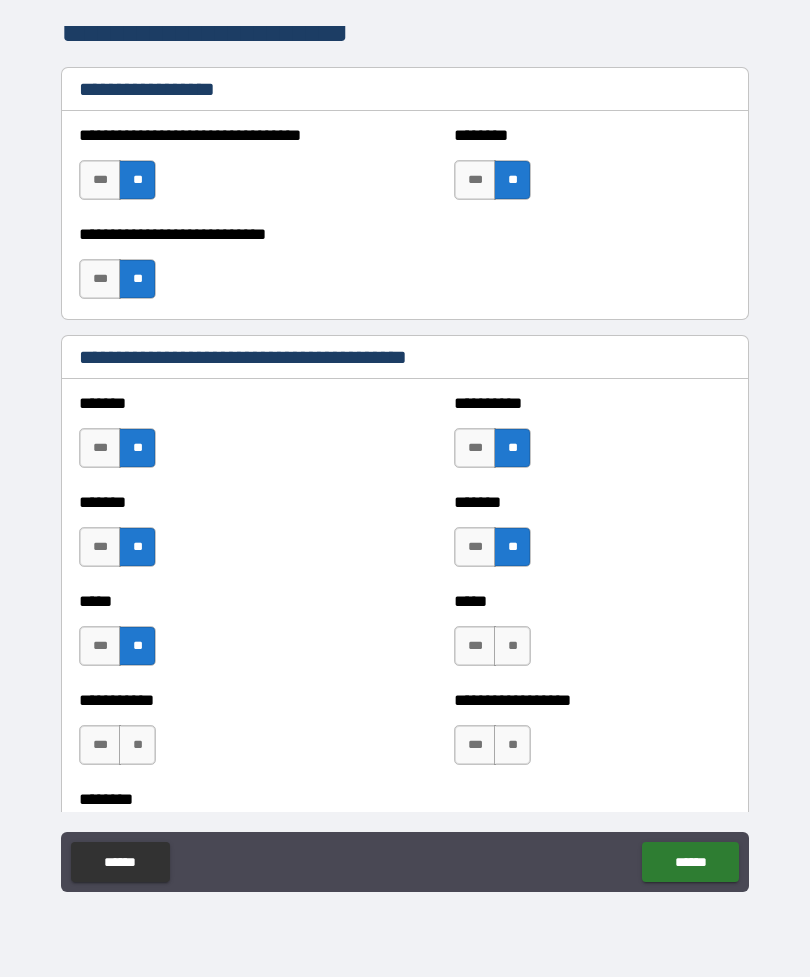 click on "**" at bounding box center (512, 646) 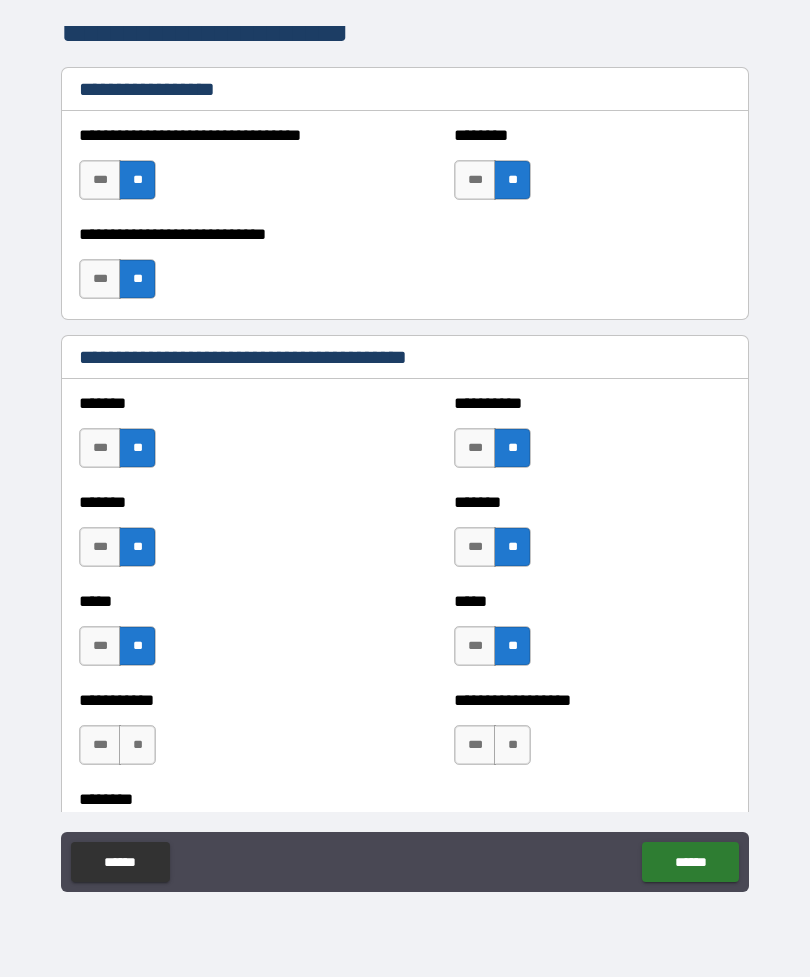 click on "**" at bounding box center [512, 745] 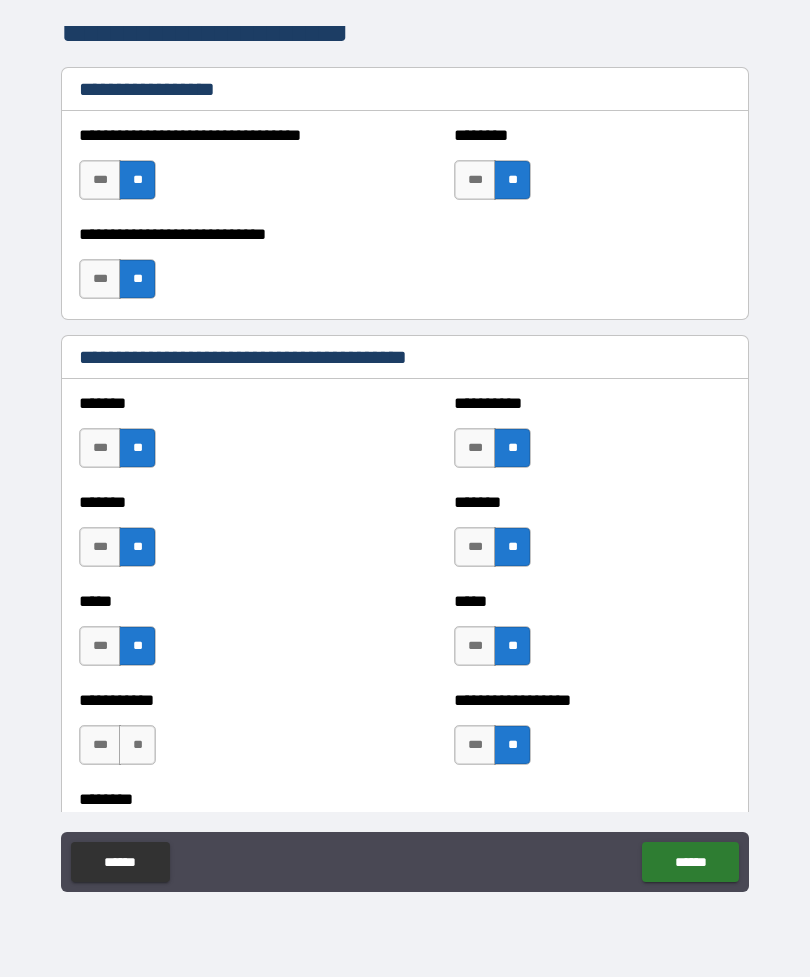 click on "**" at bounding box center (137, 745) 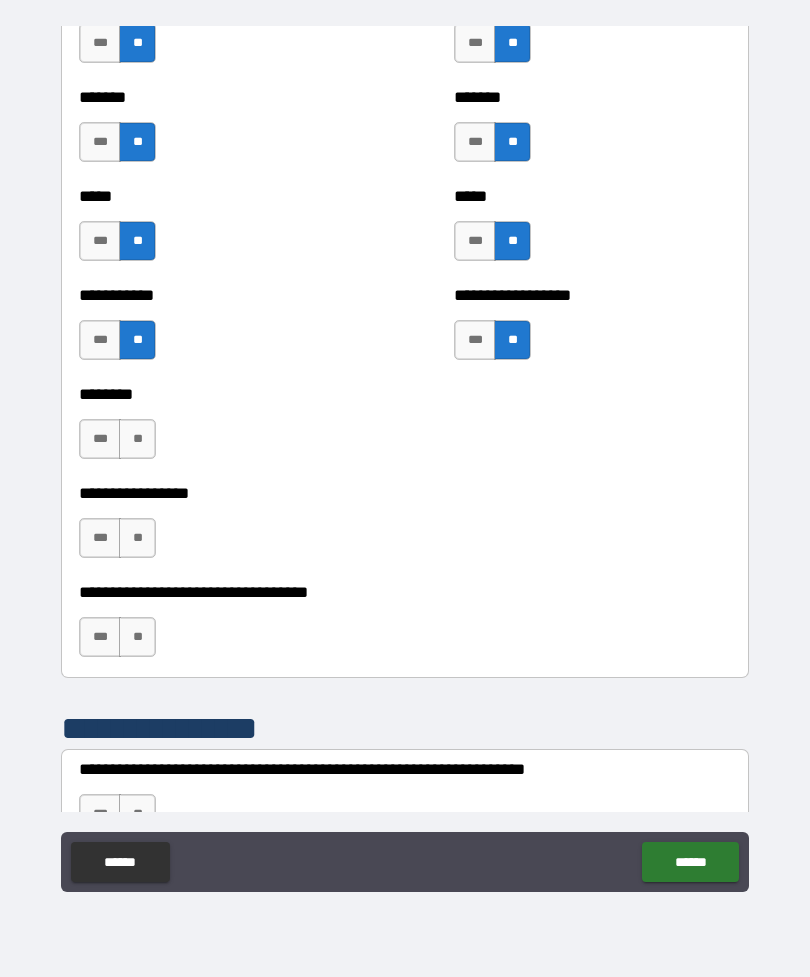 scroll, scrollTop: 3561, scrollLeft: 0, axis: vertical 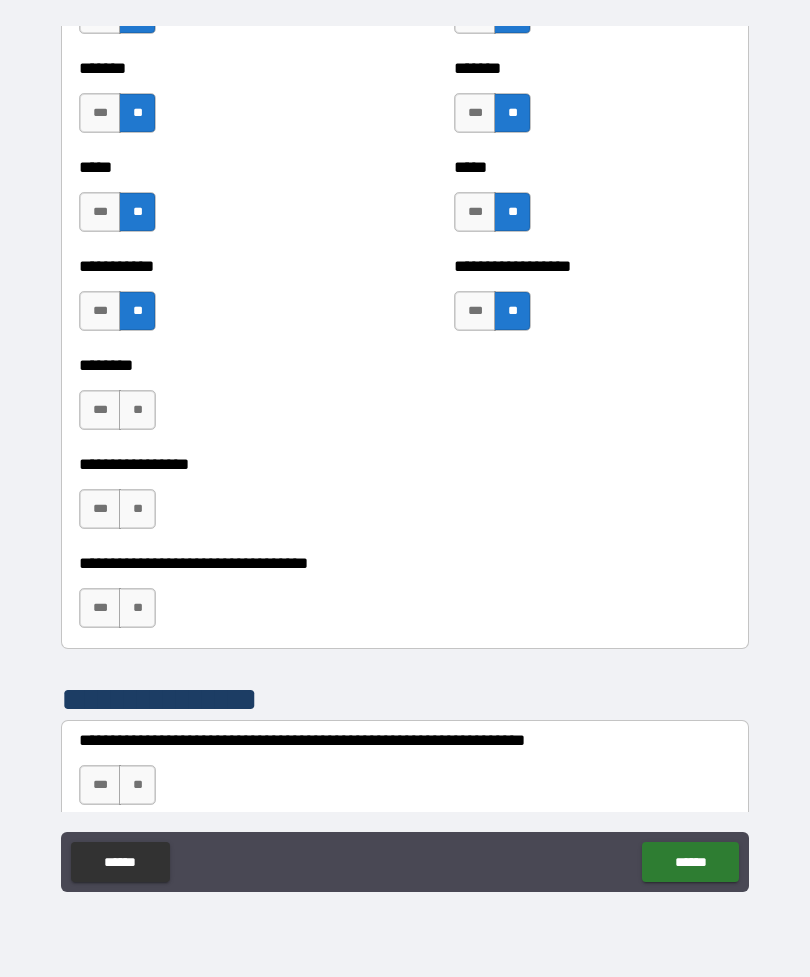 click on "**" at bounding box center [137, 410] 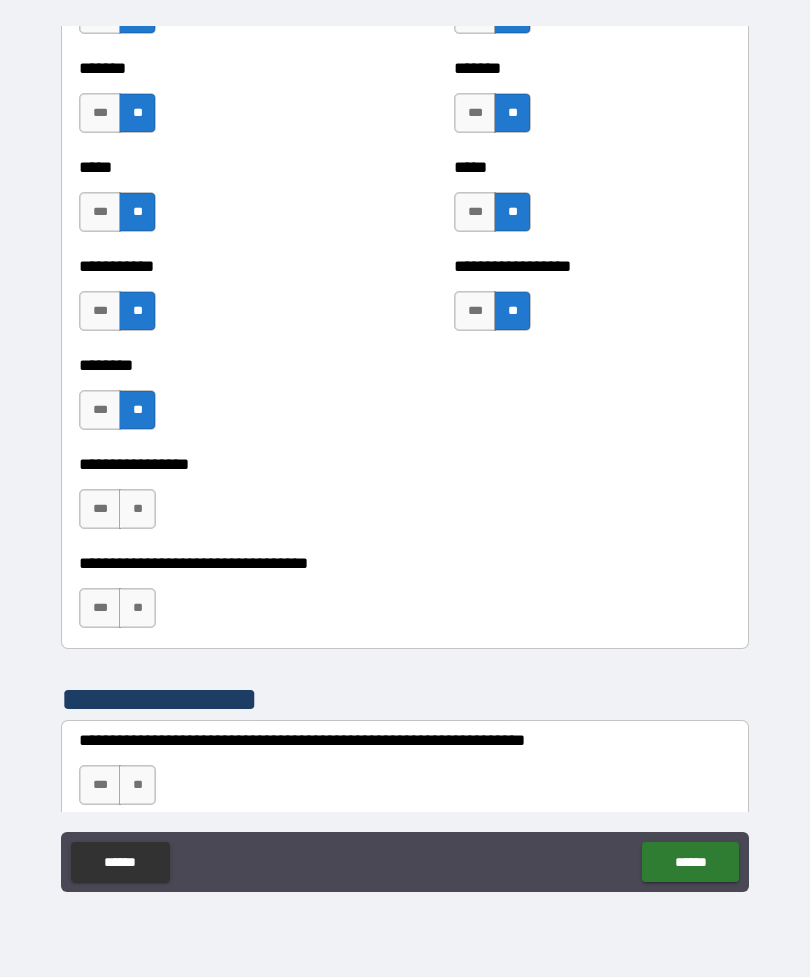 click on "**" at bounding box center [137, 509] 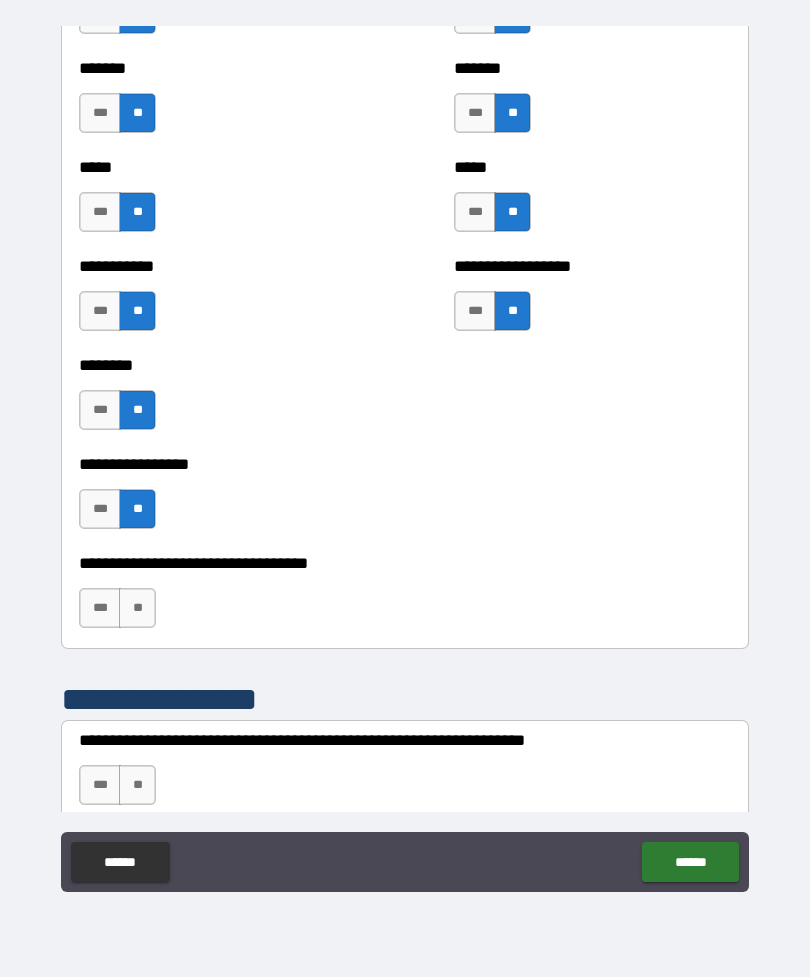 click on "**" at bounding box center [137, 608] 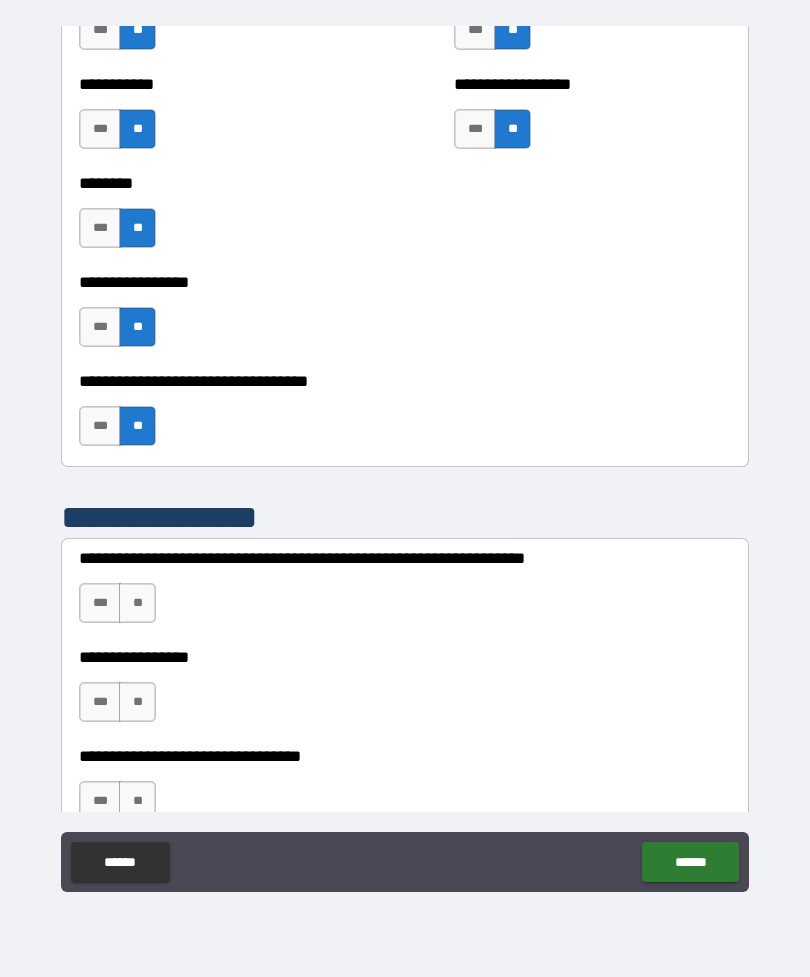 scroll, scrollTop: 3747, scrollLeft: 0, axis: vertical 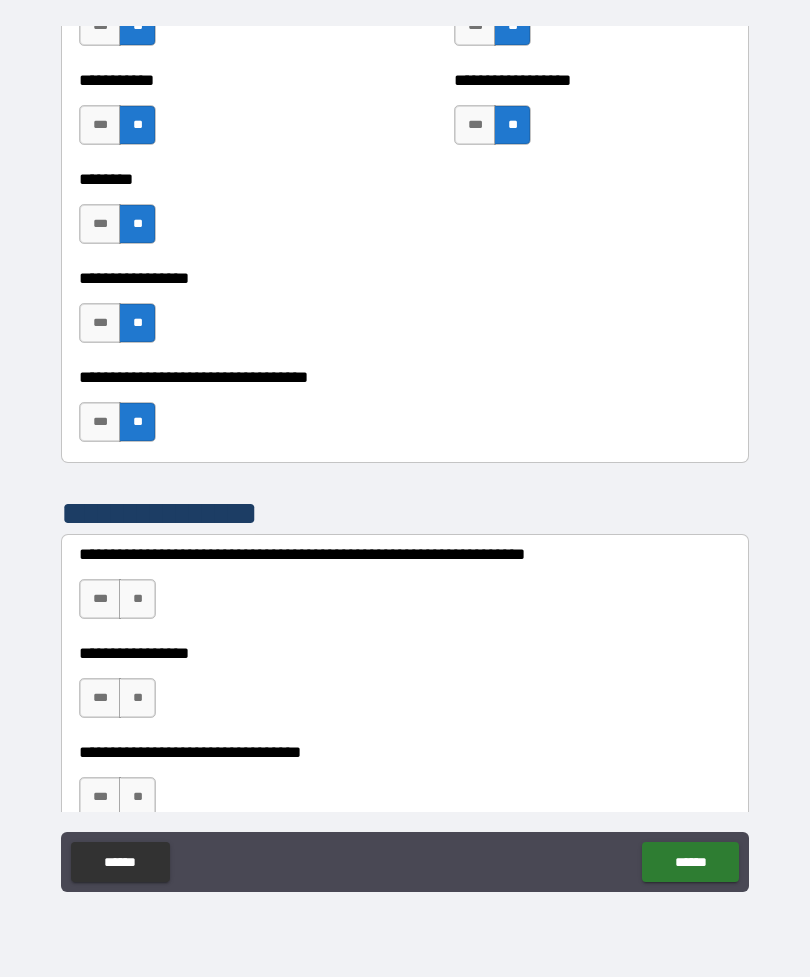 click on "**" at bounding box center [137, 599] 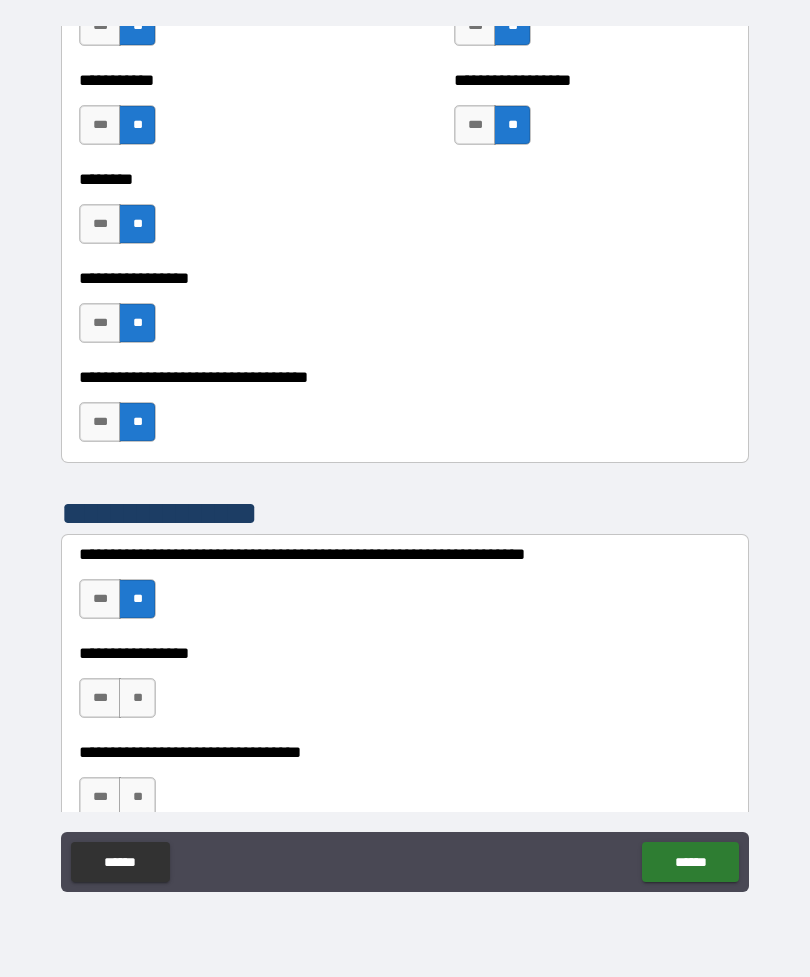 click on "**" at bounding box center [137, 698] 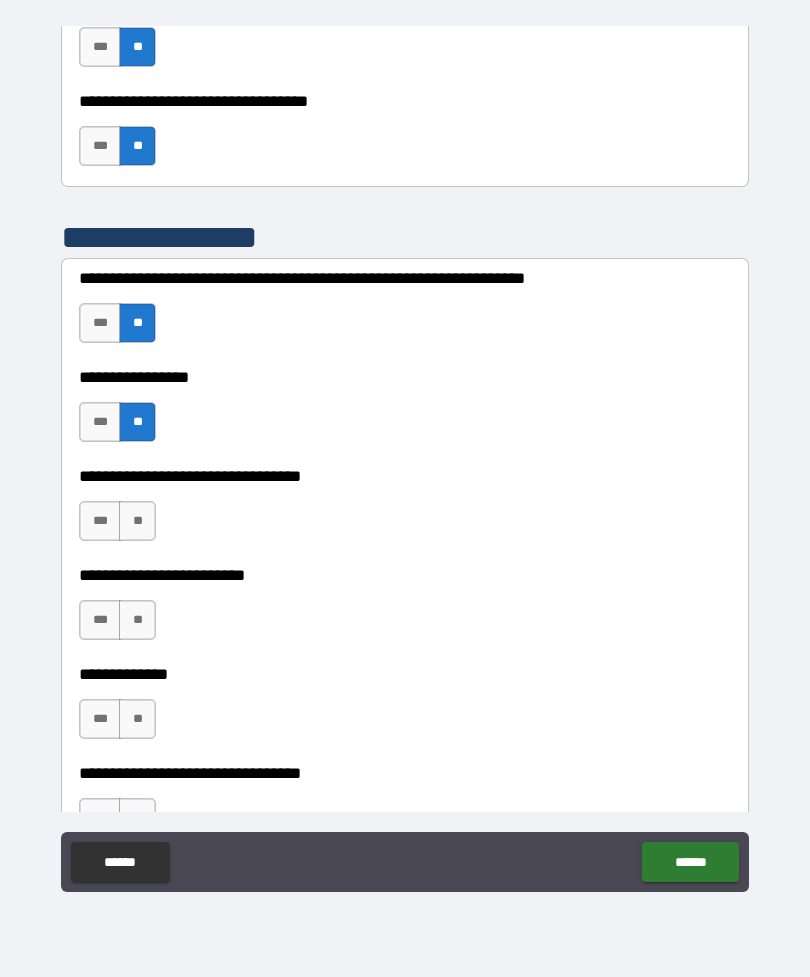 scroll, scrollTop: 4064, scrollLeft: 0, axis: vertical 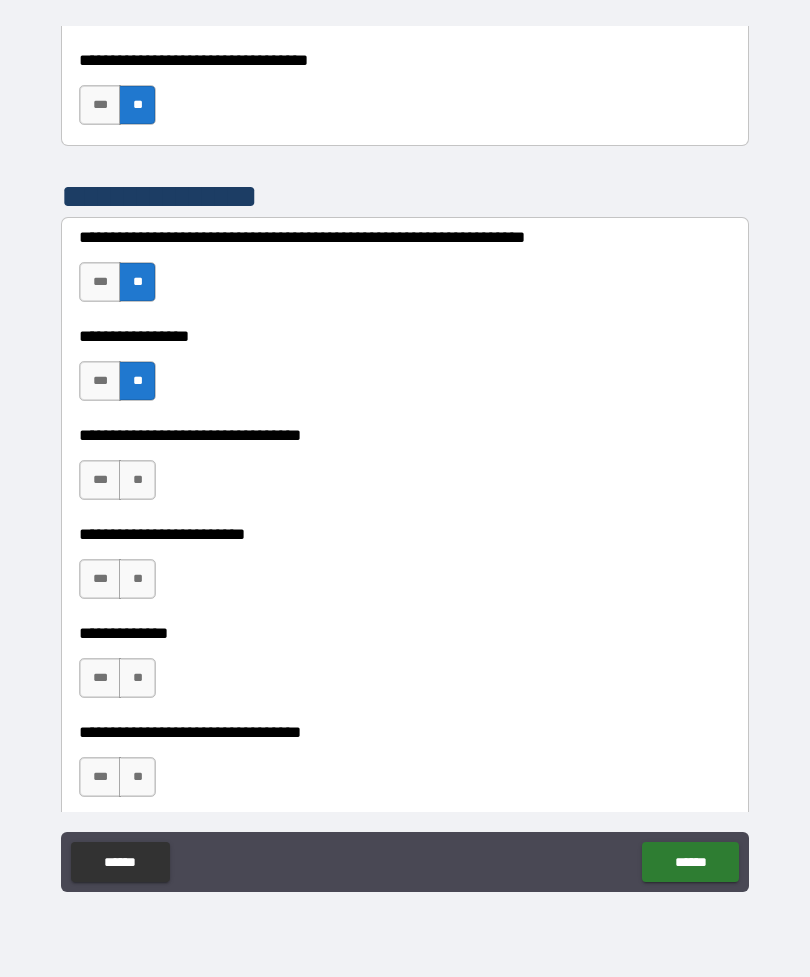 click on "**" at bounding box center (137, 579) 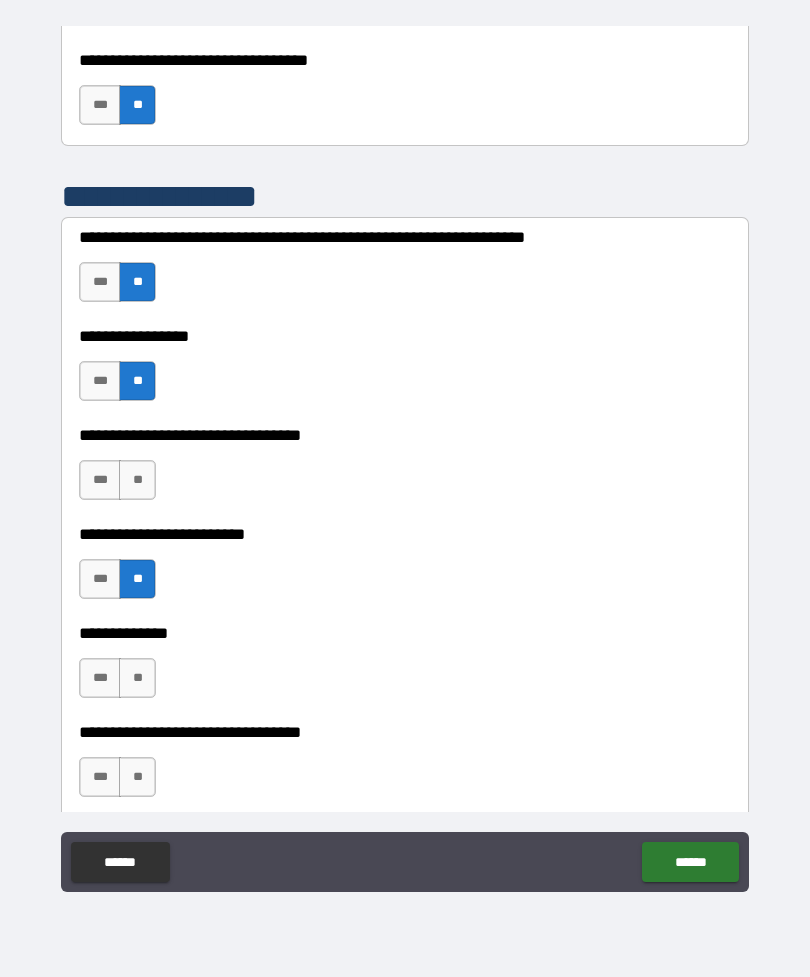 click on "**" at bounding box center (137, 480) 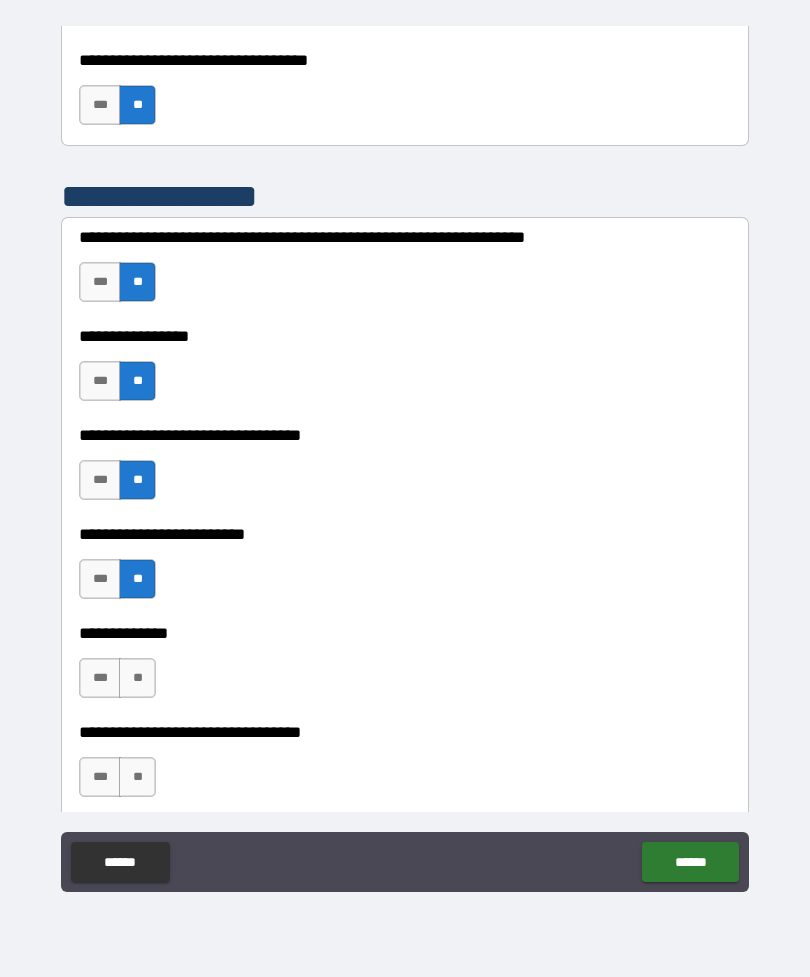 click on "**" at bounding box center [137, 678] 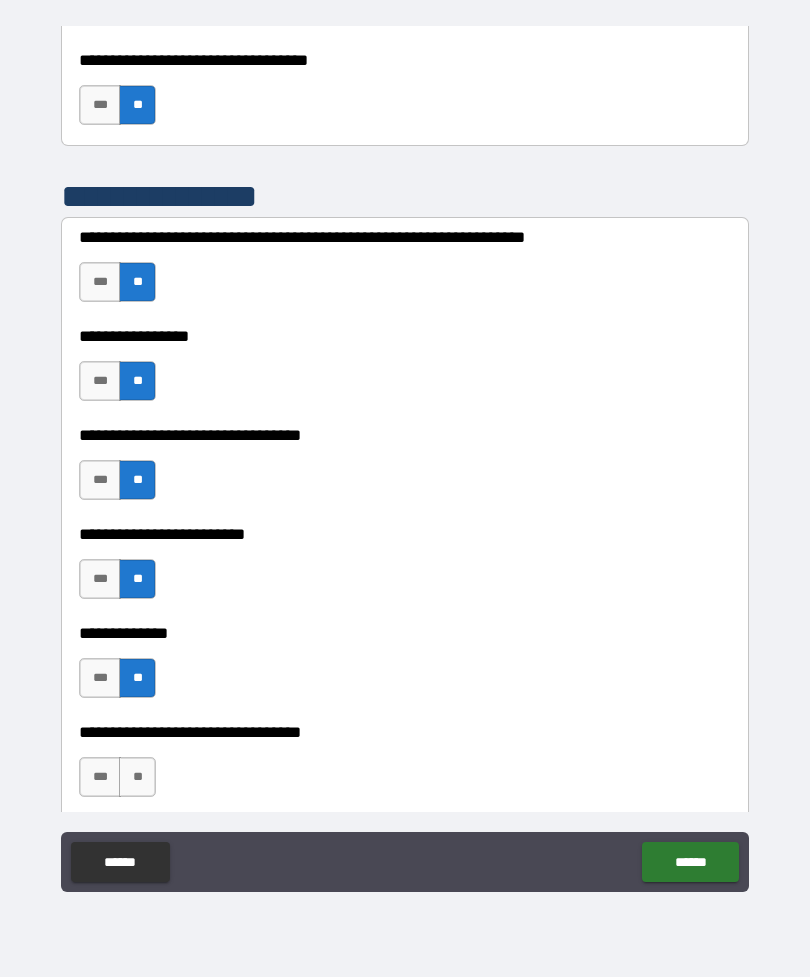 click on "**" at bounding box center [137, 777] 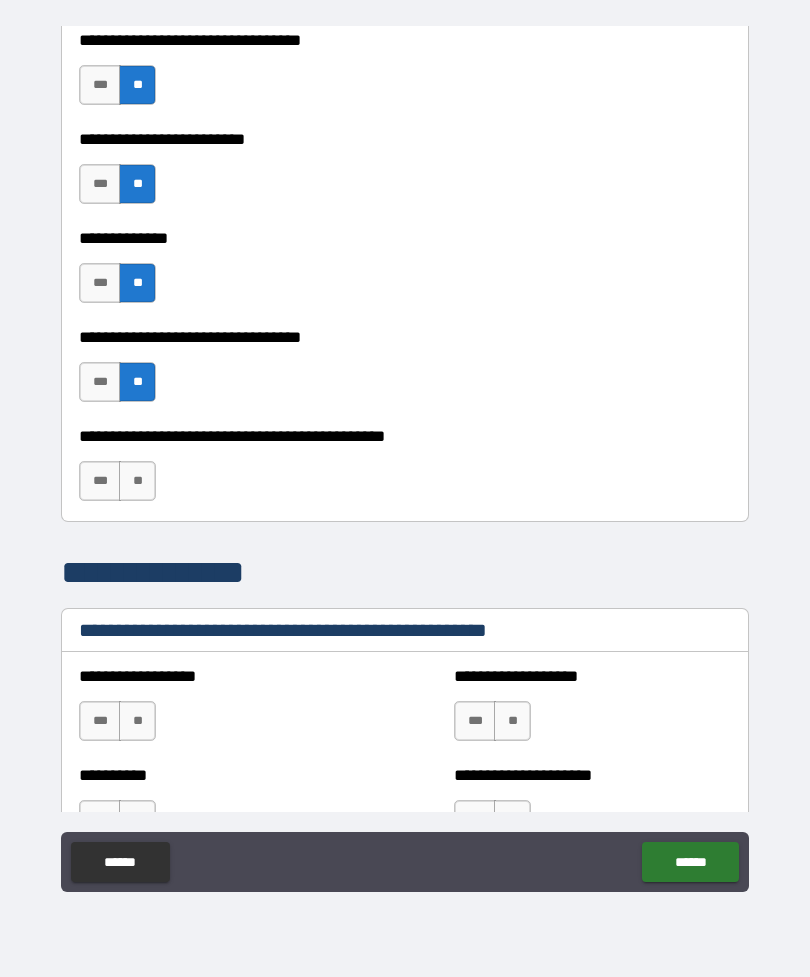 scroll, scrollTop: 4464, scrollLeft: 0, axis: vertical 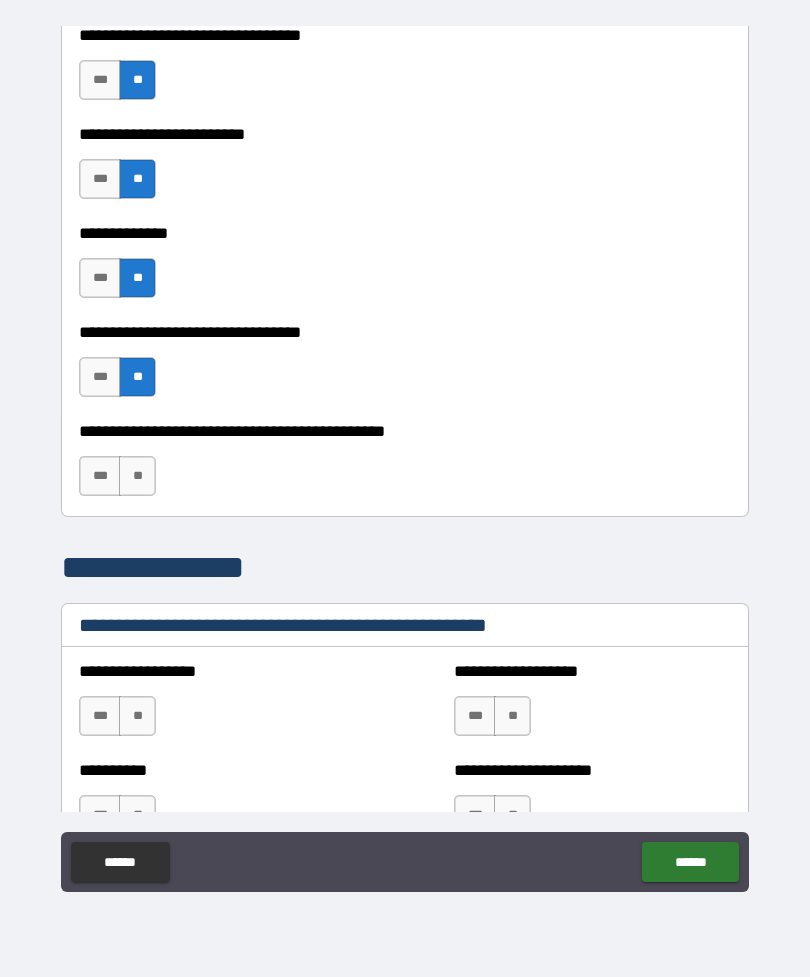 click on "***" at bounding box center (100, 476) 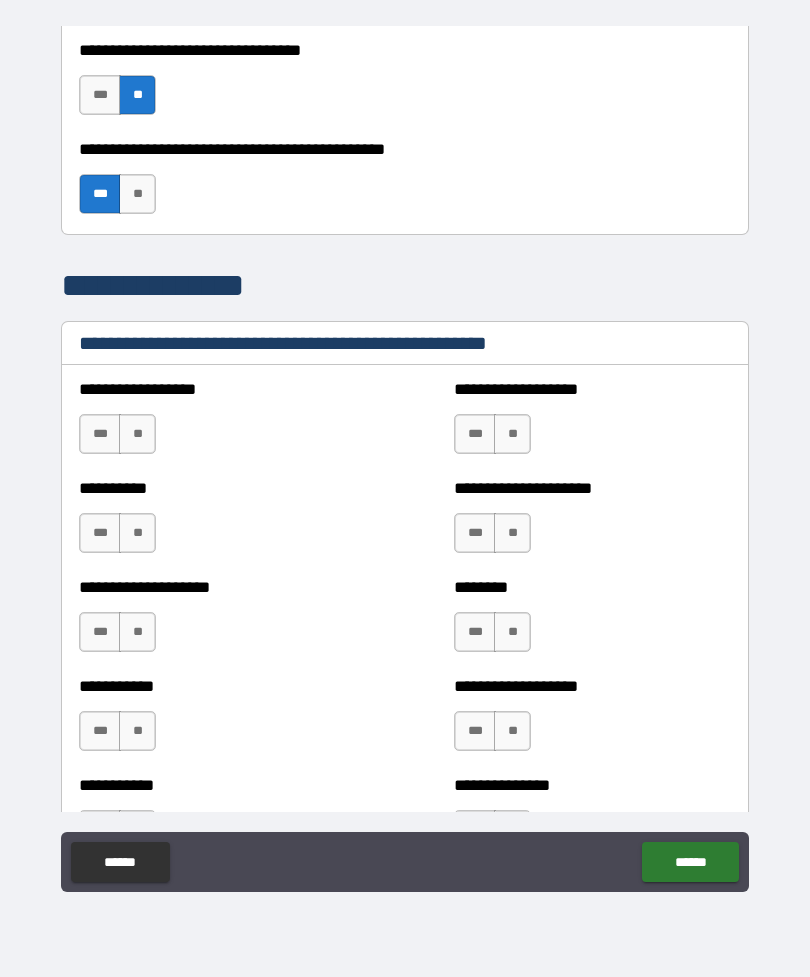 scroll, scrollTop: 4748, scrollLeft: 0, axis: vertical 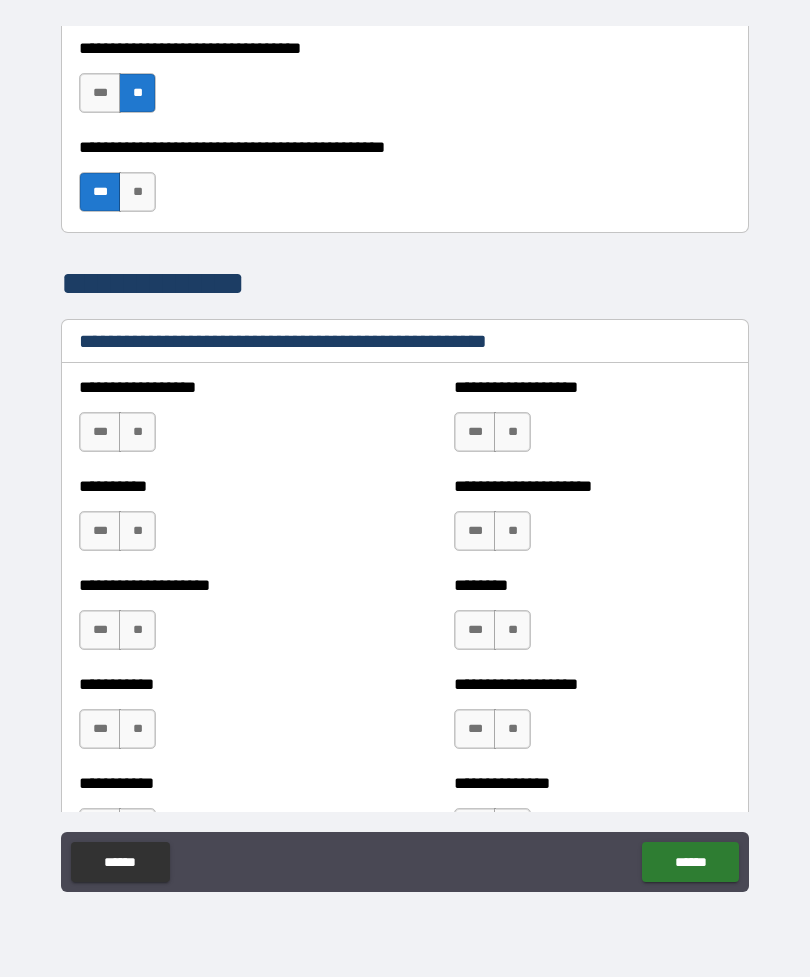 click on "**" at bounding box center [137, 432] 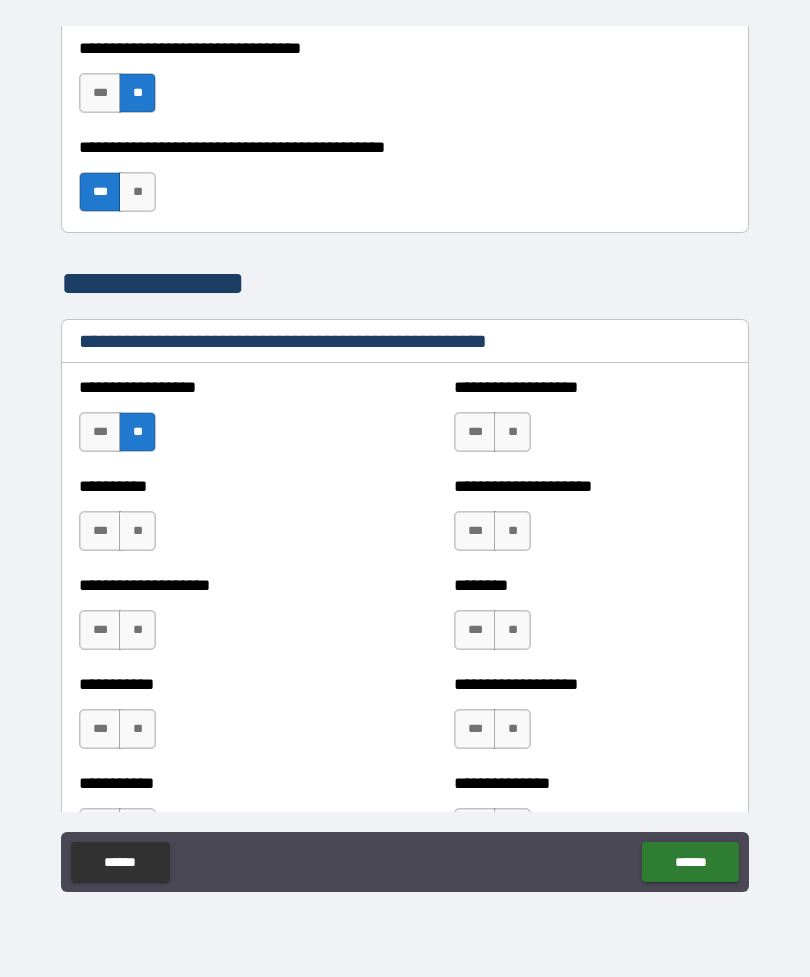 click on "**" at bounding box center [137, 531] 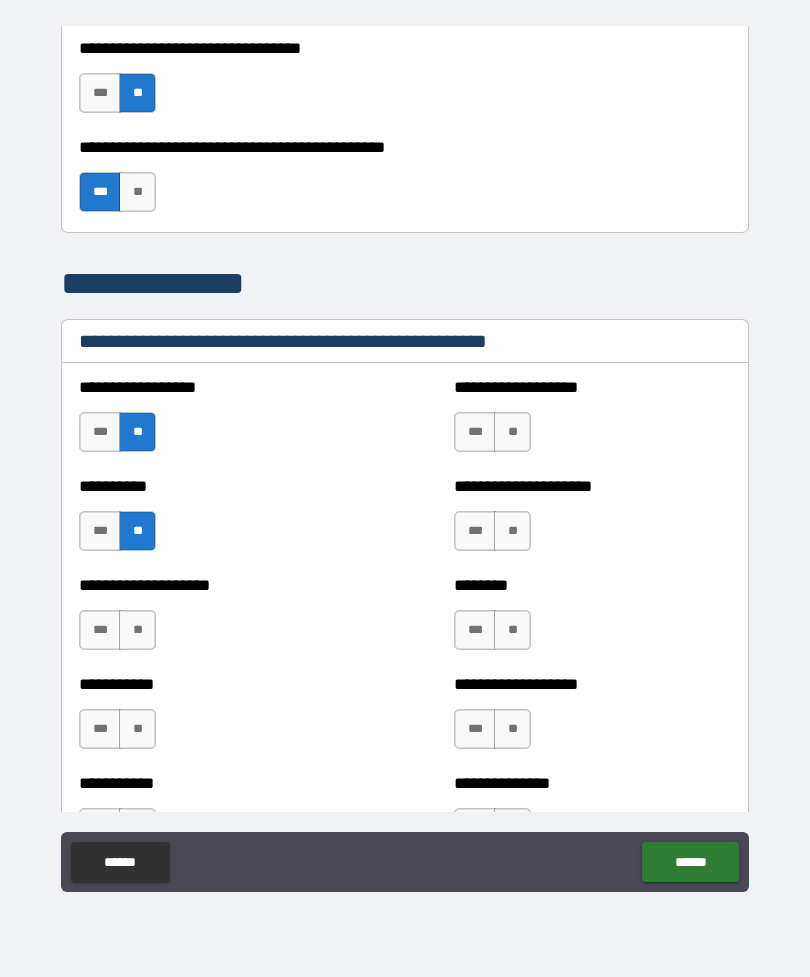 click on "**" at bounding box center [512, 432] 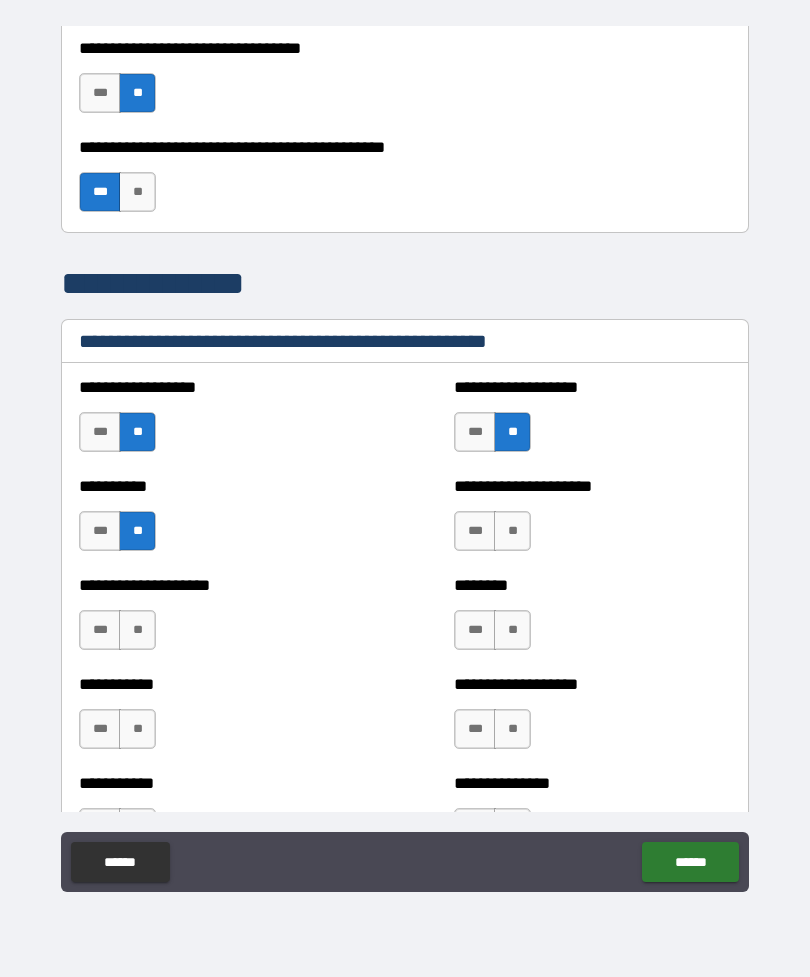 click on "**" at bounding box center [512, 531] 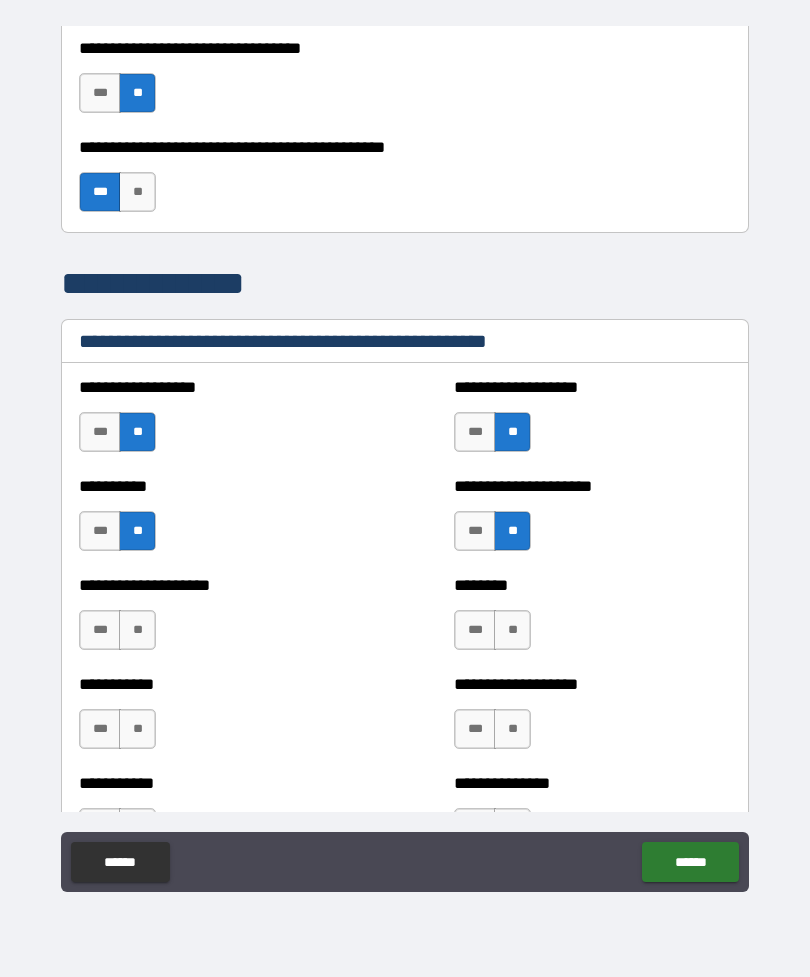 click on "**" at bounding box center [512, 630] 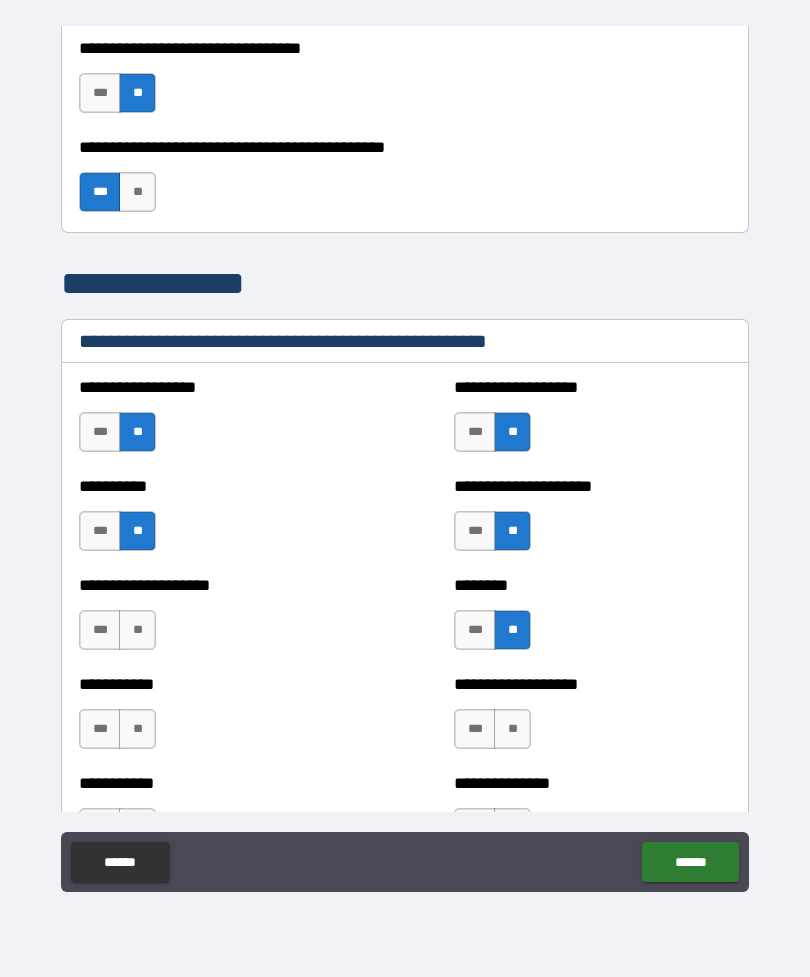 click on "**" at bounding box center (137, 630) 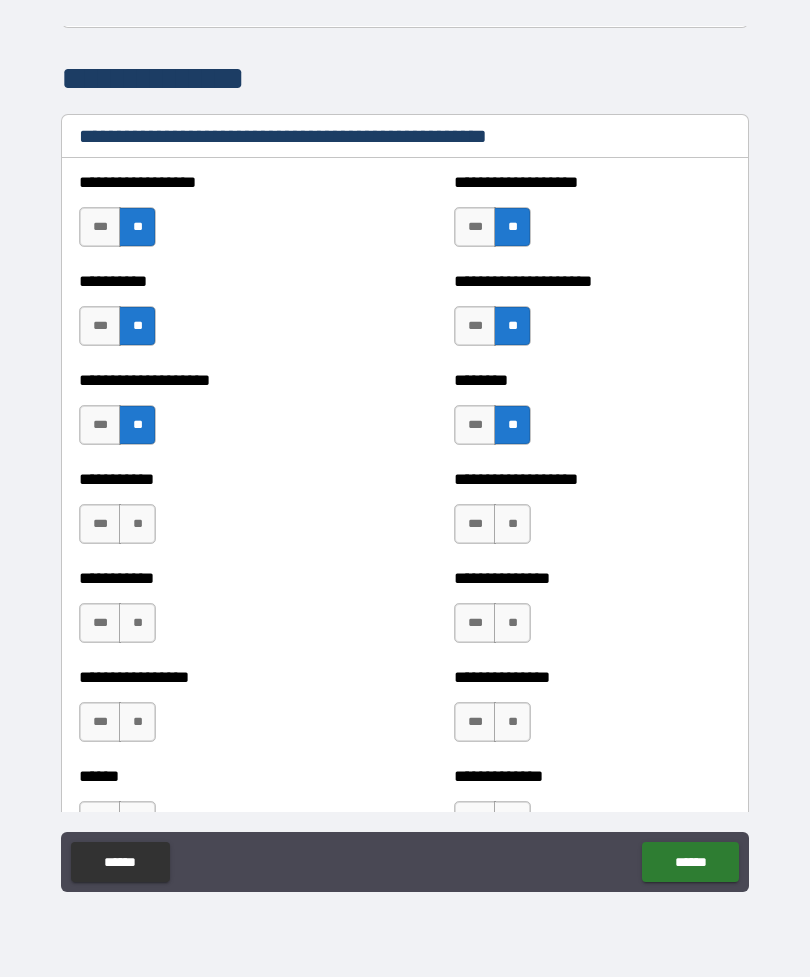 scroll, scrollTop: 4956, scrollLeft: 0, axis: vertical 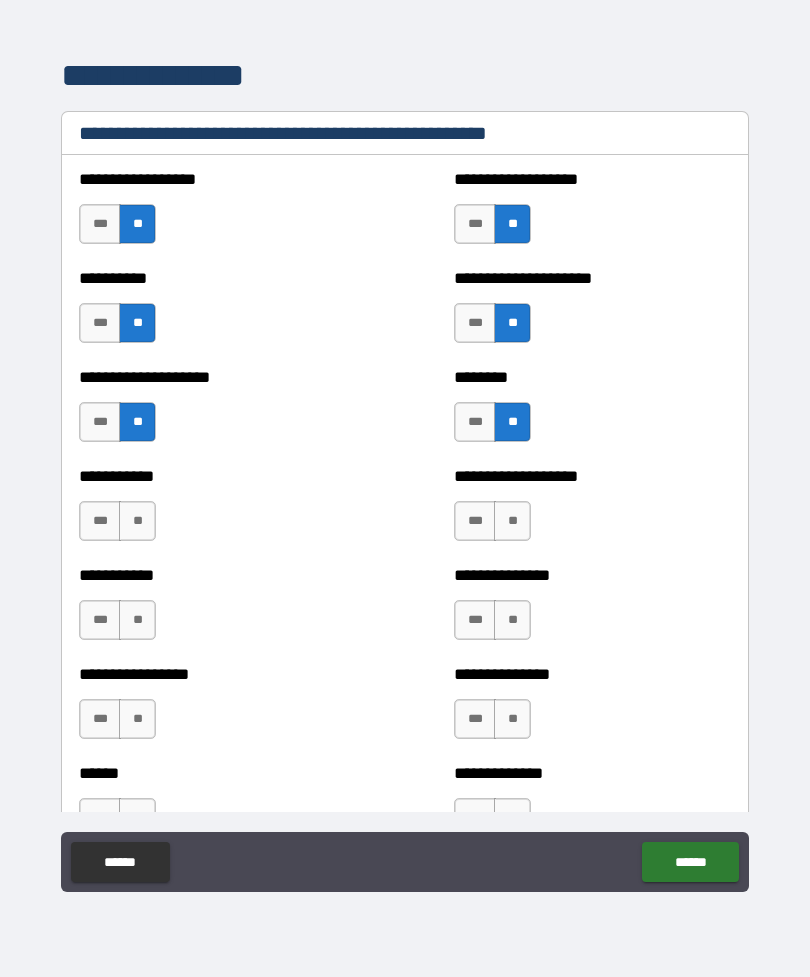 click on "**" at bounding box center [137, 521] 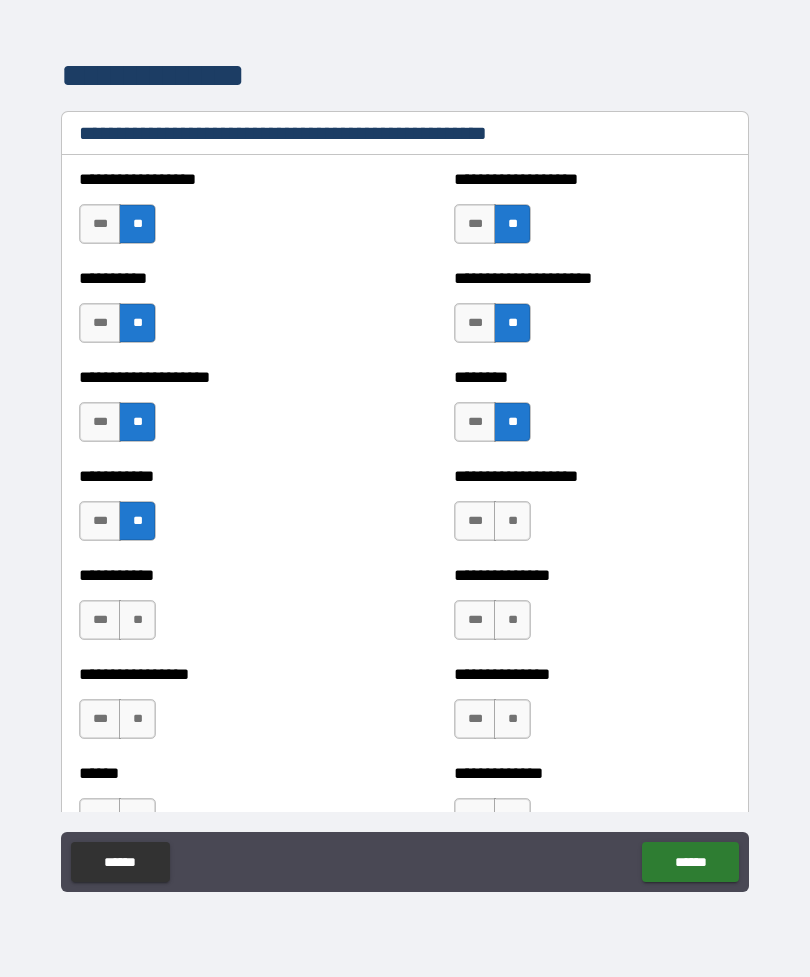 click on "**" at bounding box center [512, 521] 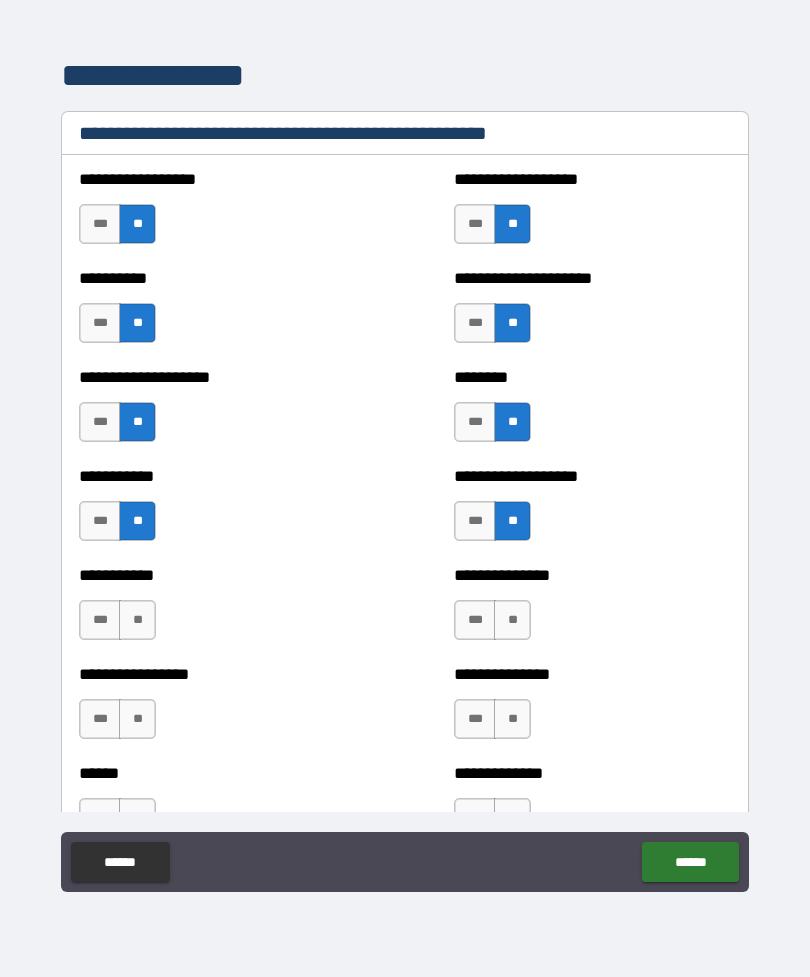 click on "**" at bounding box center [512, 620] 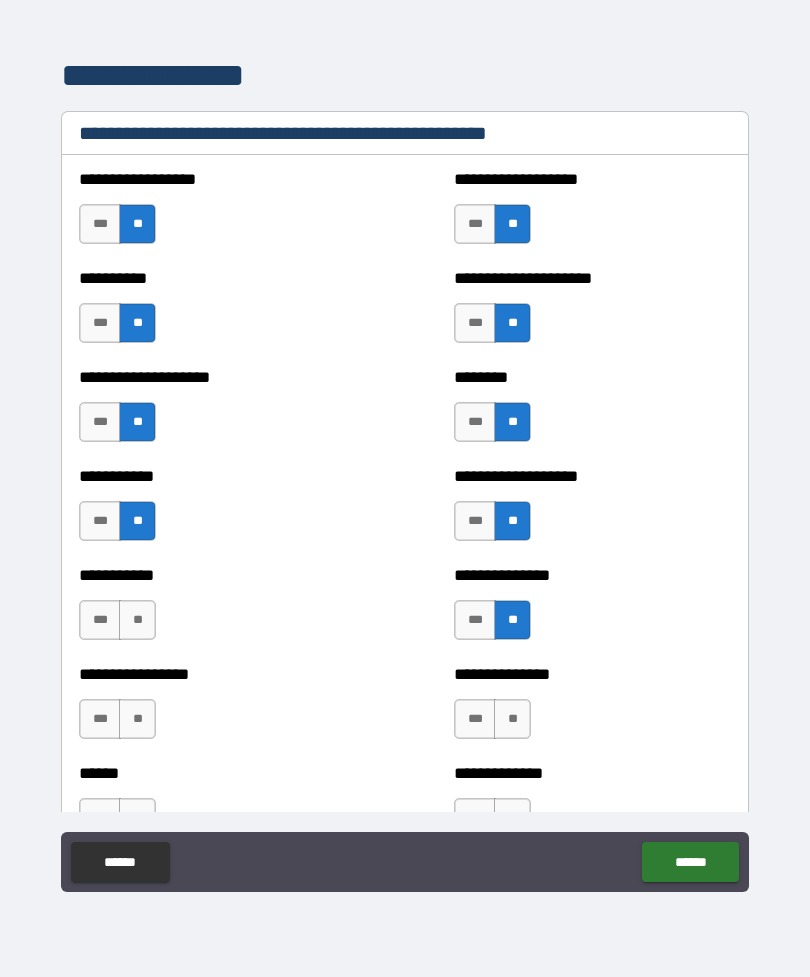 click on "**" at bounding box center (137, 620) 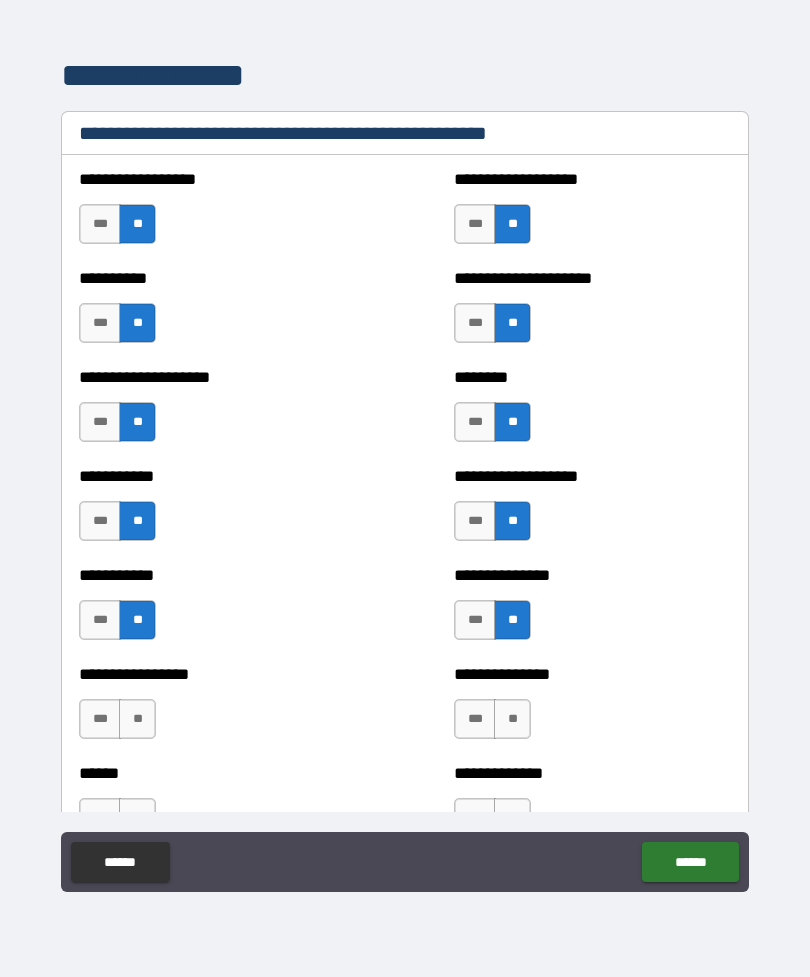 click on "**" at bounding box center (137, 719) 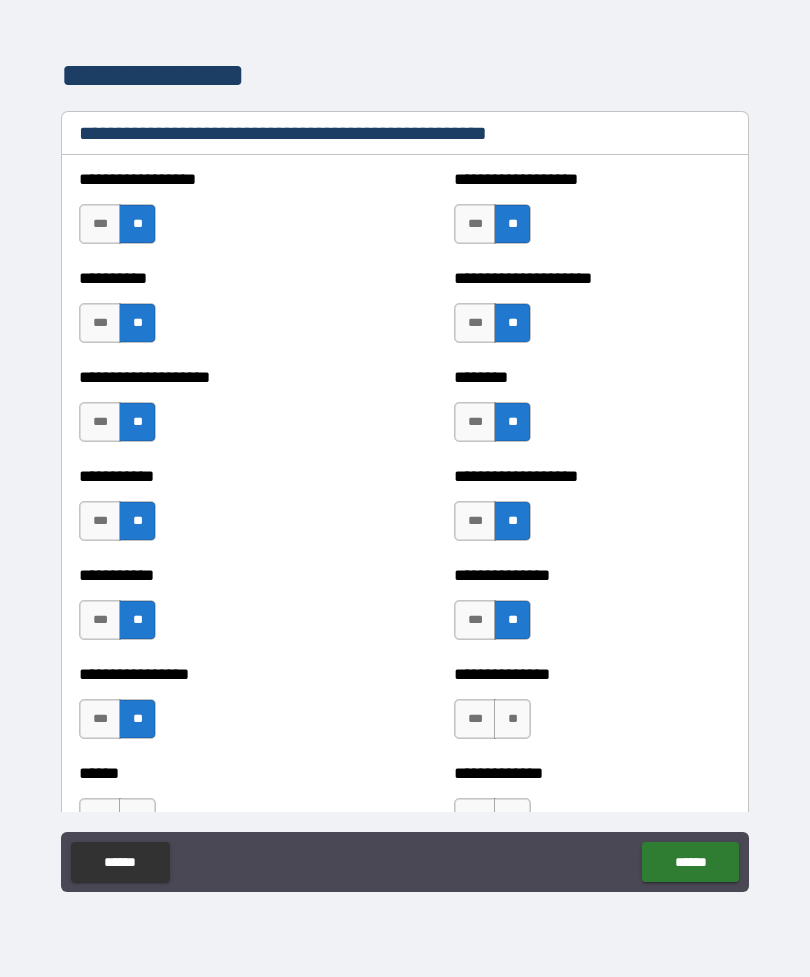 click on "**" at bounding box center (512, 719) 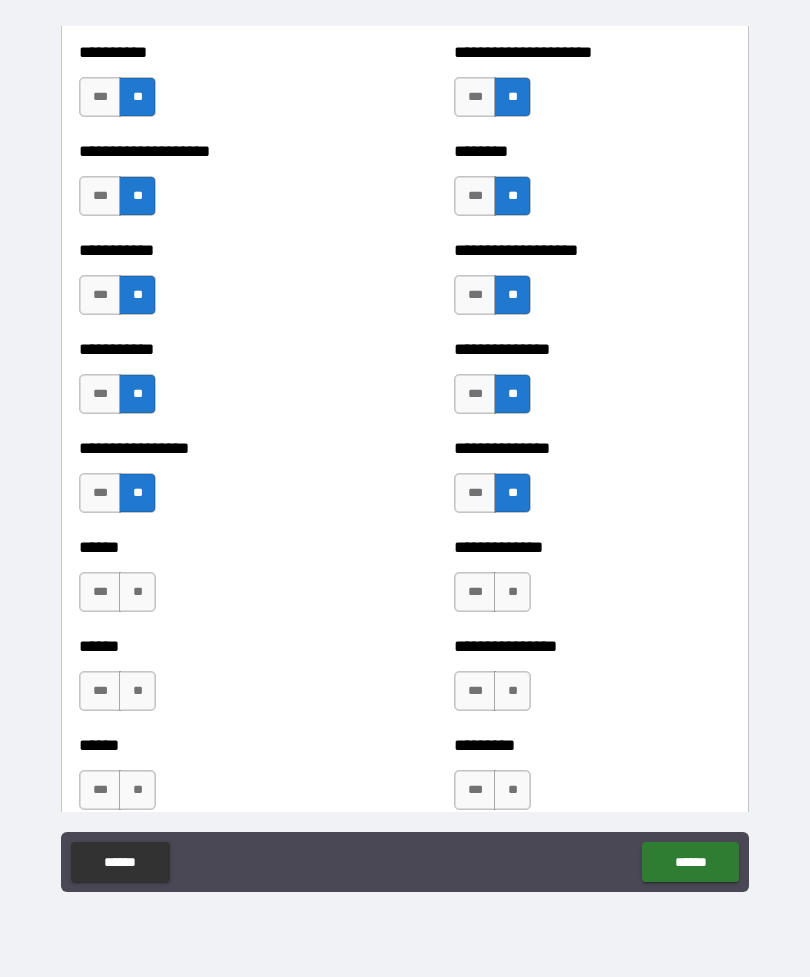 scroll, scrollTop: 5265, scrollLeft: 0, axis: vertical 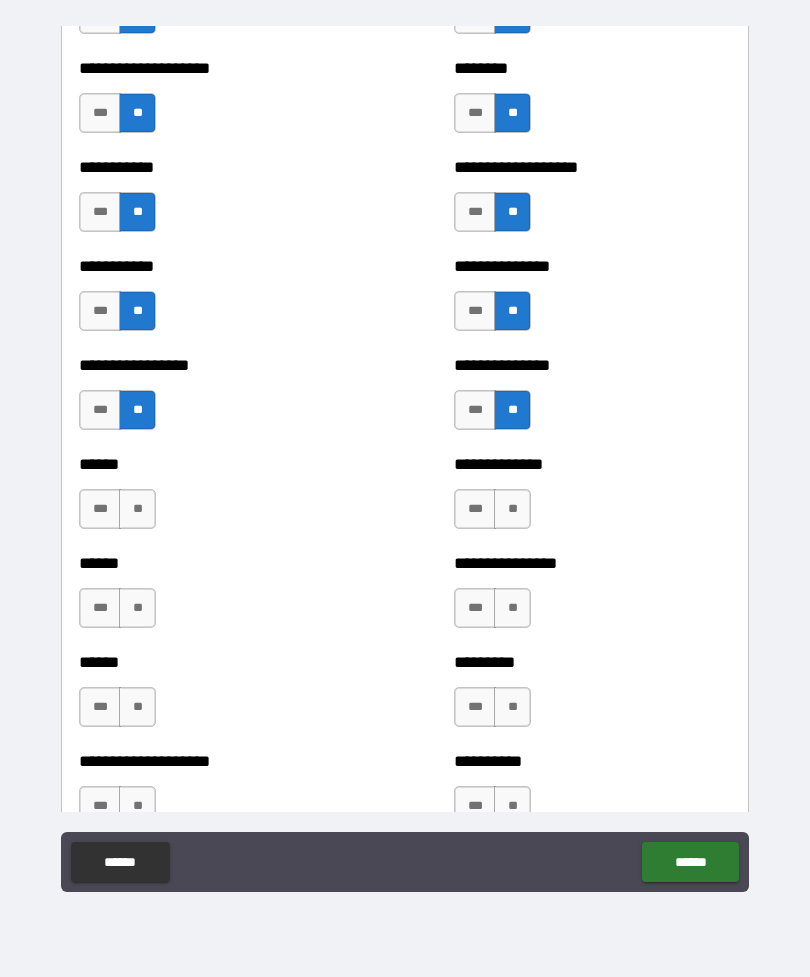 click on "**" at bounding box center (512, 509) 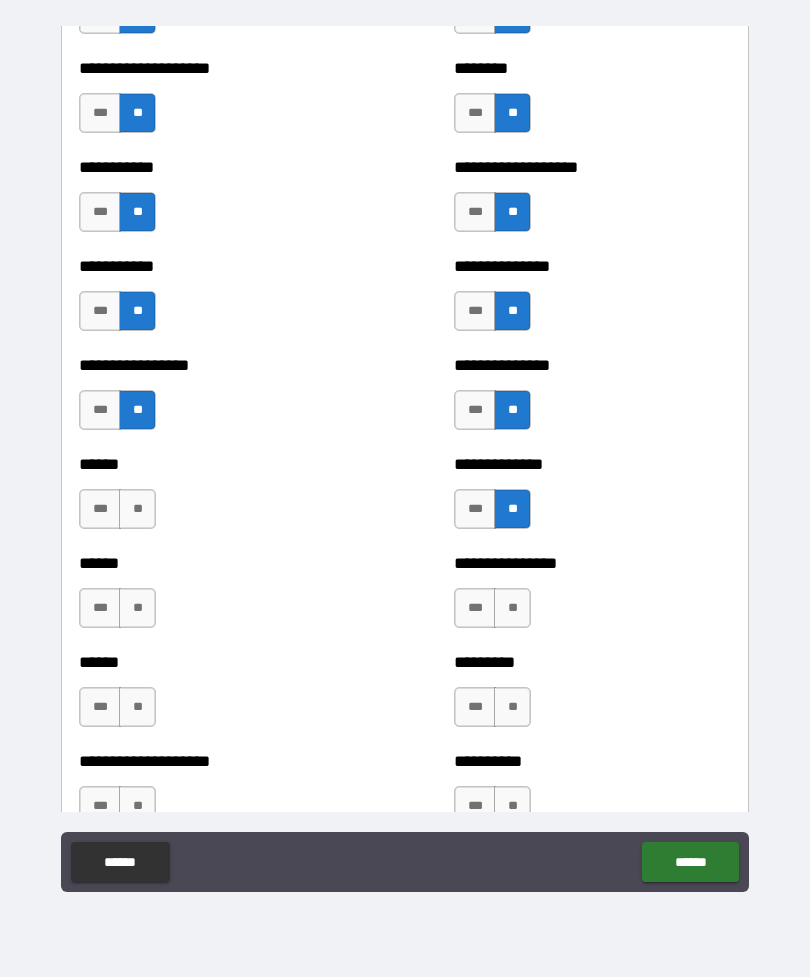 click on "**" at bounding box center [512, 608] 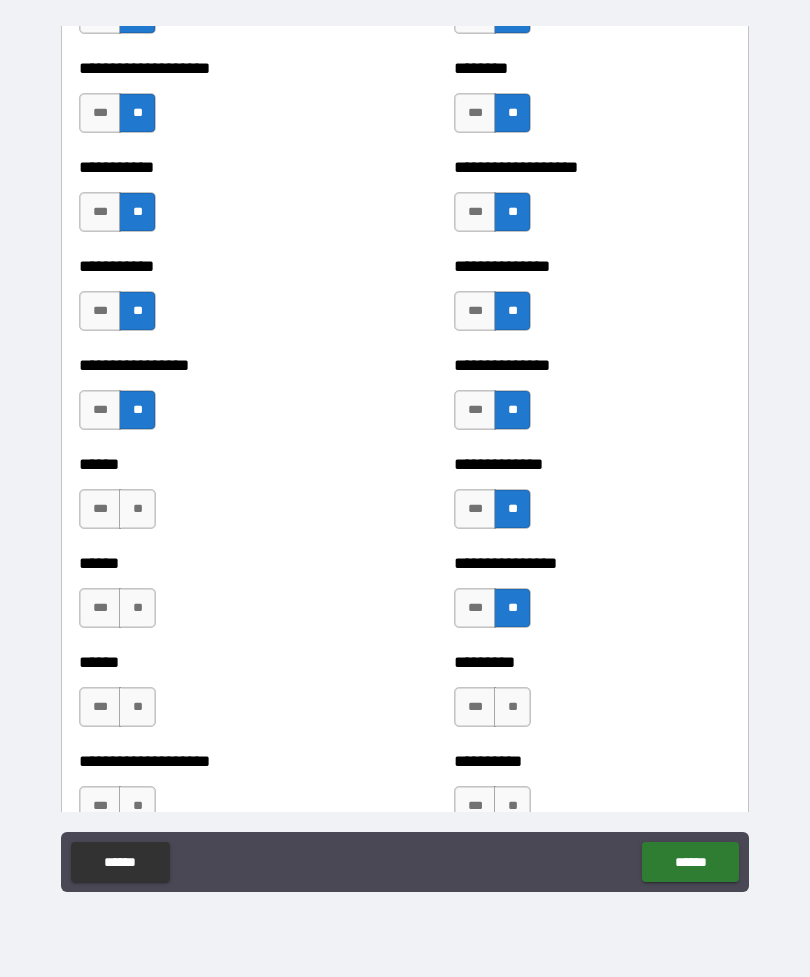 click on "**" at bounding box center (512, 707) 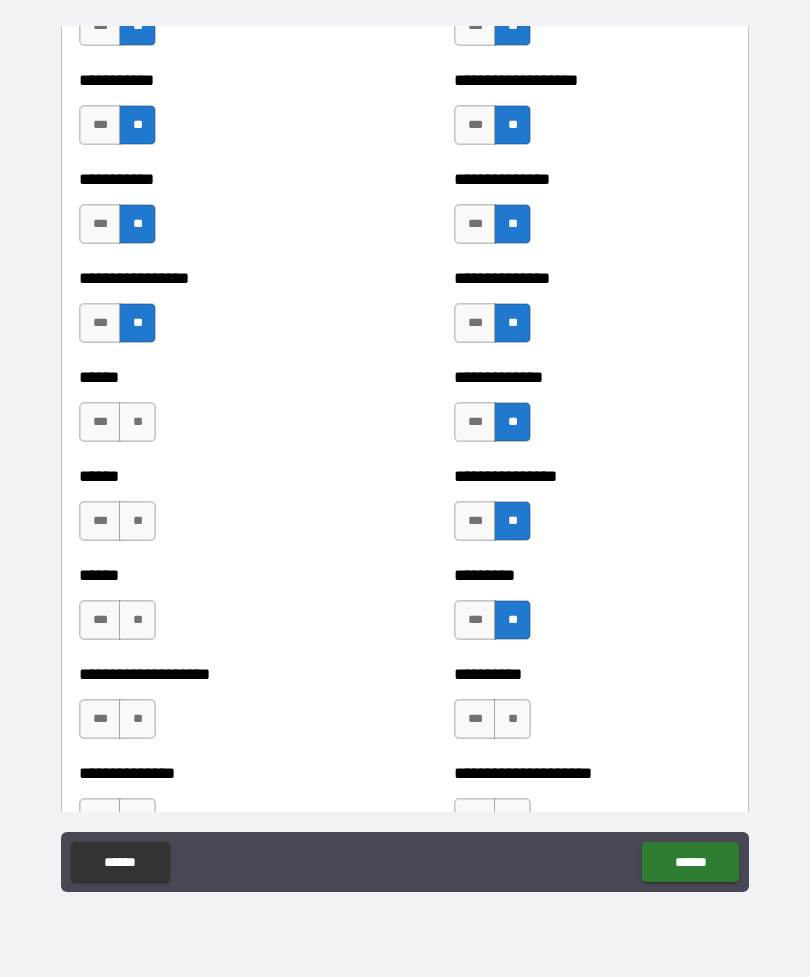 scroll, scrollTop: 5488, scrollLeft: 0, axis: vertical 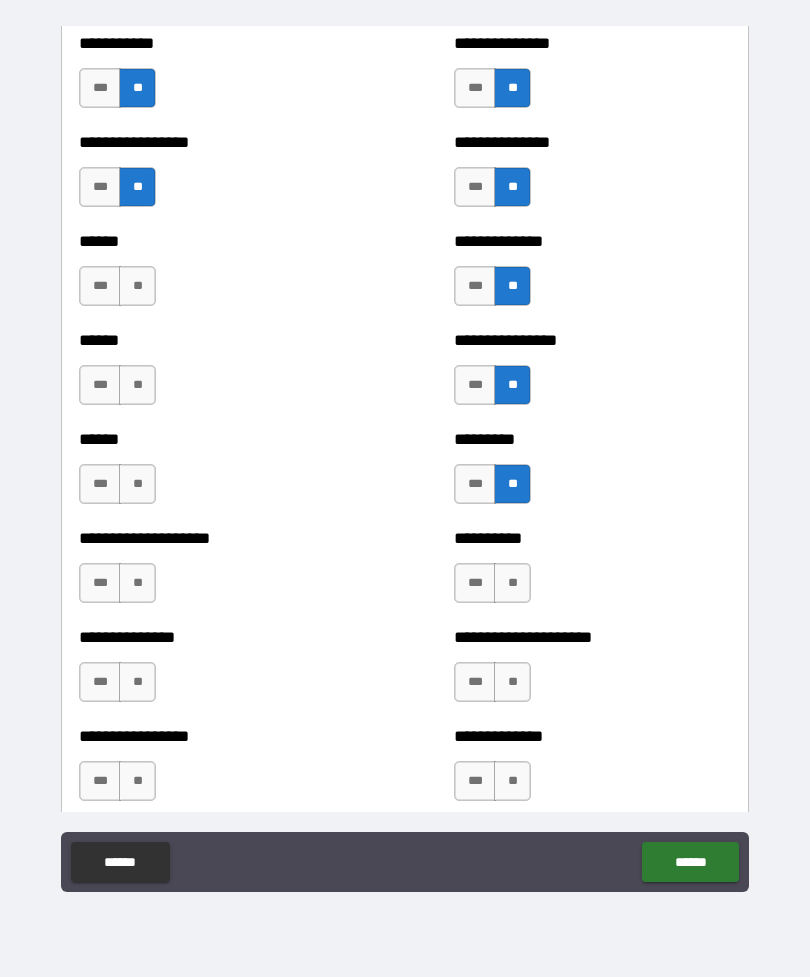 click on "**" at bounding box center [512, 583] 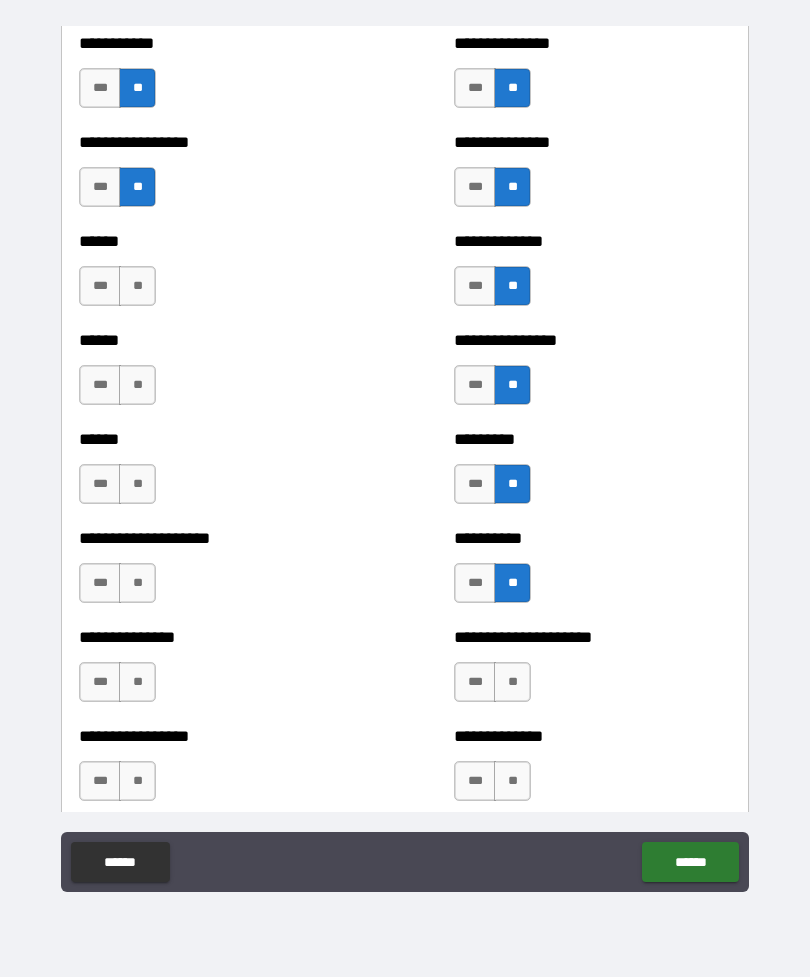 click on "**" at bounding box center (137, 385) 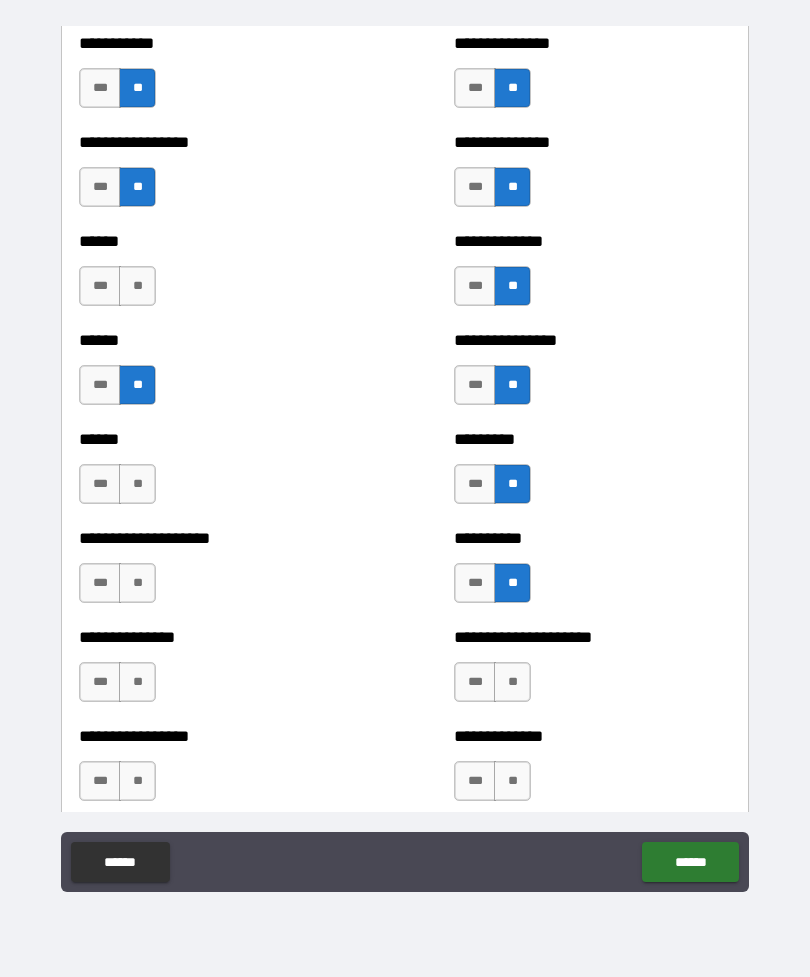 click on "**" at bounding box center (137, 286) 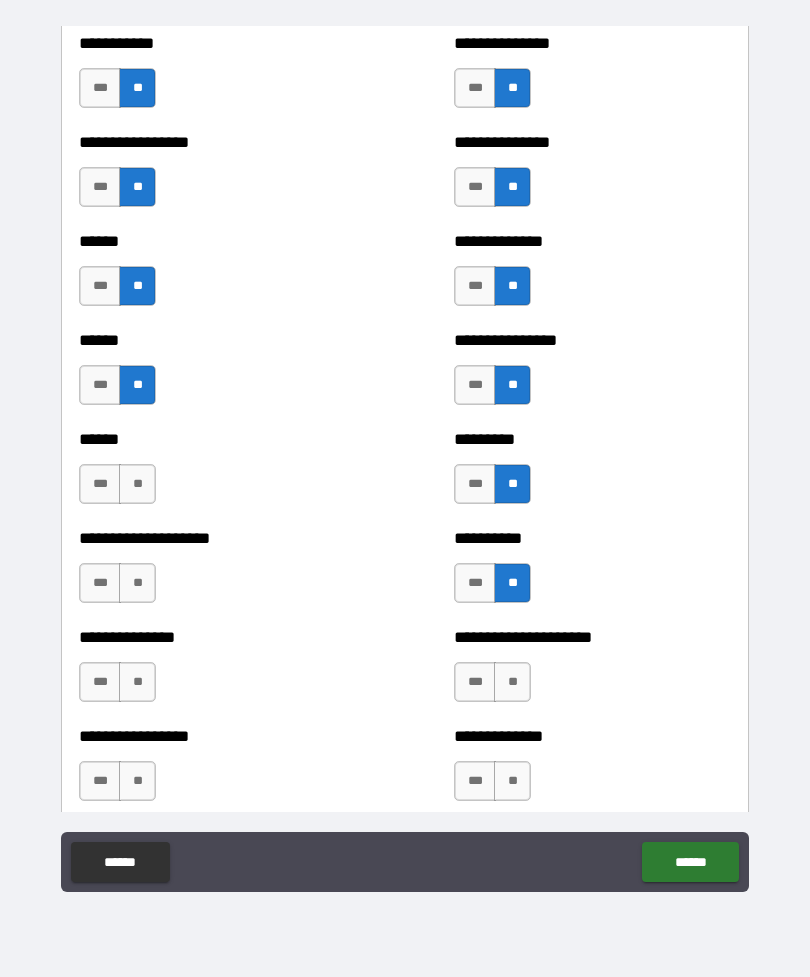 click on "**" at bounding box center [137, 484] 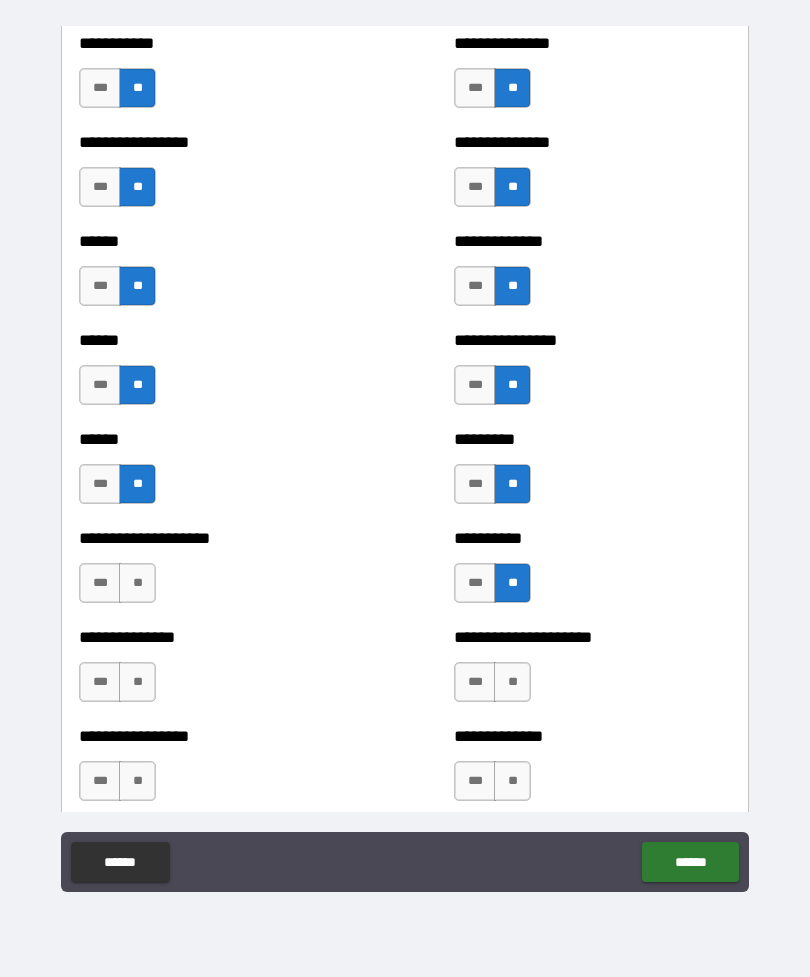 click on "**" at bounding box center (137, 583) 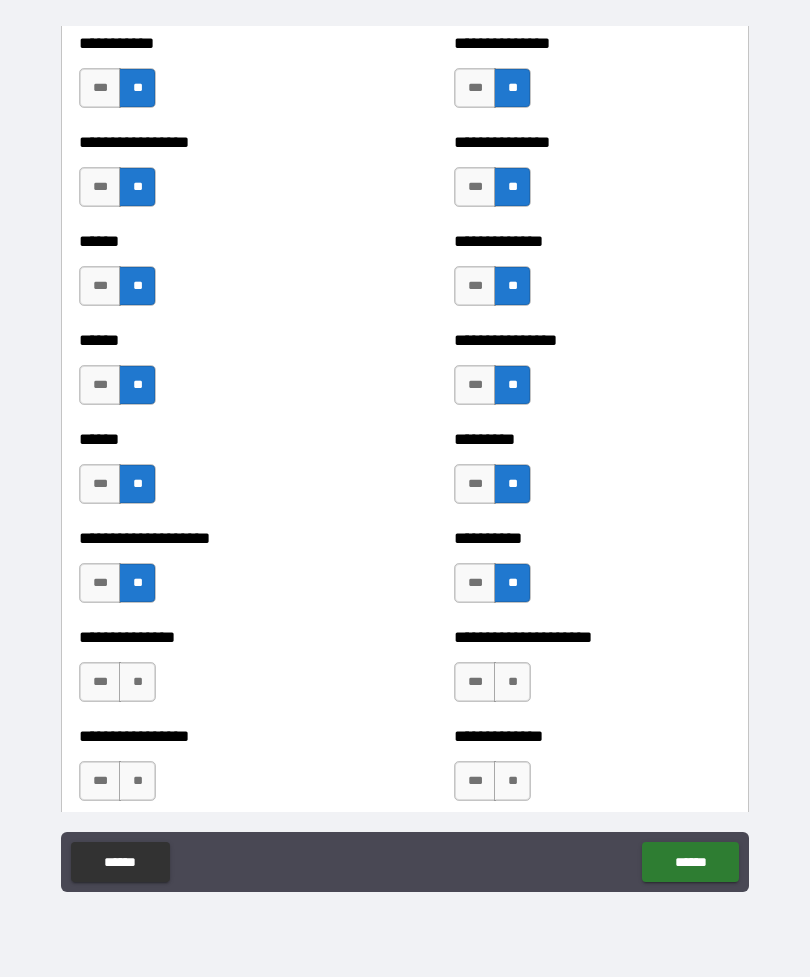 click on "**" at bounding box center (137, 682) 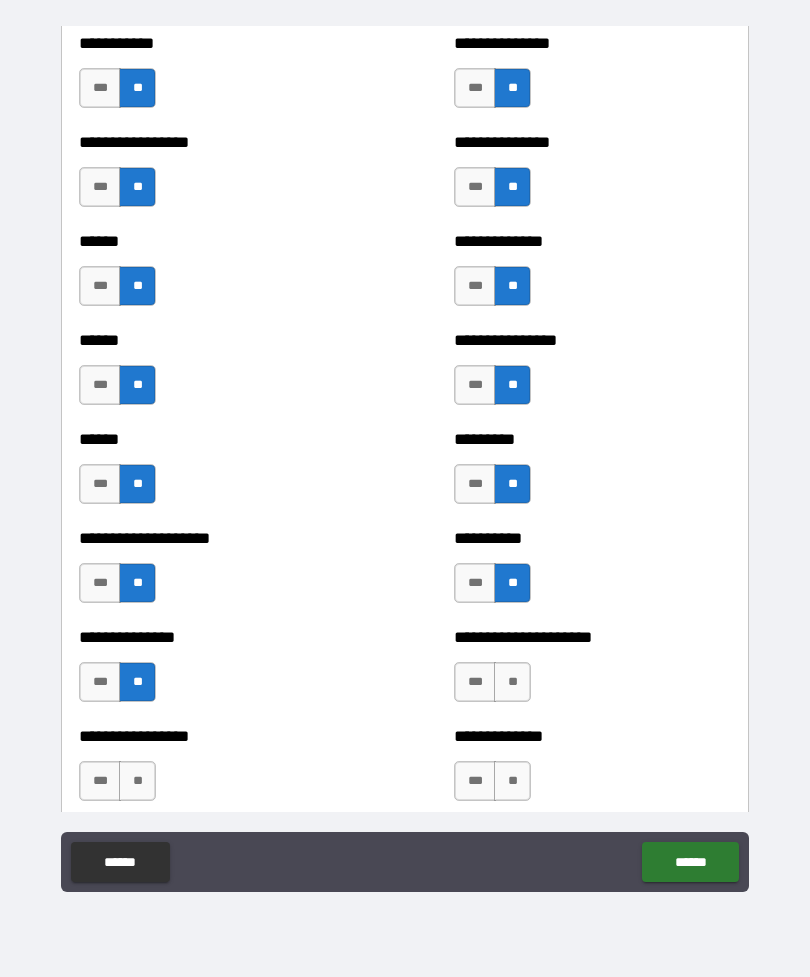 click on "**" at bounding box center [137, 781] 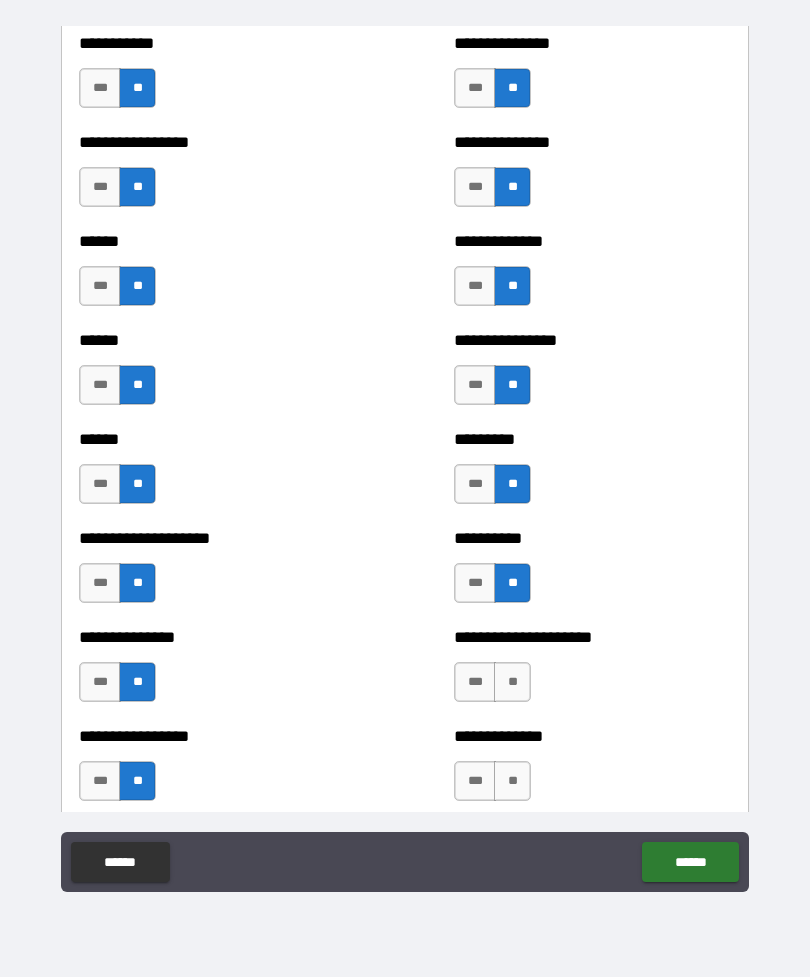 click on "**" at bounding box center [512, 781] 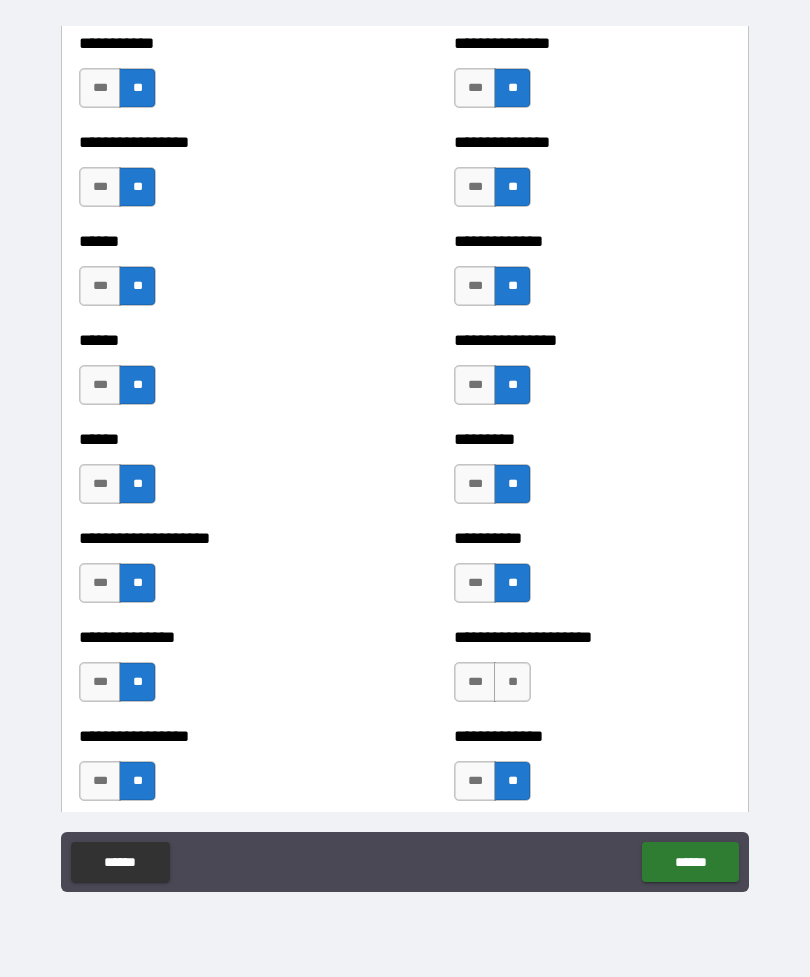 click on "**" at bounding box center [512, 682] 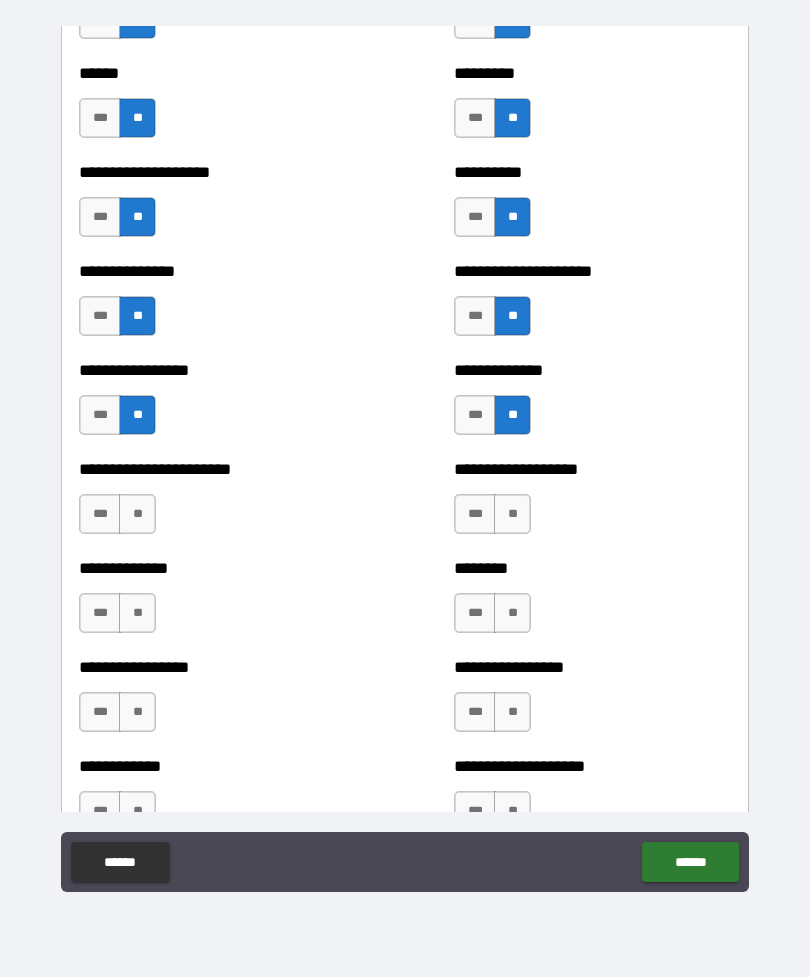 scroll, scrollTop: 5865, scrollLeft: 0, axis: vertical 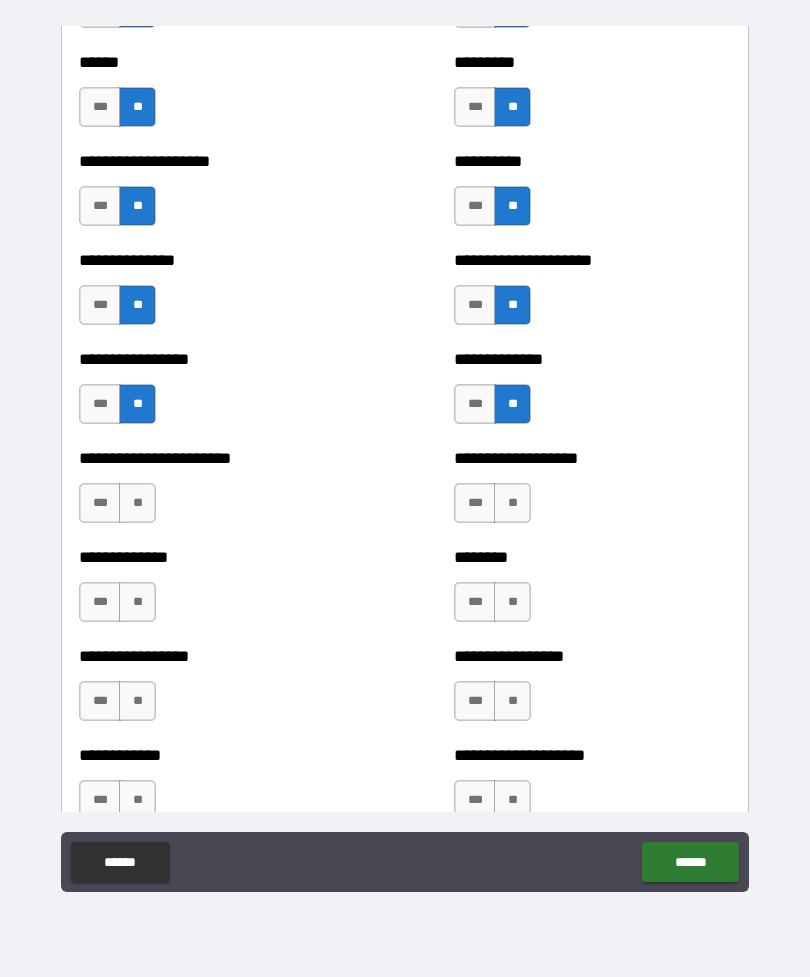 click on "**" at bounding box center (137, 503) 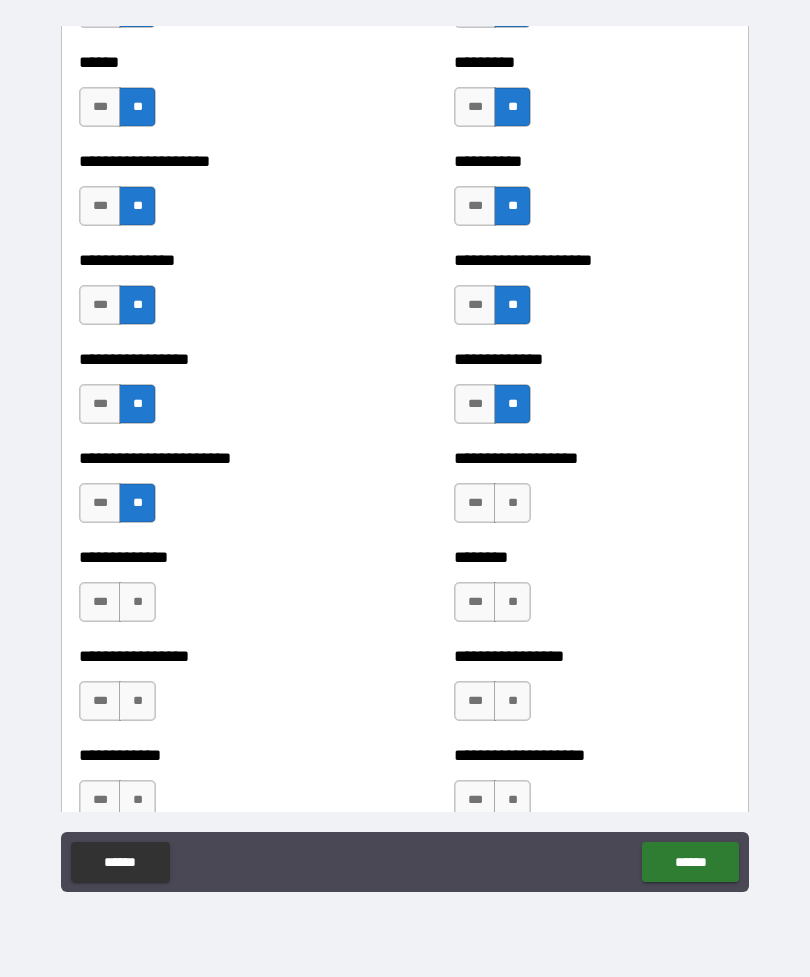 click on "**" at bounding box center [137, 602] 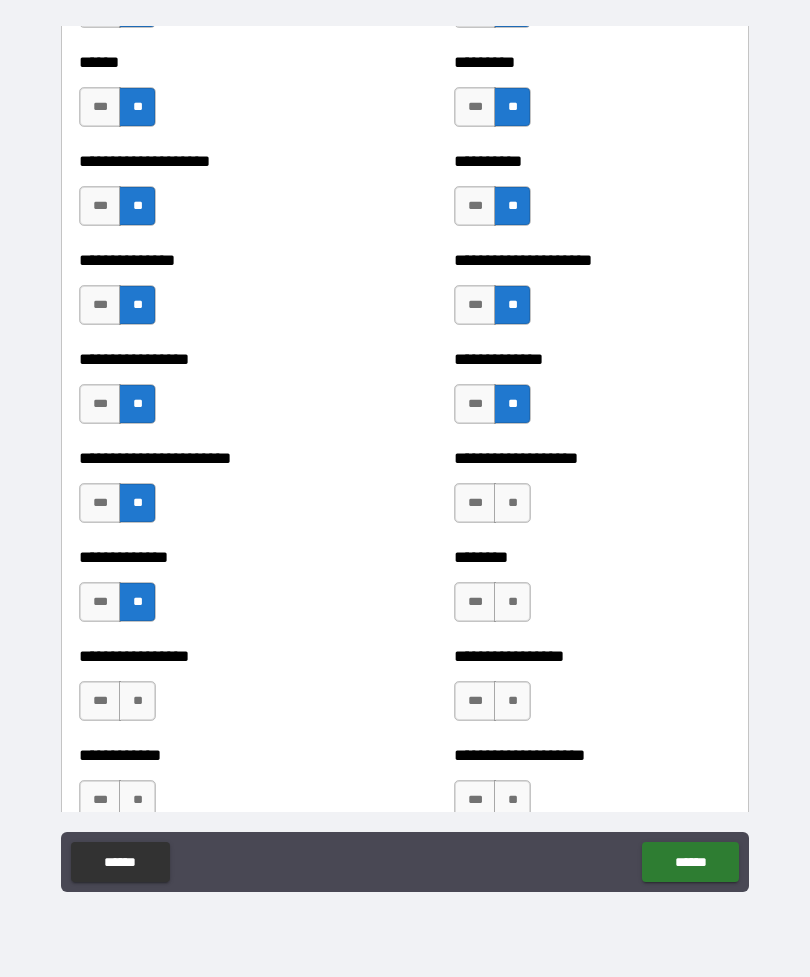 click on "**" at bounding box center [137, 701] 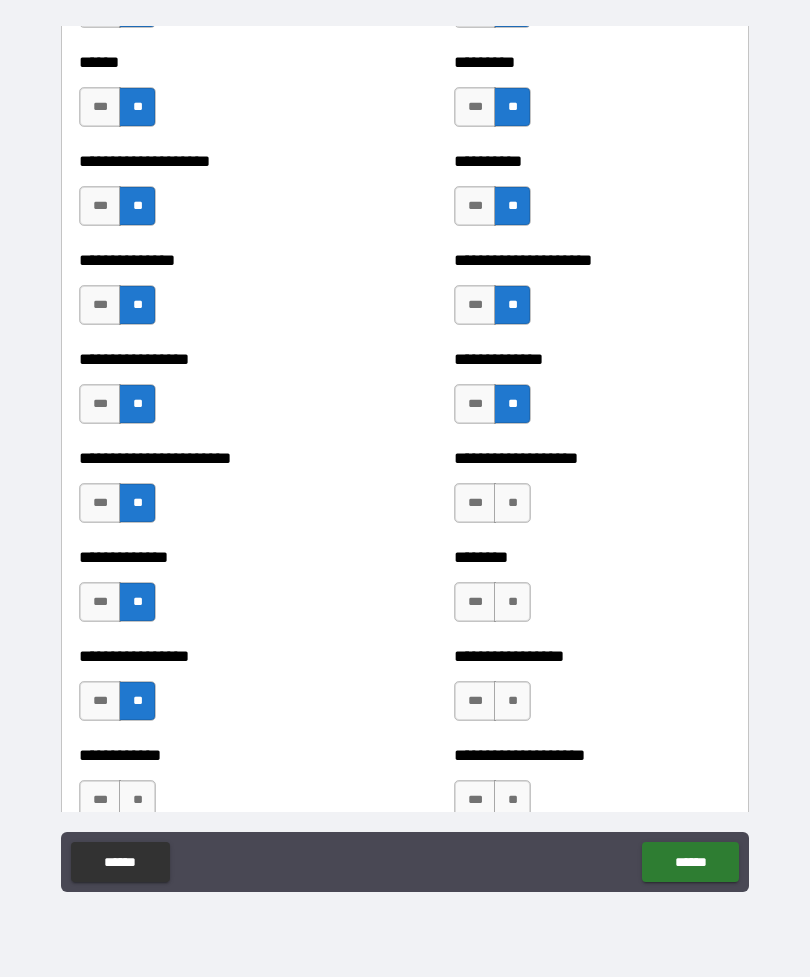 click on "**" at bounding box center (512, 503) 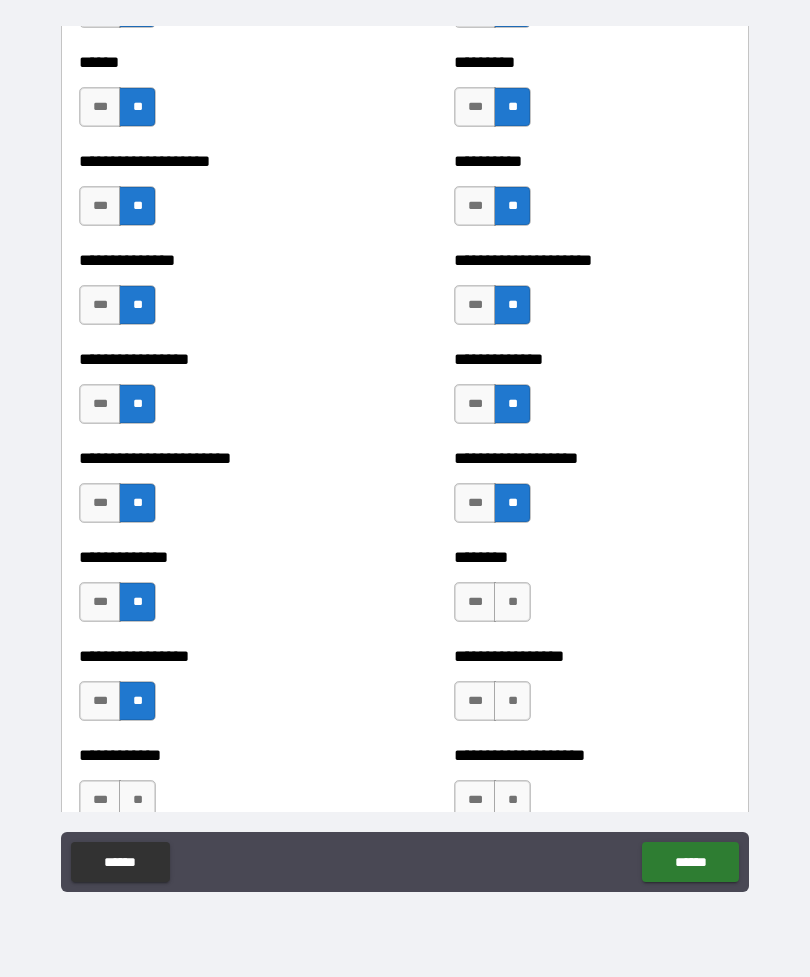 click on "**" at bounding box center [512, 602] 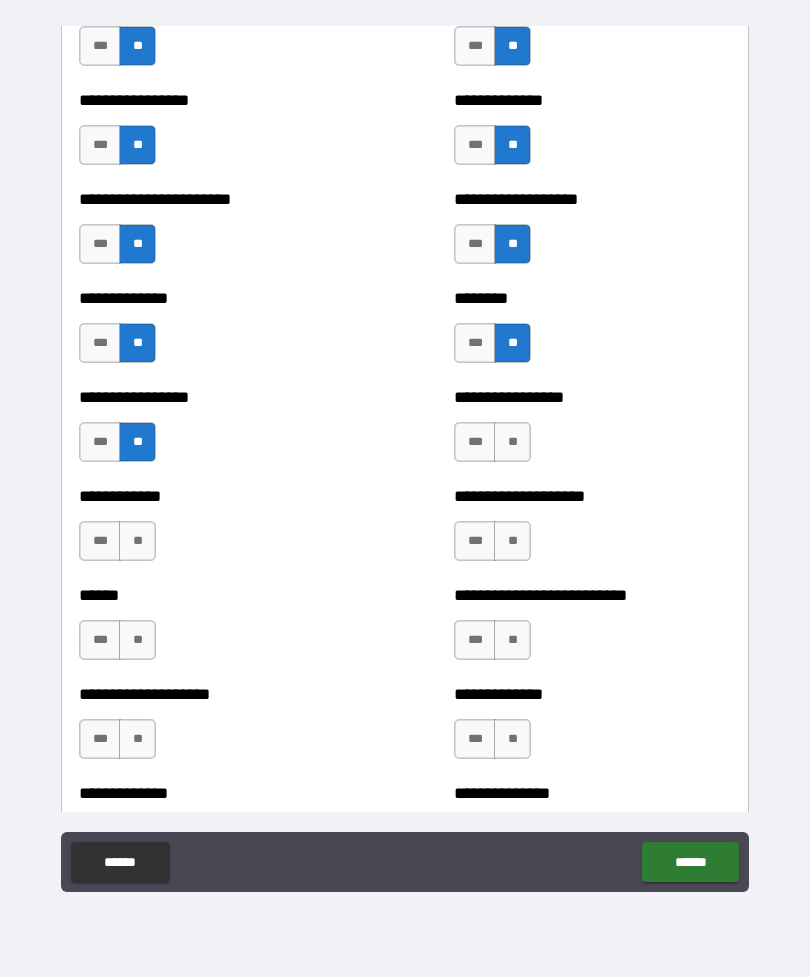 scroll, scrollTop: 6125, scrollLeft: 0, axis: vertical 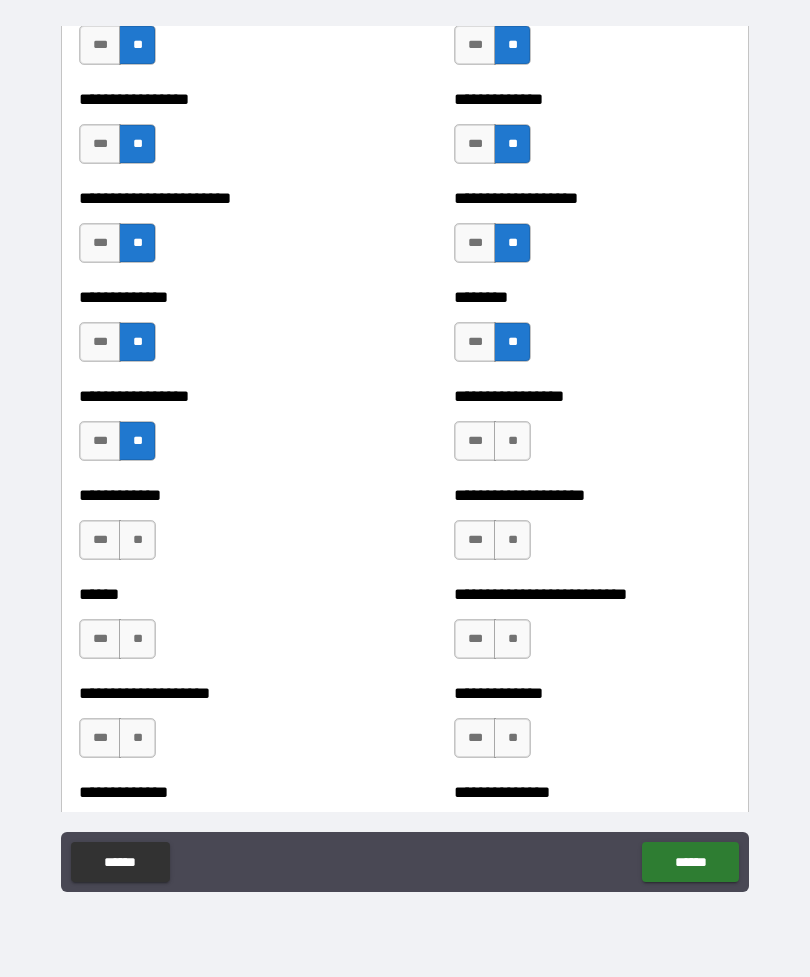 click on "**" at bounding box center [512, 441] 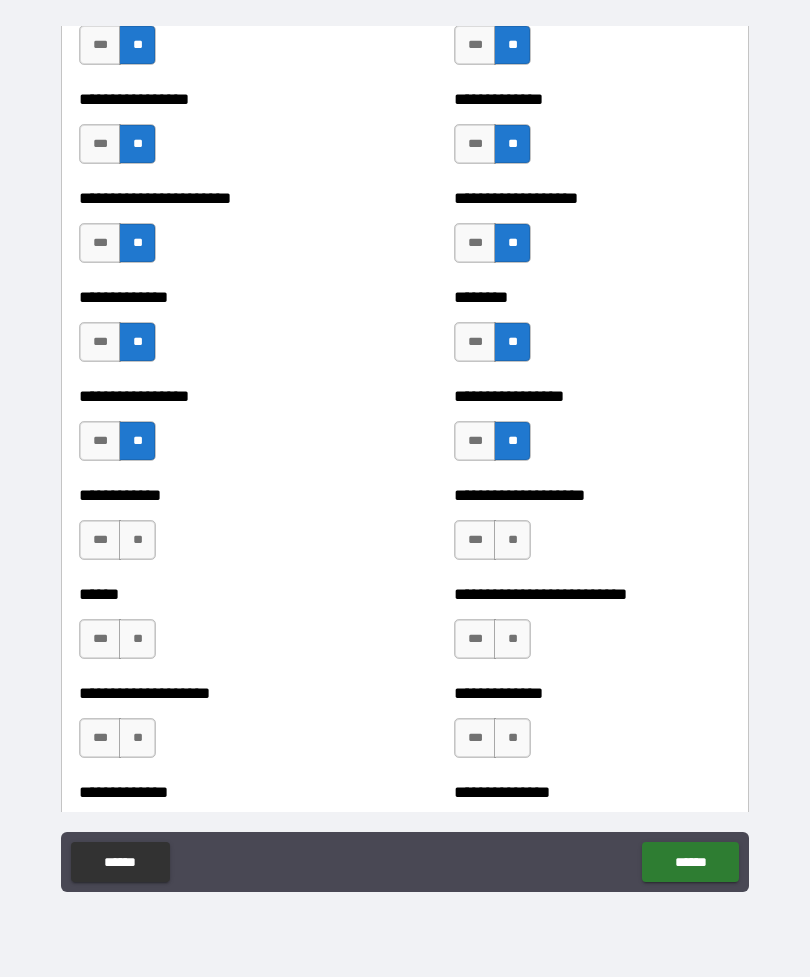 click on "**" at bounding box center [512, 540] 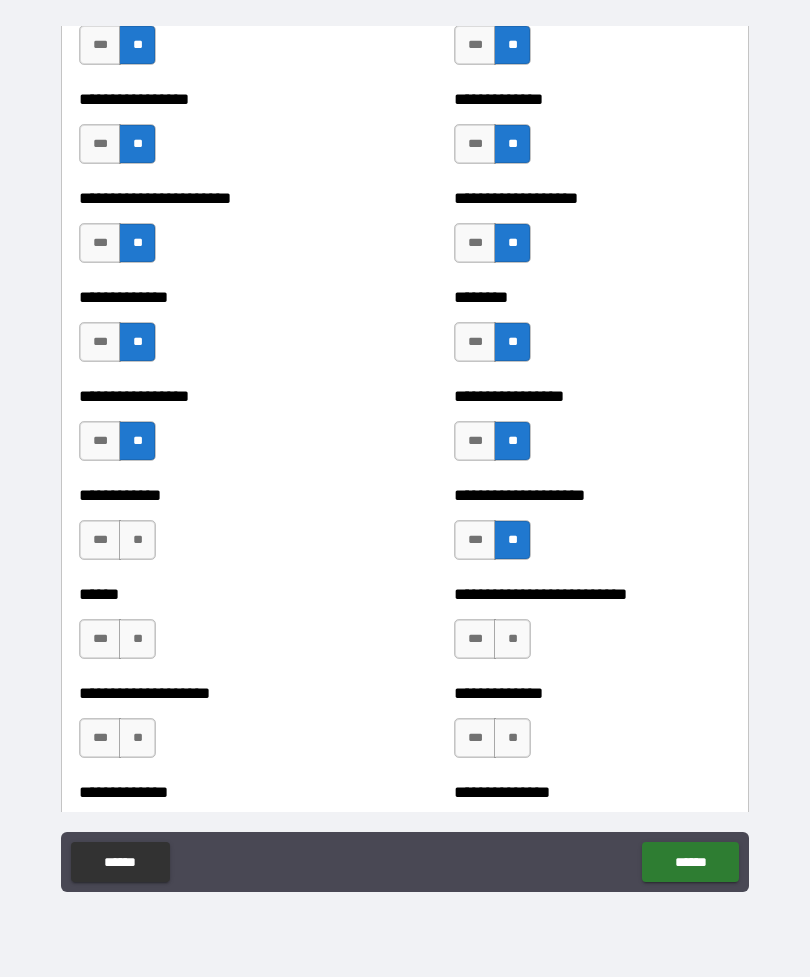 click on "**" at bounding box center [512, 639] 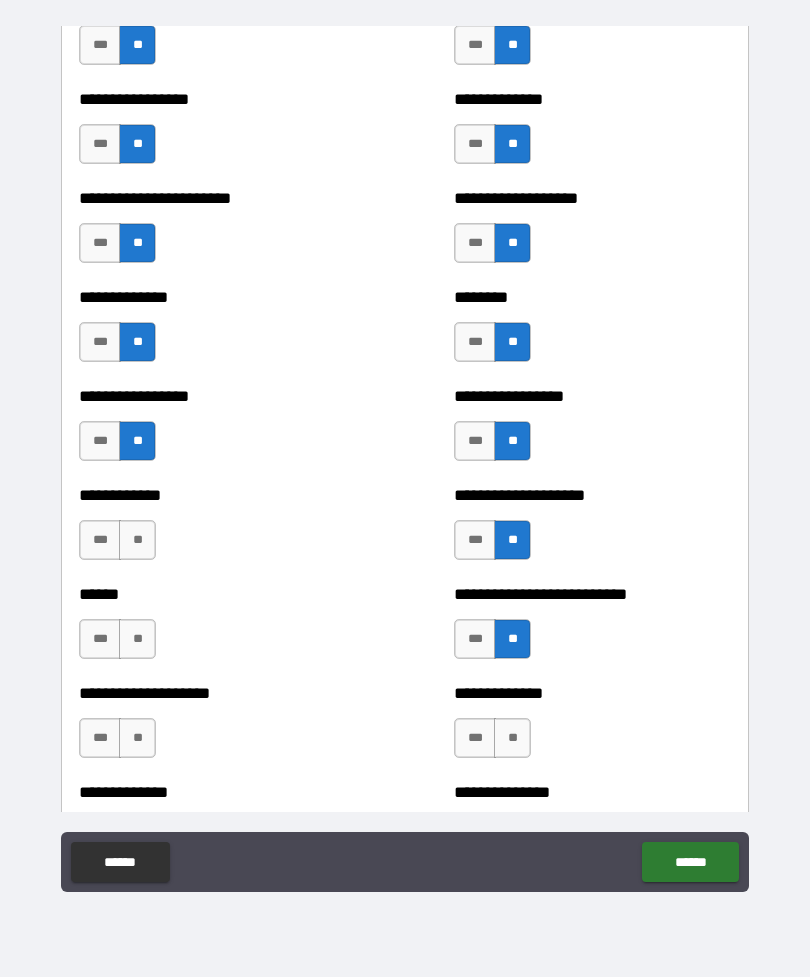 click on "**" at bounding box center (512, 738) 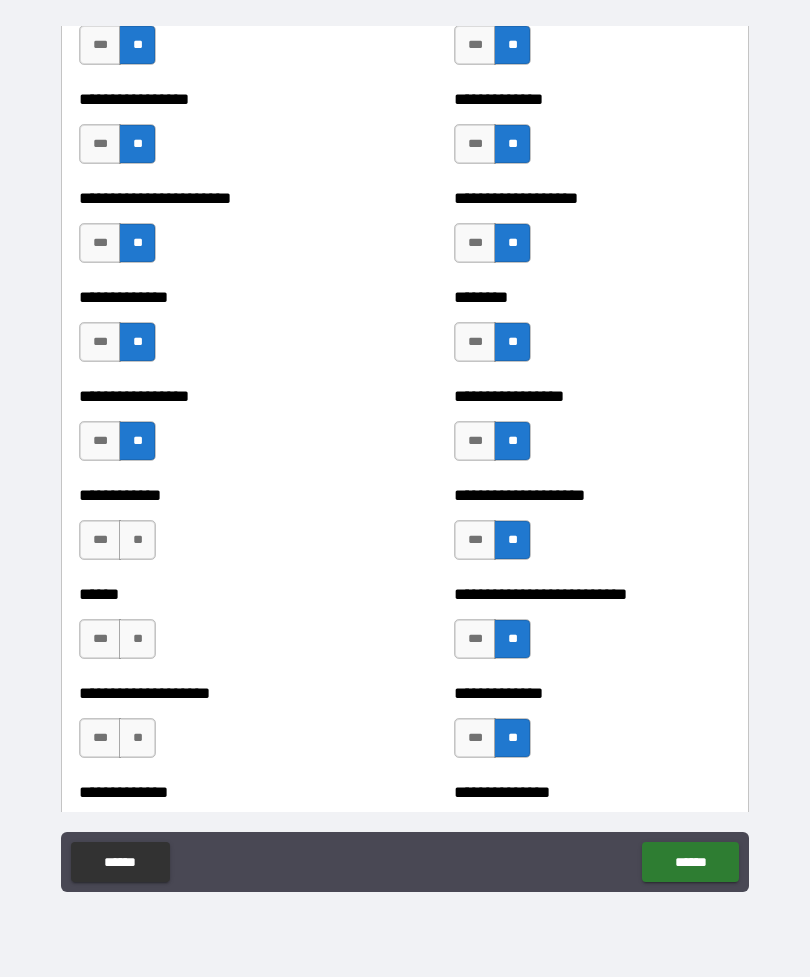 click on "**" at bounding box center [137, 738] 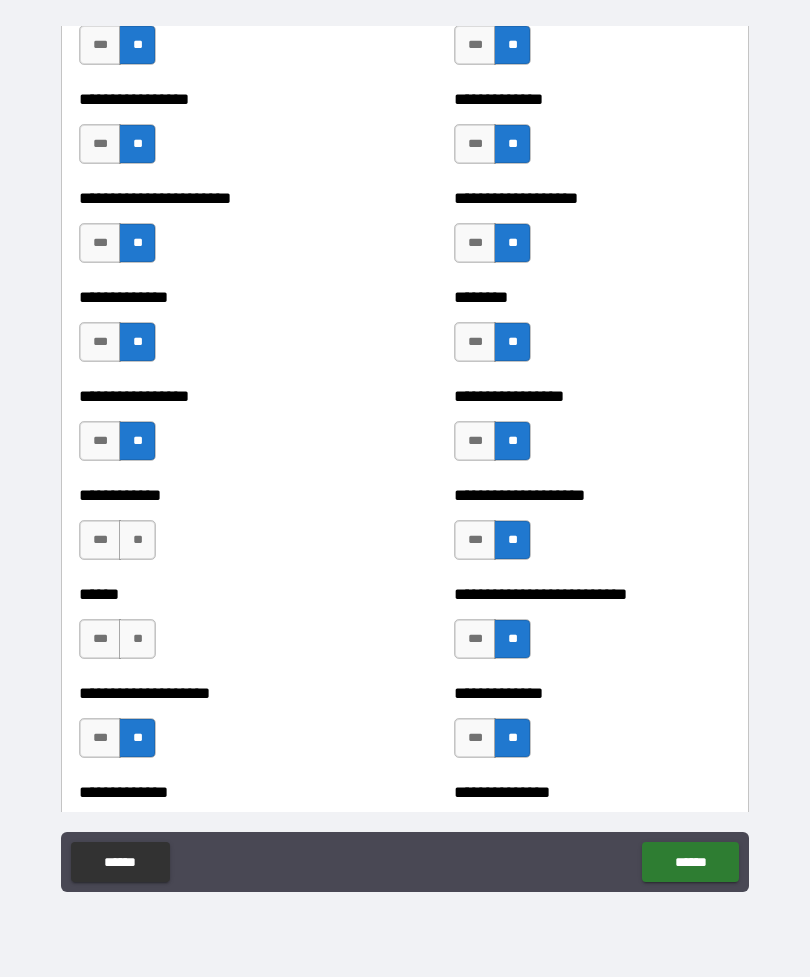 click on "**" at bounding box center (137, 639) 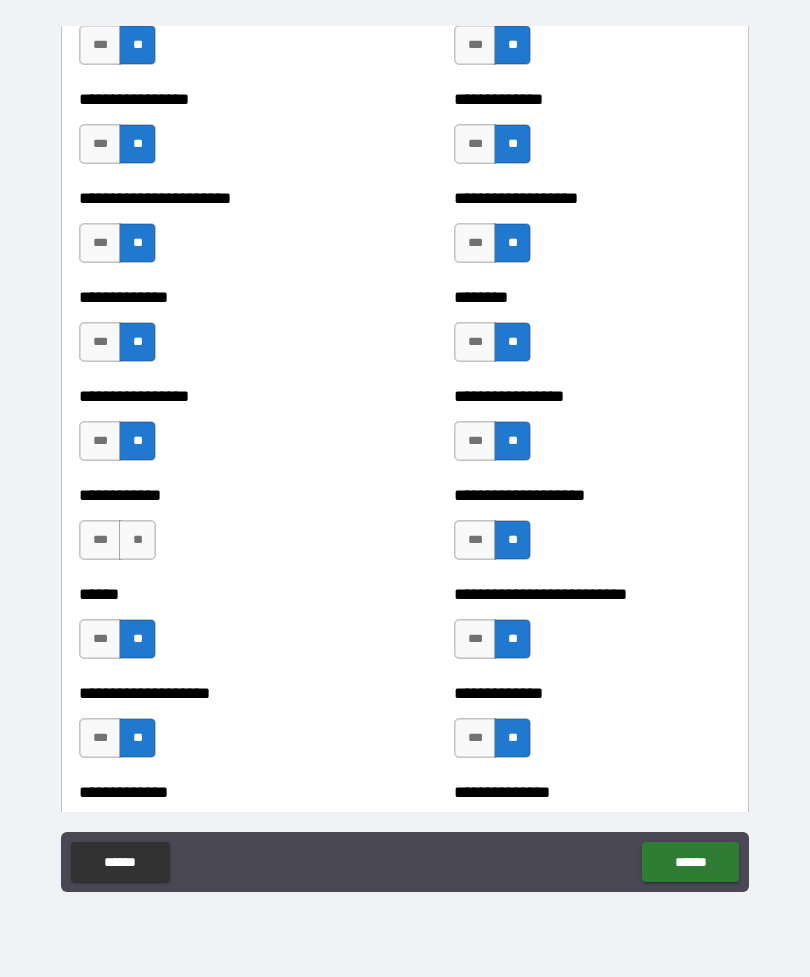 click on "**" at bounding box center [137, 540] 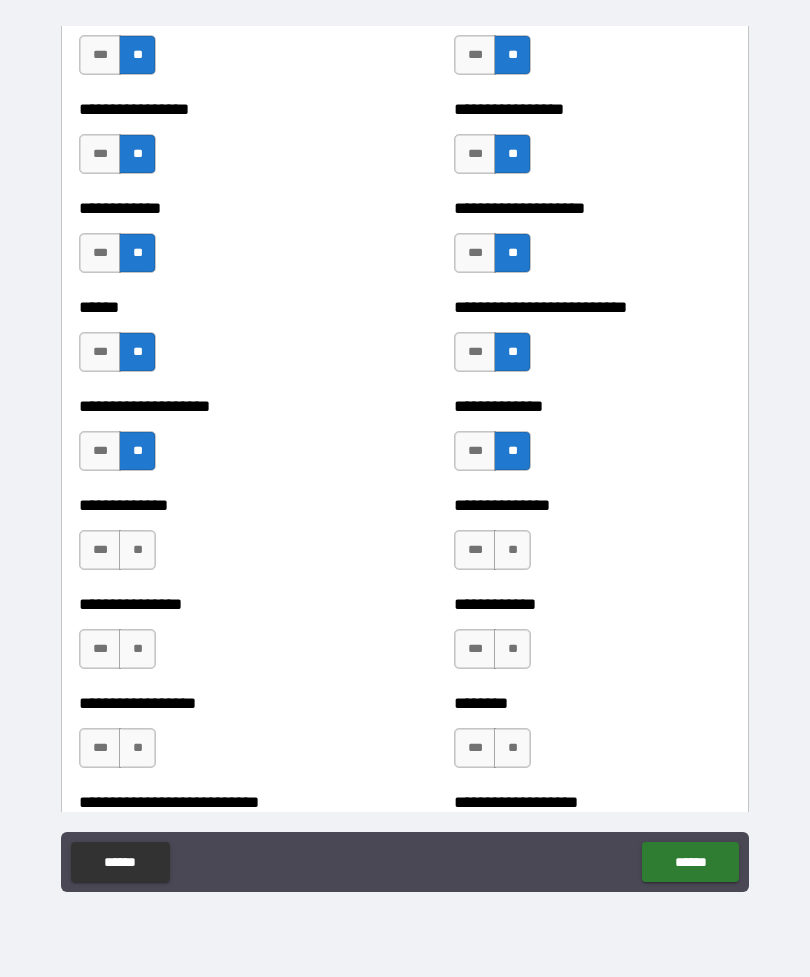 scroll, scrollTop: 6477, scrollLeft: 0, axis: vertical 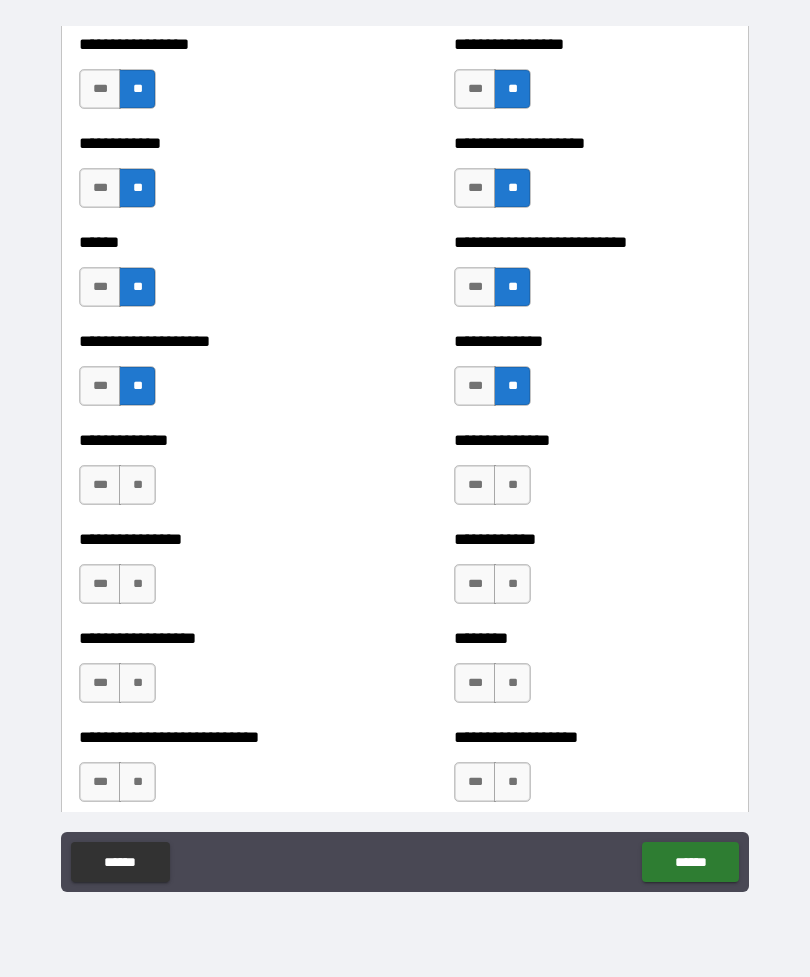 click on "**" at bounding box center (137, 485) 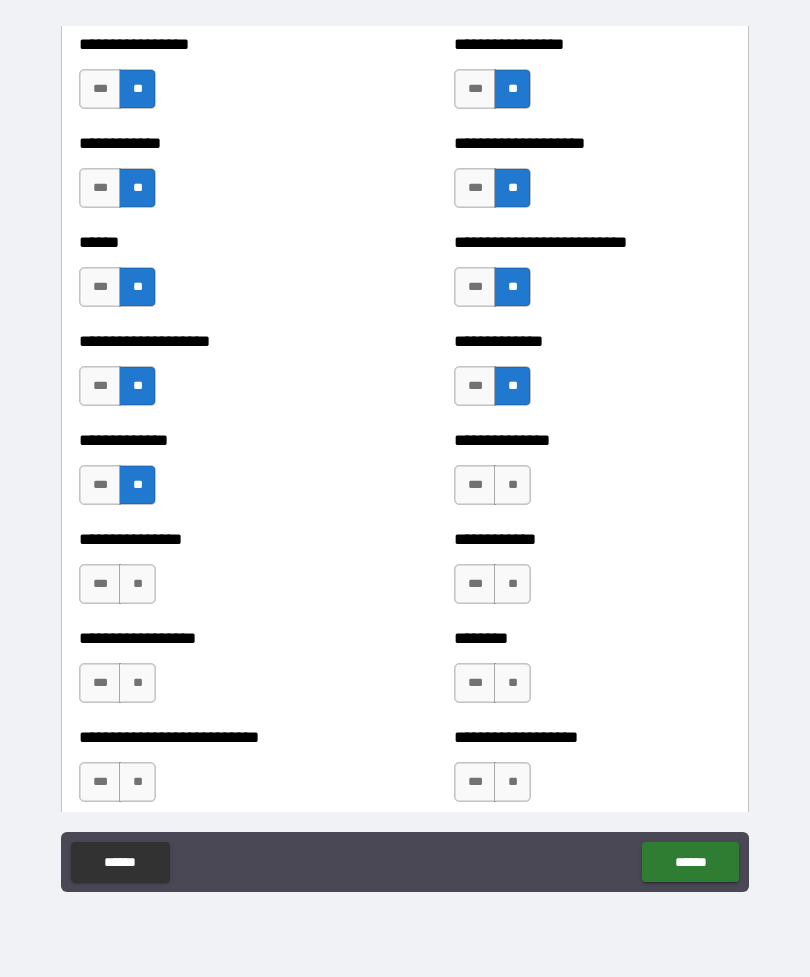 click on "**" at bounding box center [137, 584] 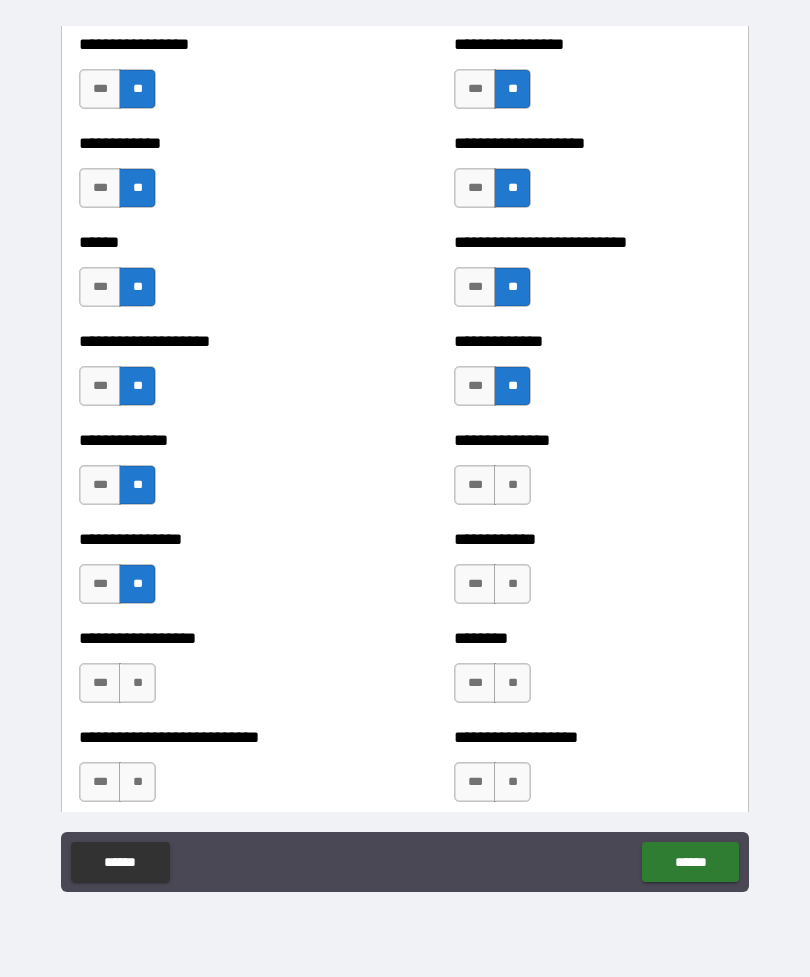 click on "**" at bounding box center (137, 683) 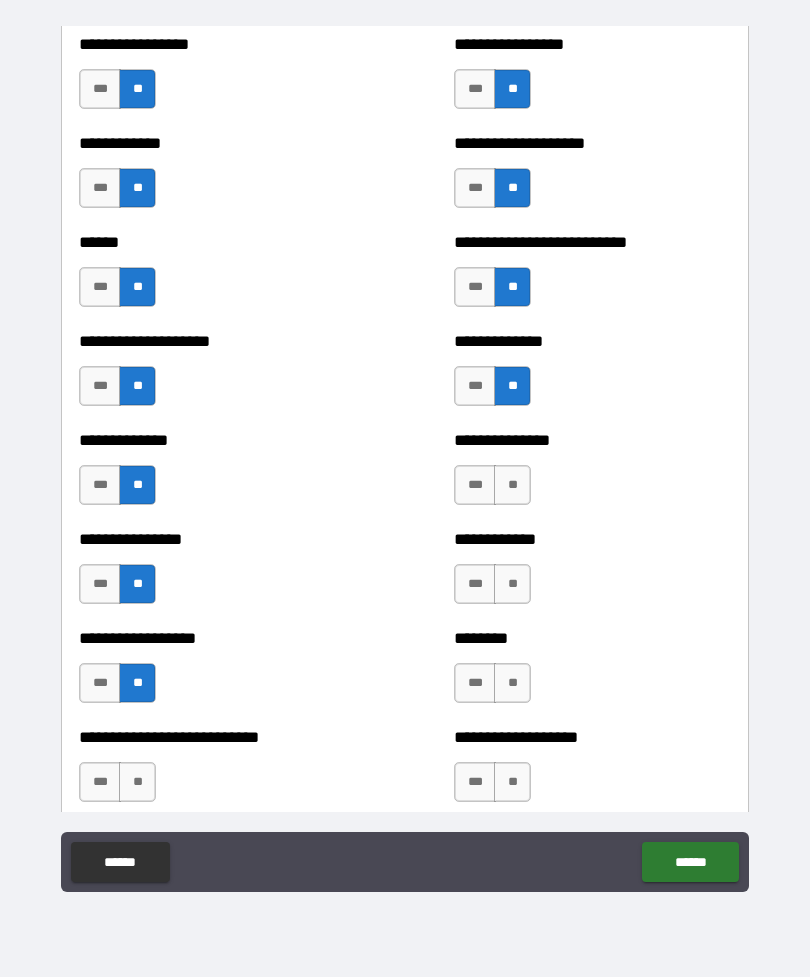 click on "**" at bounding box center (137, 782) 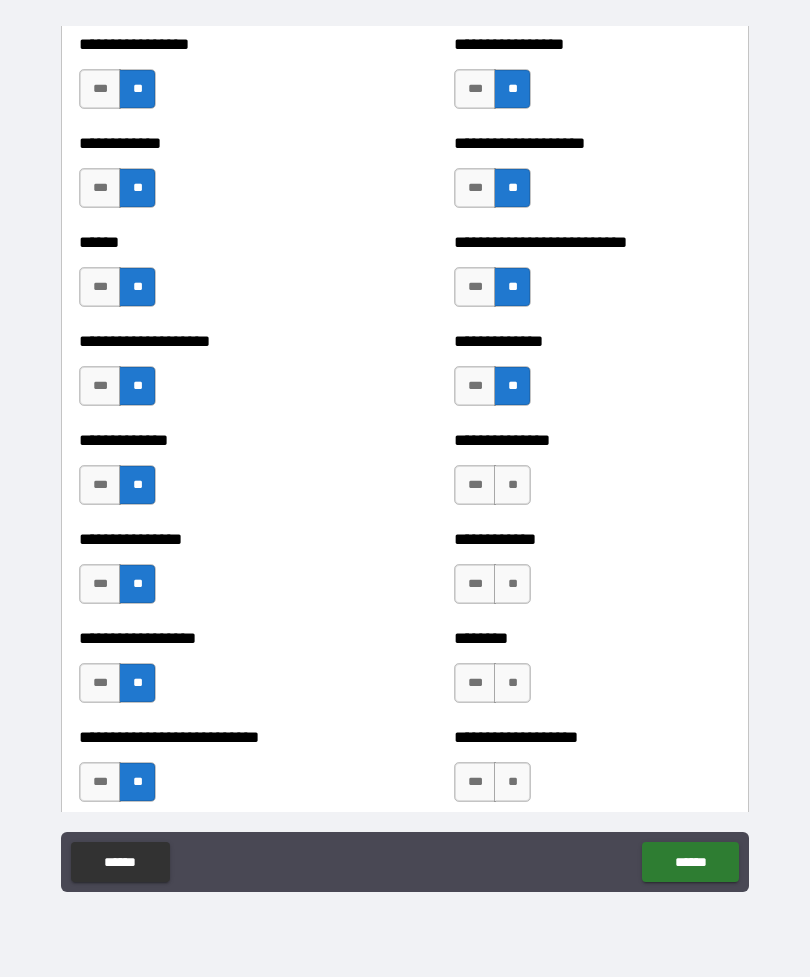 click on "**" at bounding box center [512, 782] 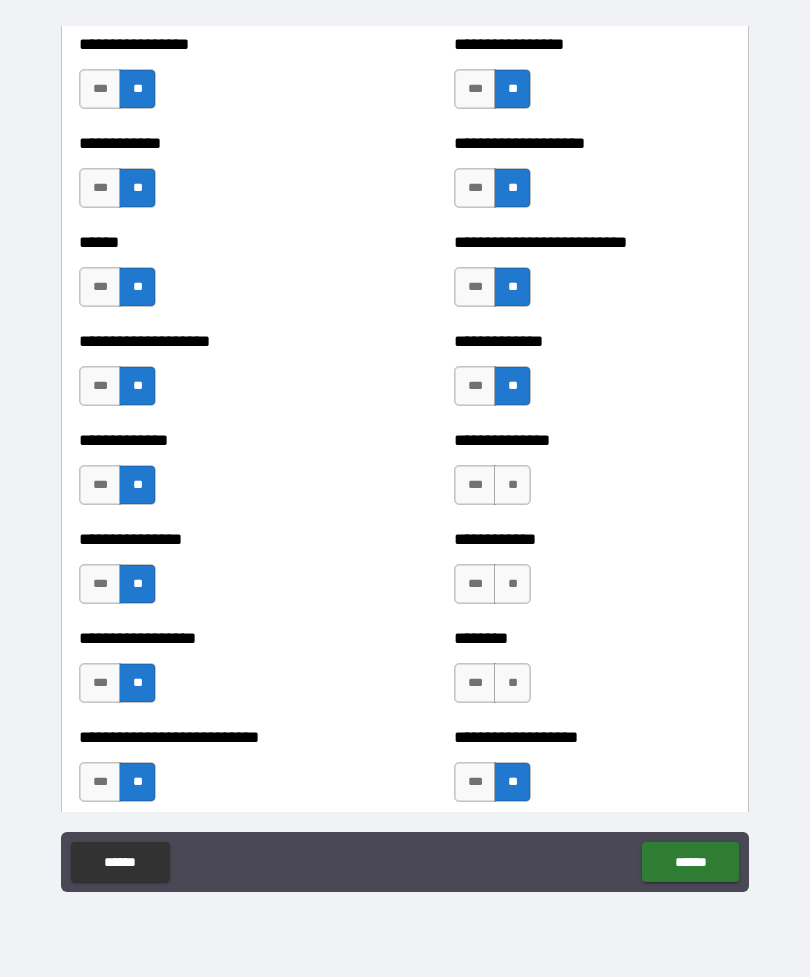 click on "**" at bounding box center (512, 683) 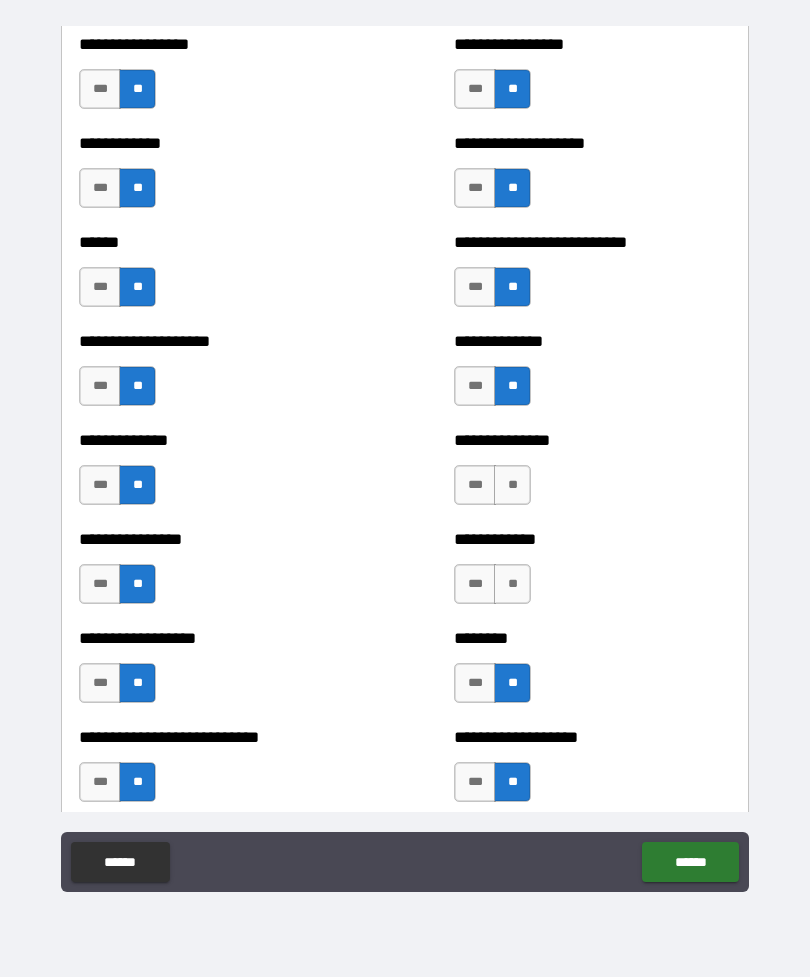 click on "**" at bounding box center (512, 584) 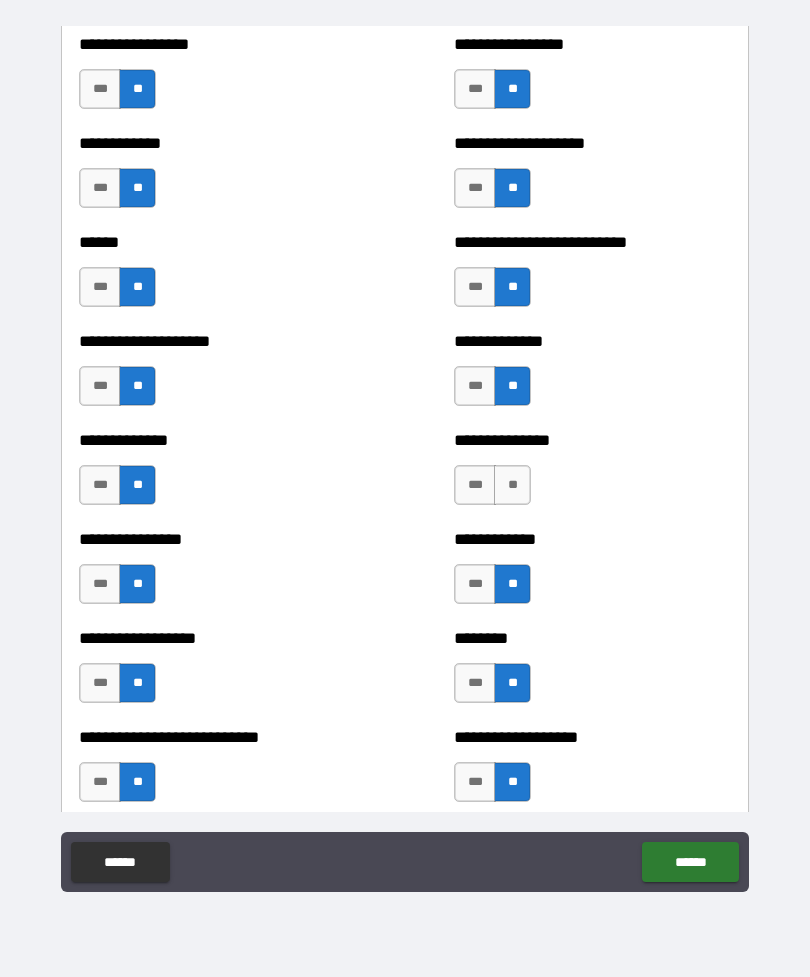 click on "**" at bounding box center (512, 485) 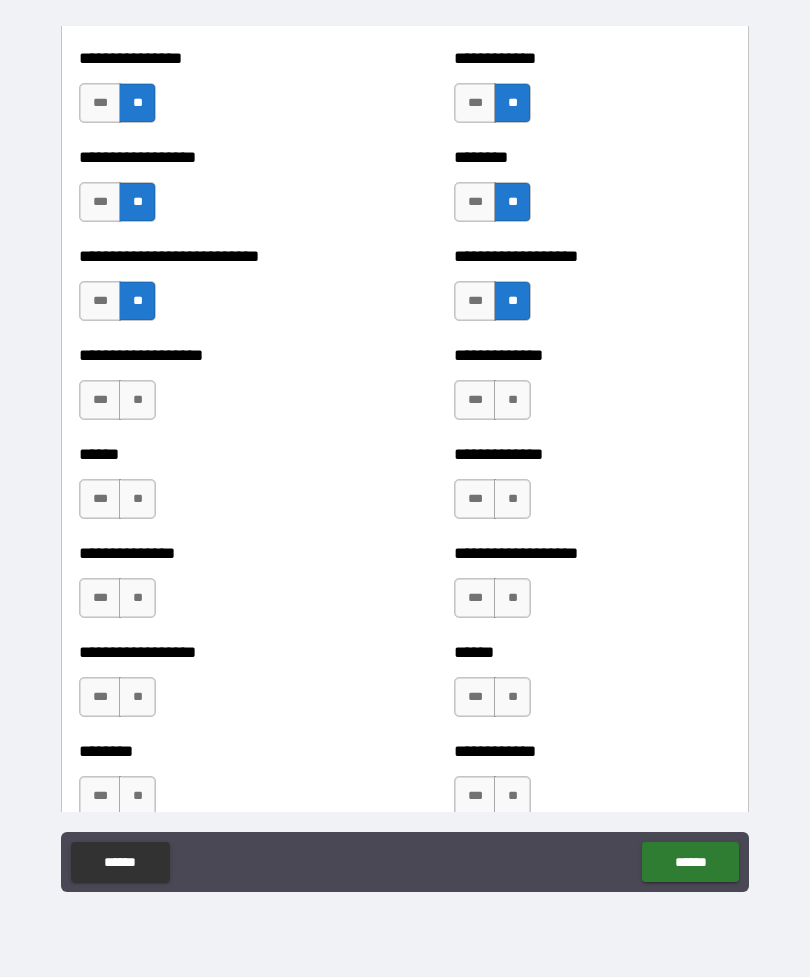 scroll, scrollTop: 6960, scrollLeft: 0, axis: vertical 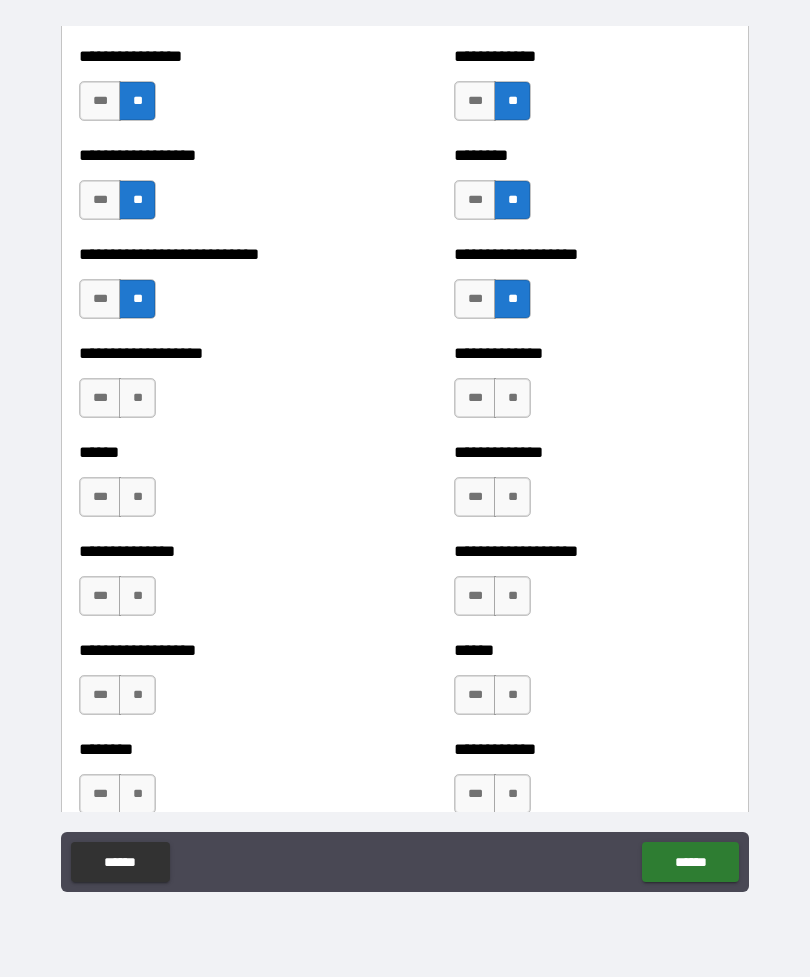 click on "**" at bounding box center [137, 398] 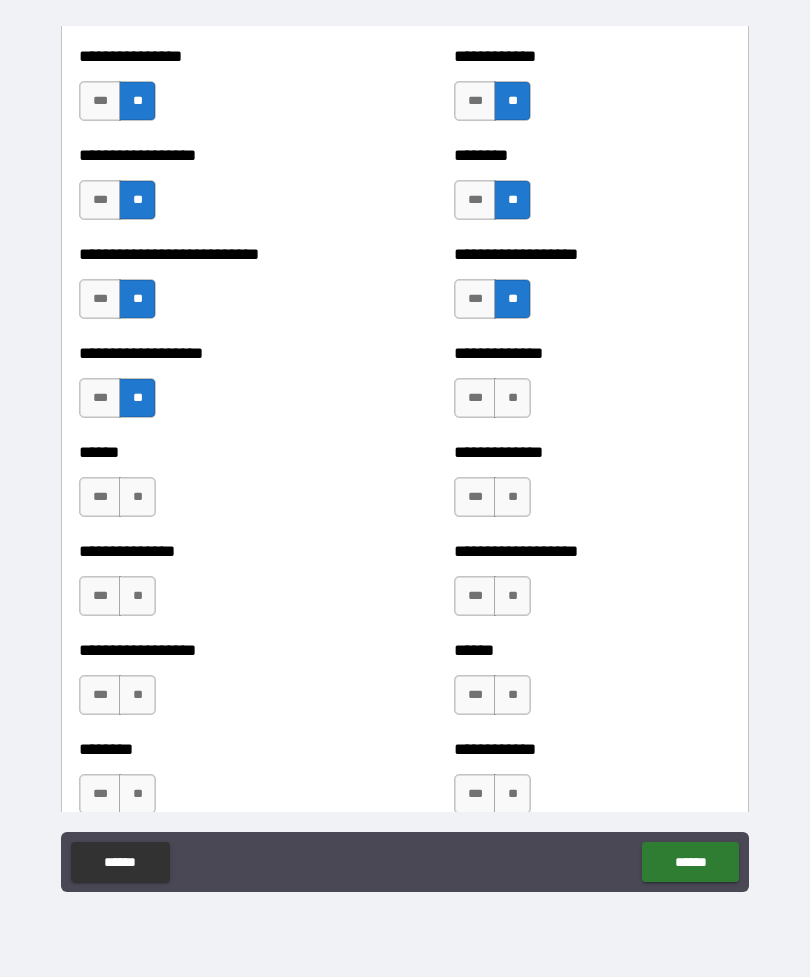 click on "**" at bounding box center [512, 398] 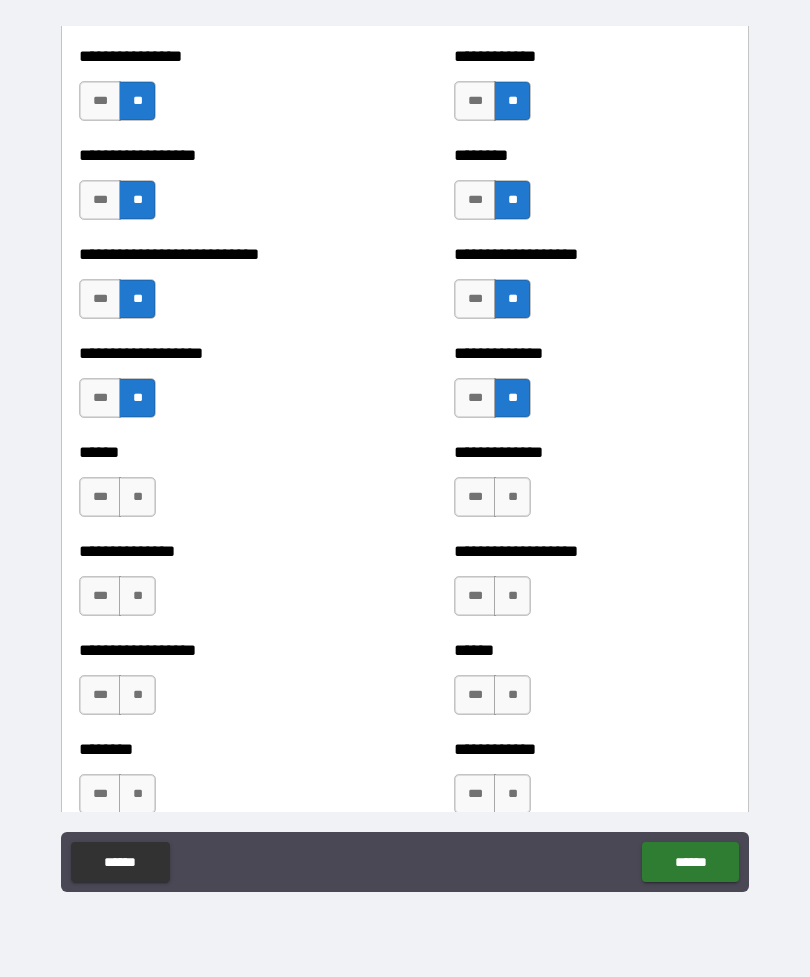 click on "**" at bounding box center (137, 497) 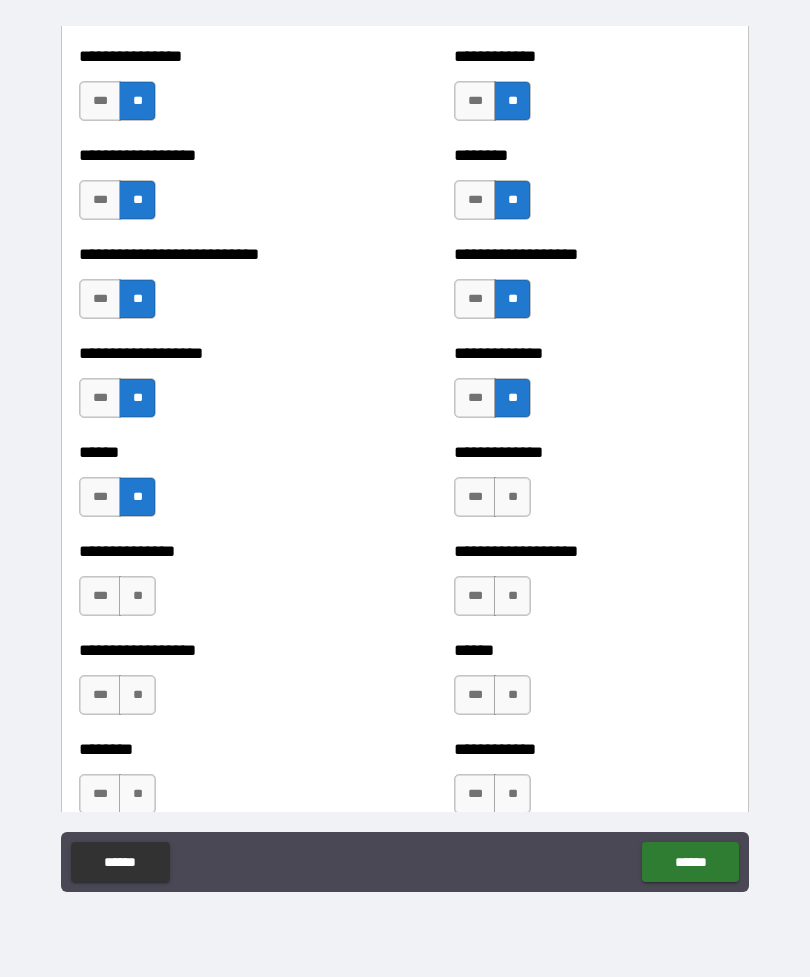 click on "**" at bounding box center (512, 497) 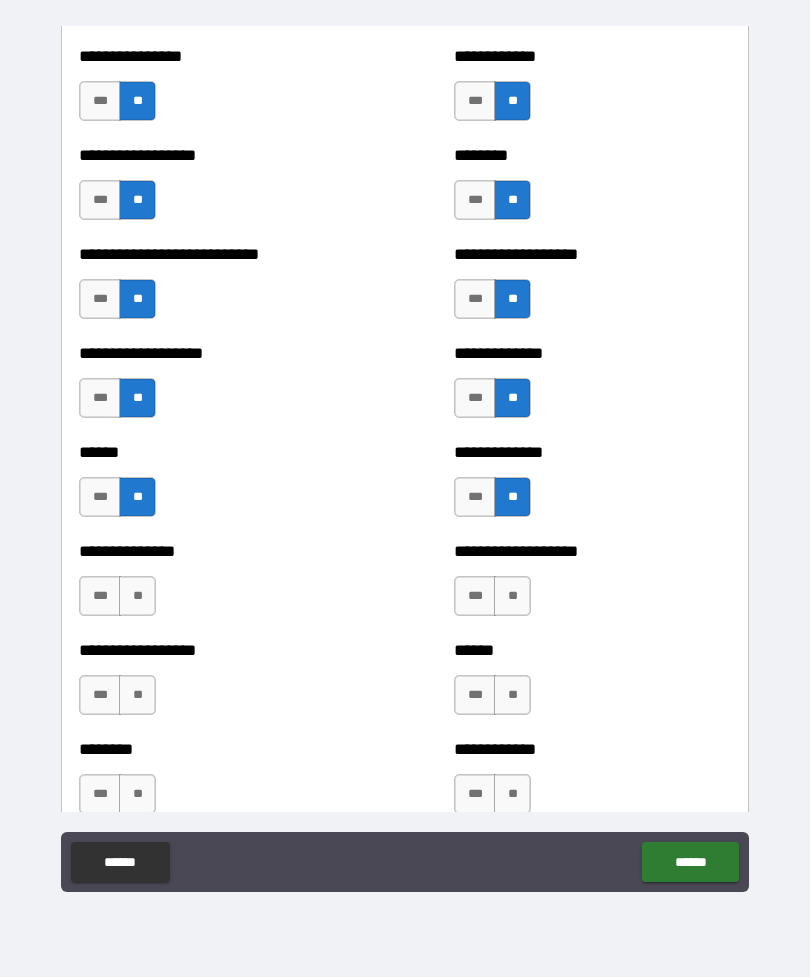 click on "**" at bounding box center (512, 596) 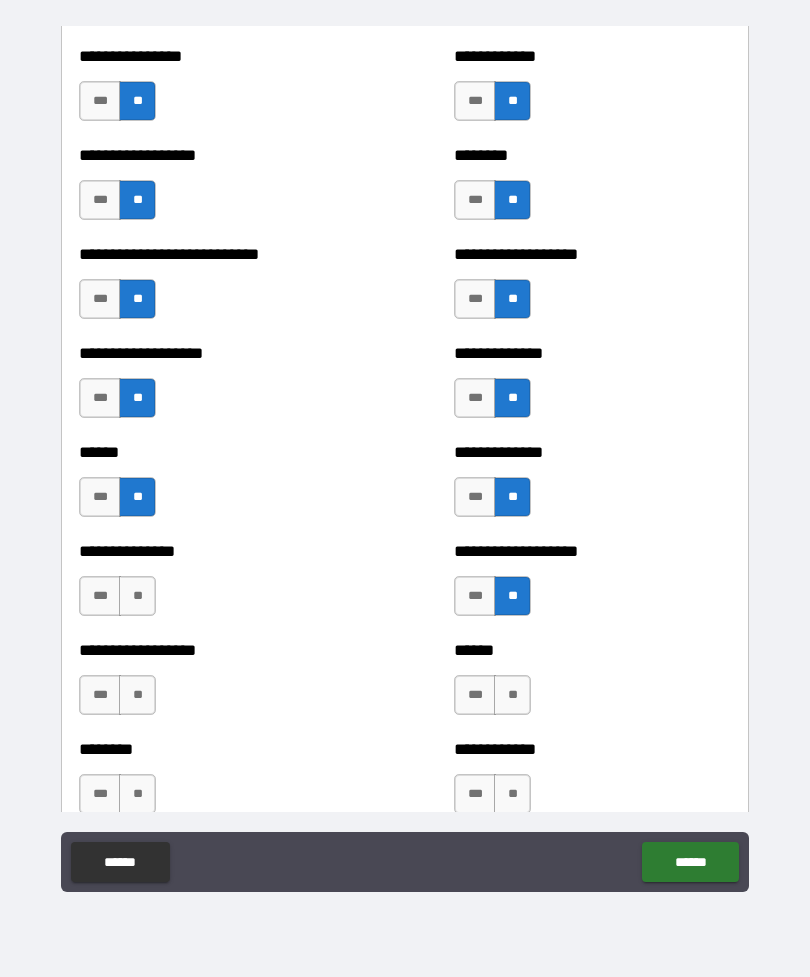 click on "**" at bounding box center (512, 695) 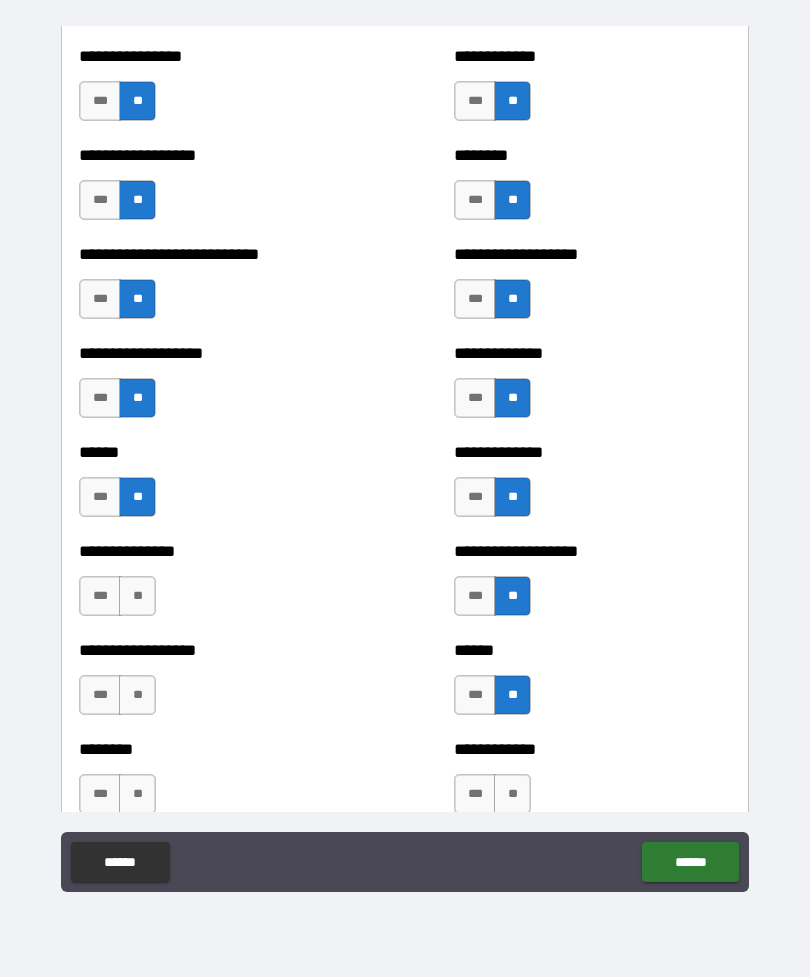 click on "**" at bounding box center (512, 794) 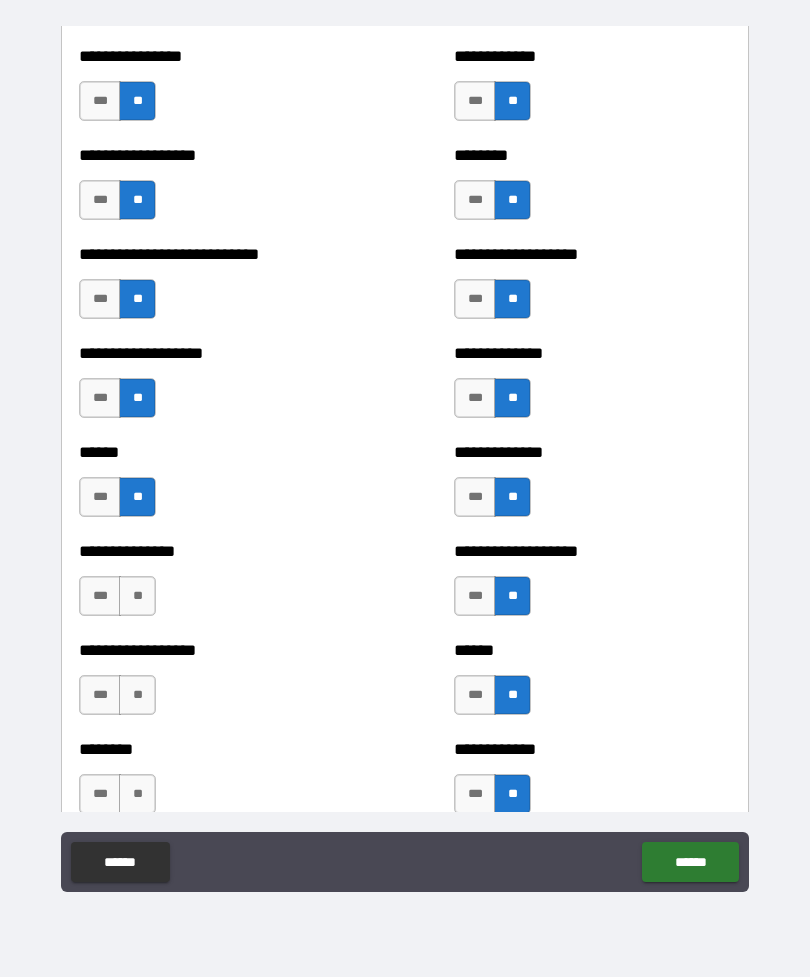 click on "**" at bounding box center (137, 794) 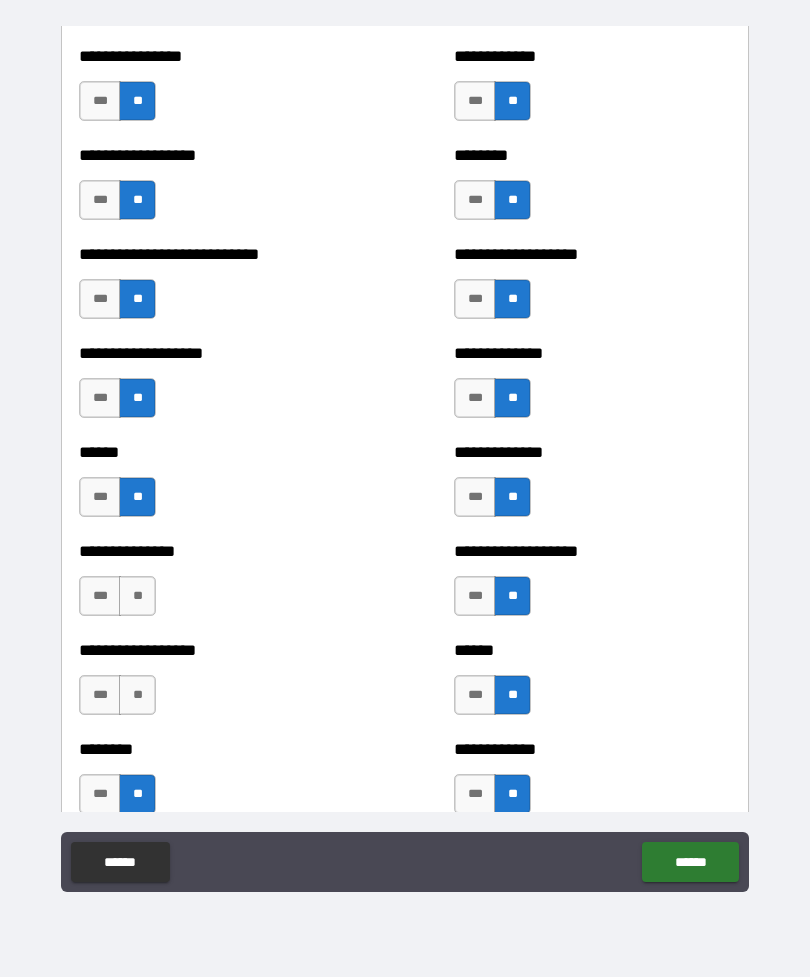 click on "**" at bounding box center (137, 695) 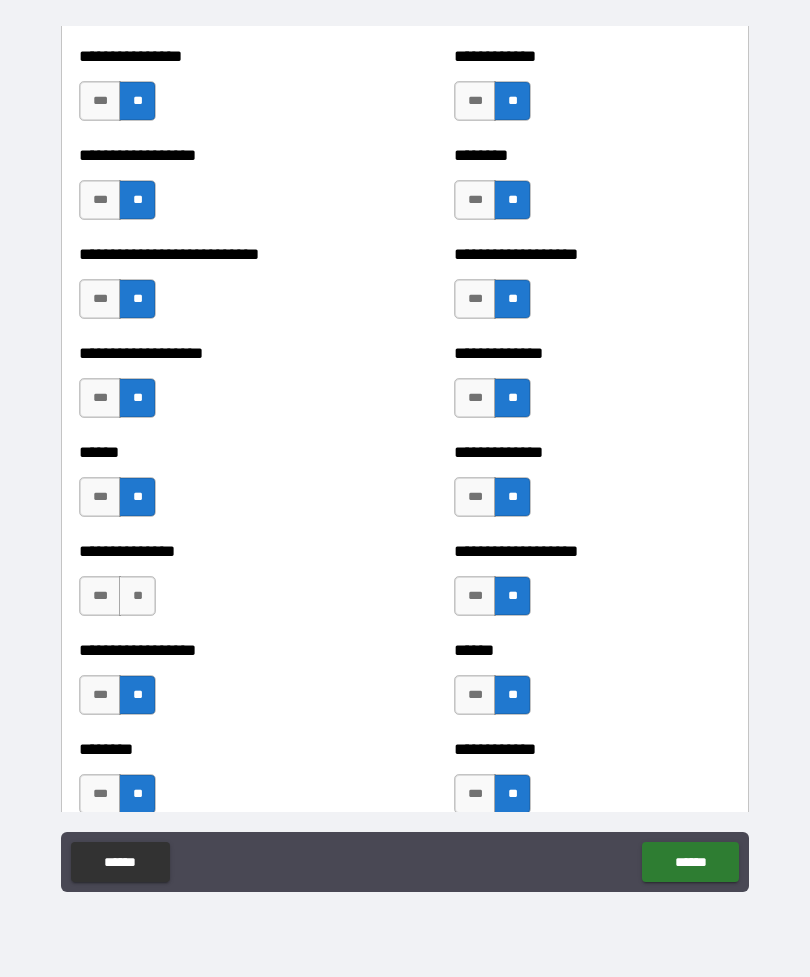 click on "**" at bounding box center (137, 596) 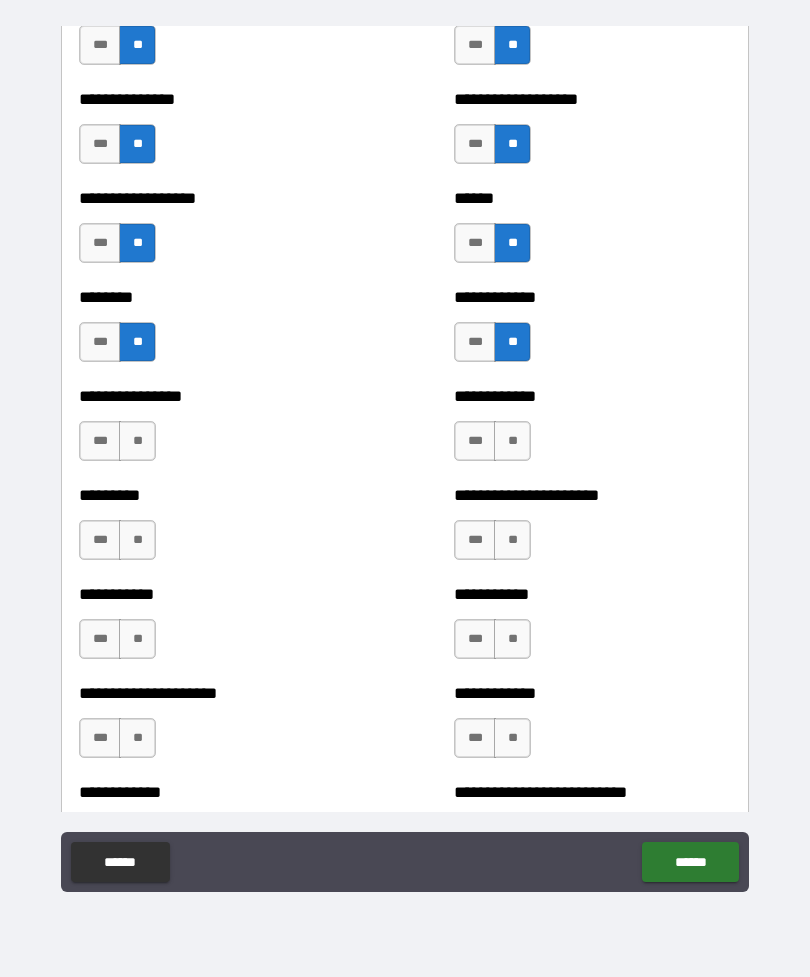 scroll, scrollTop: 7428, scrollLeft: 0, axis: vertical 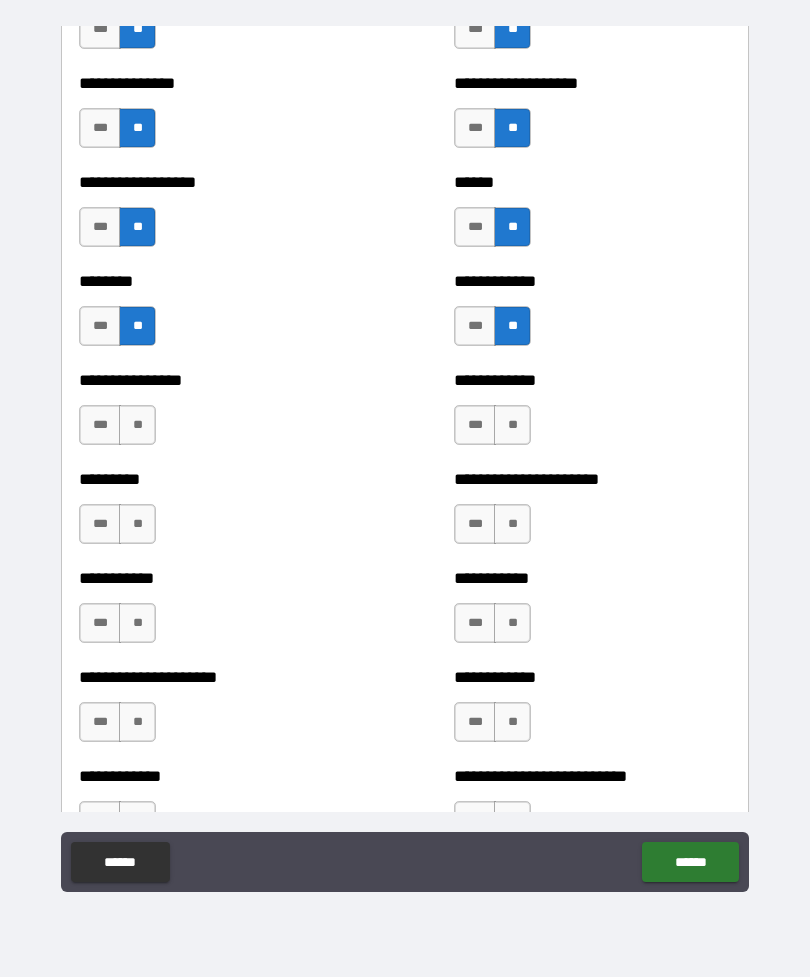click on "**" at bounding box center (512, 425) 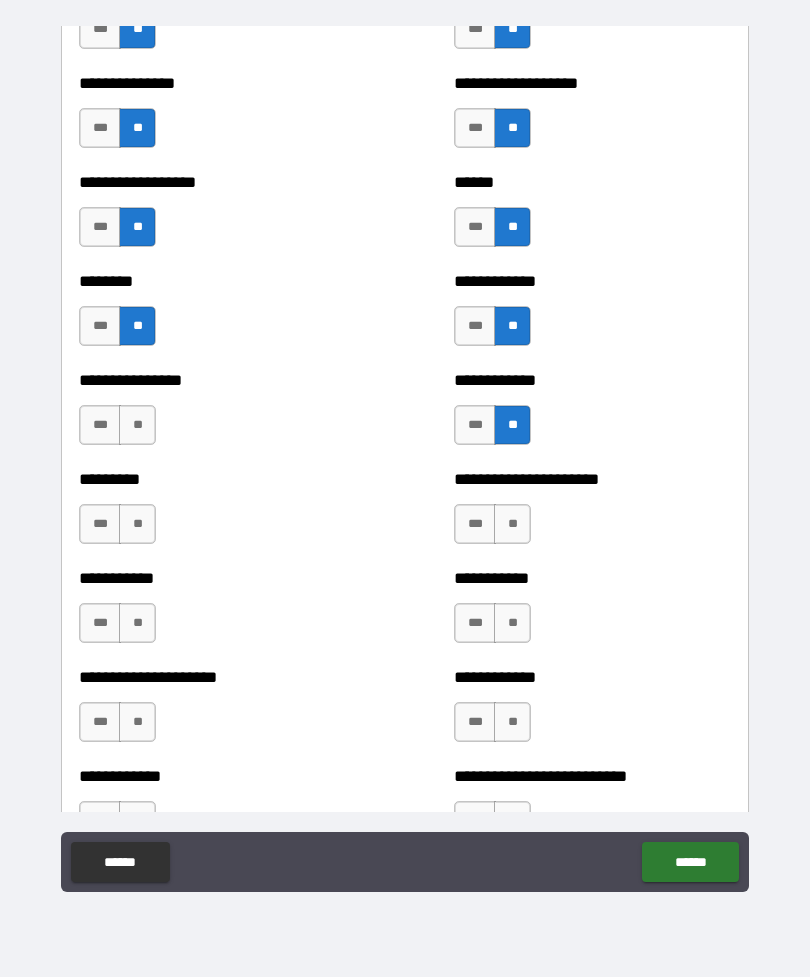 click on "**" at bounding box center [512, 524] 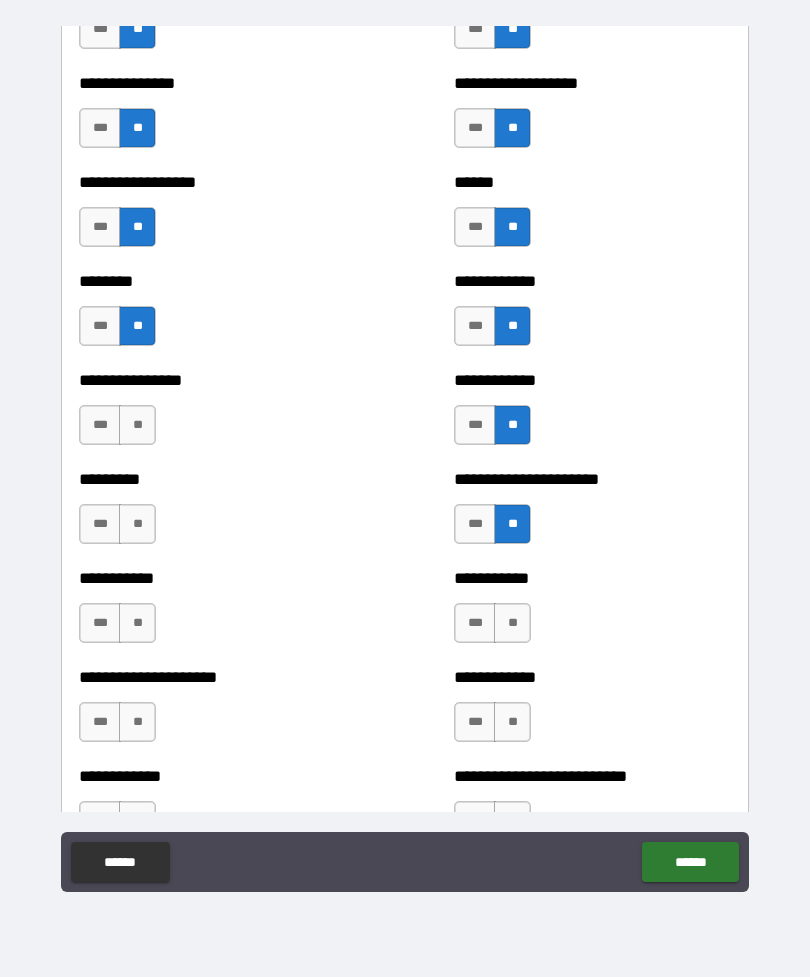 click on "**" at bounding box center [512, 623] 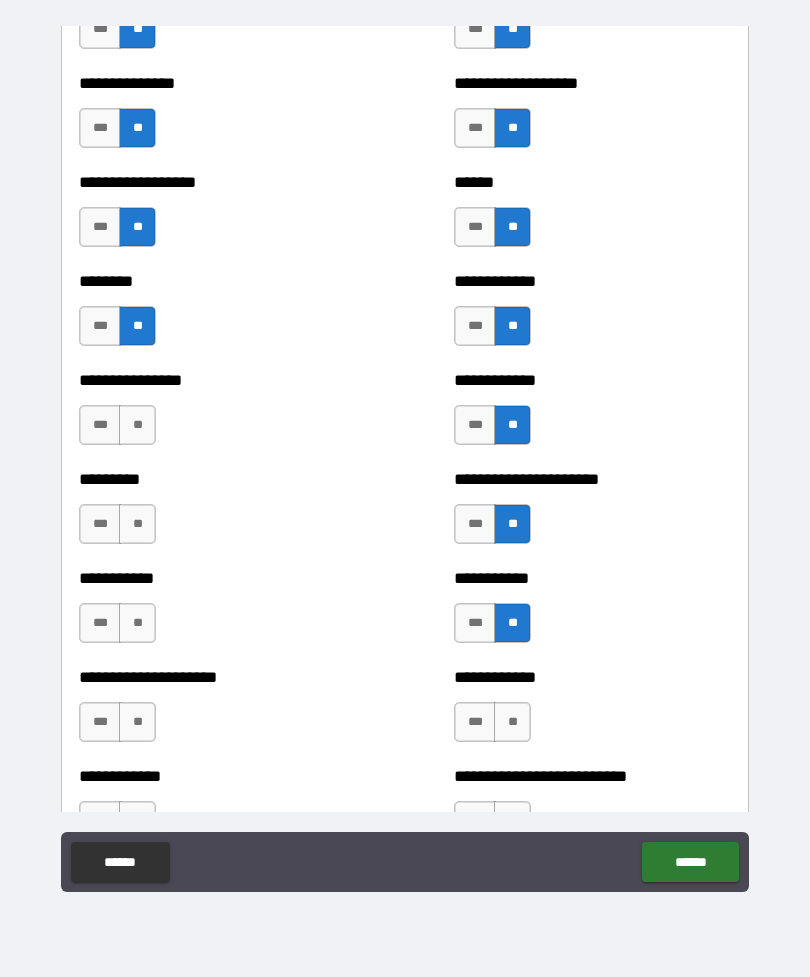 click on "**" at bounding box center (512, 722) 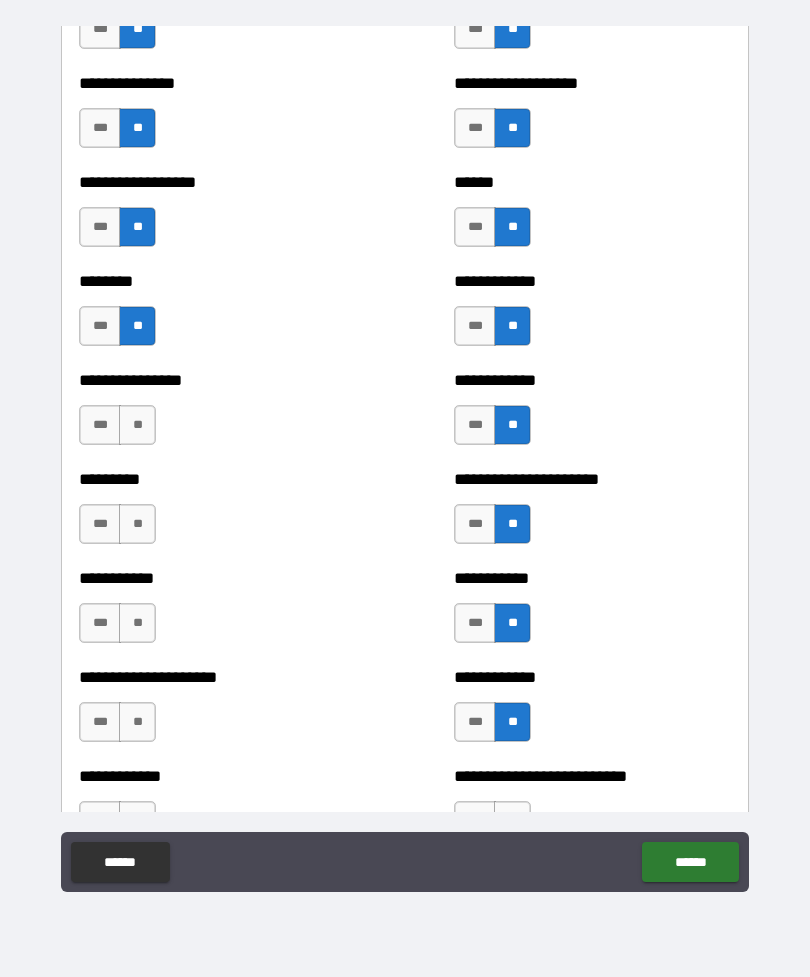 click on "**" at bounding box center [137, 722] 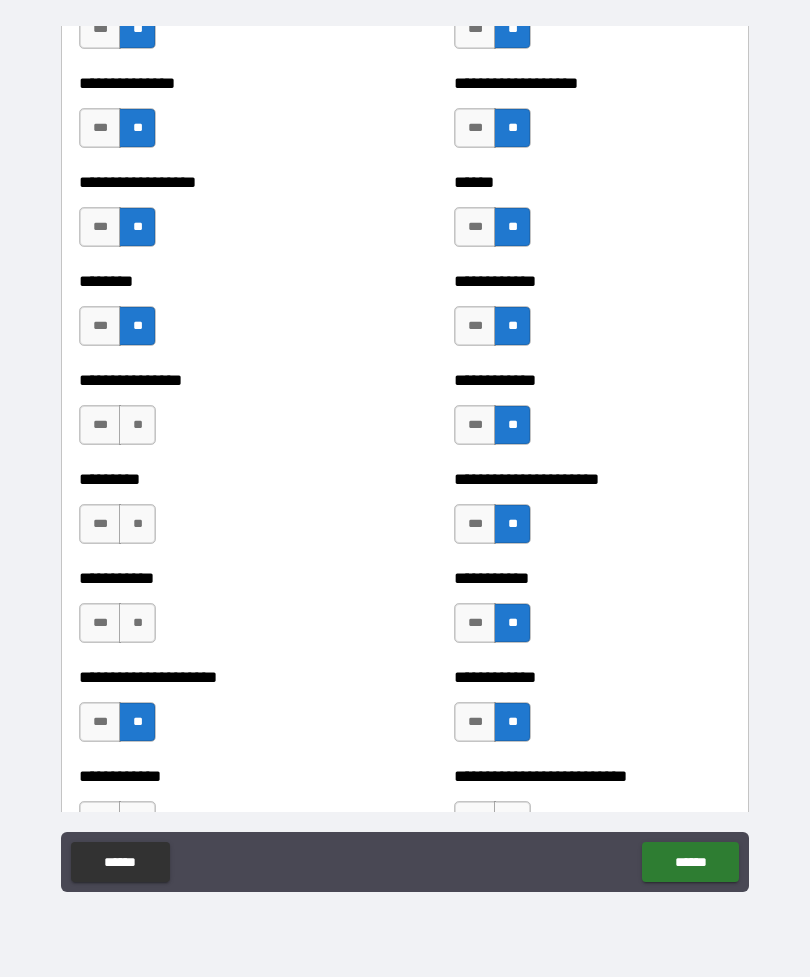 click on "**" at bounding box center (137, 623) 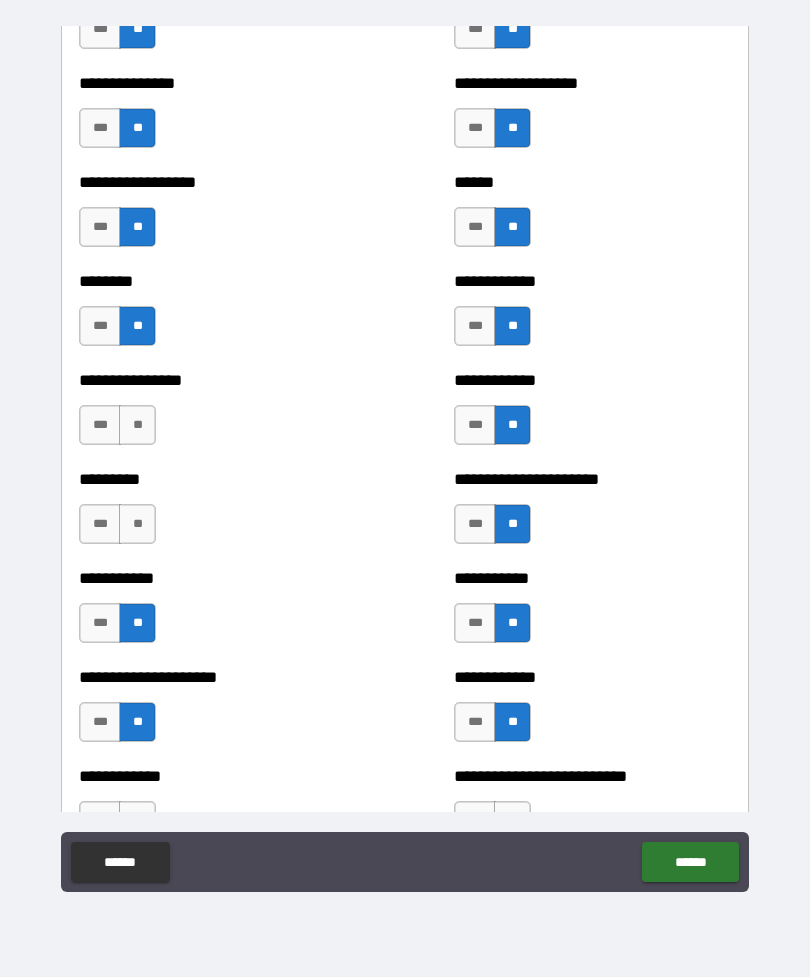 click on "**" at bounding box center [137, 524] 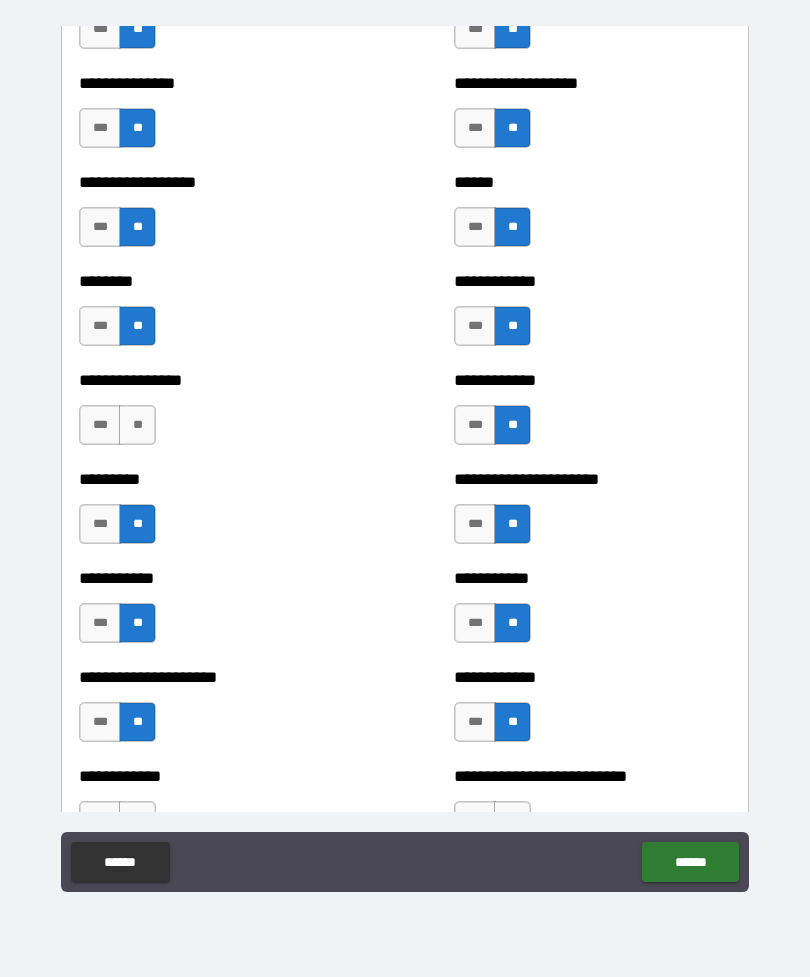 click on "**" at bounding box center (137, 425) 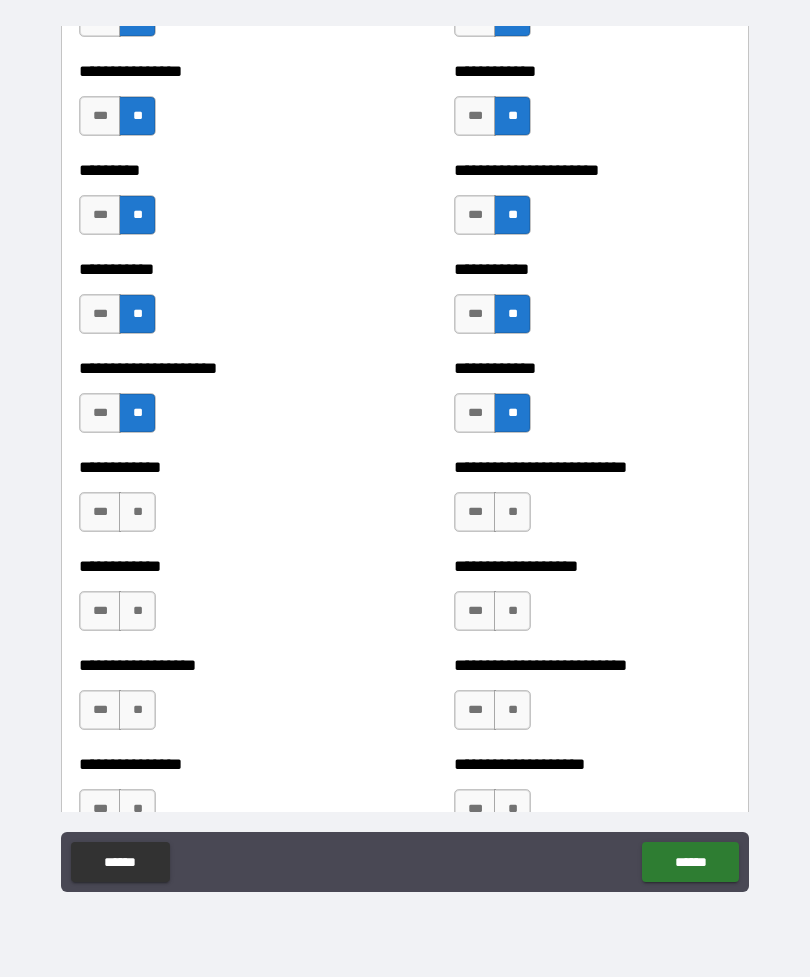 scroll, scrollTop: 7835, scrollLeft: 0, axis: vertical 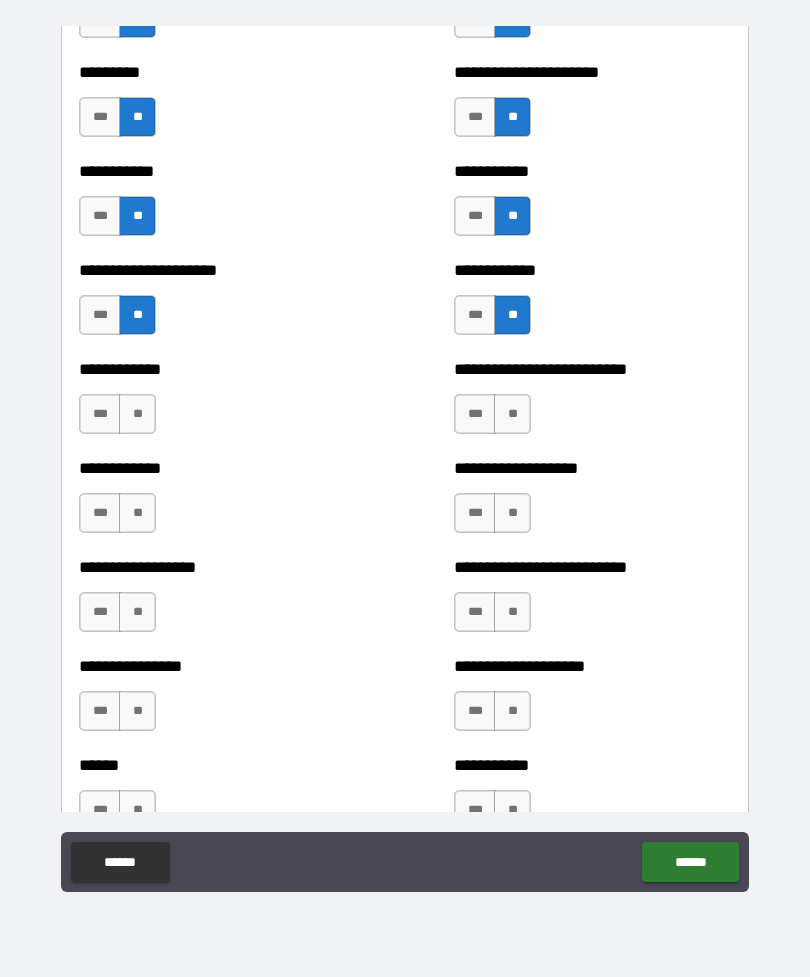 click on "**" at bounding box center (137, 414) 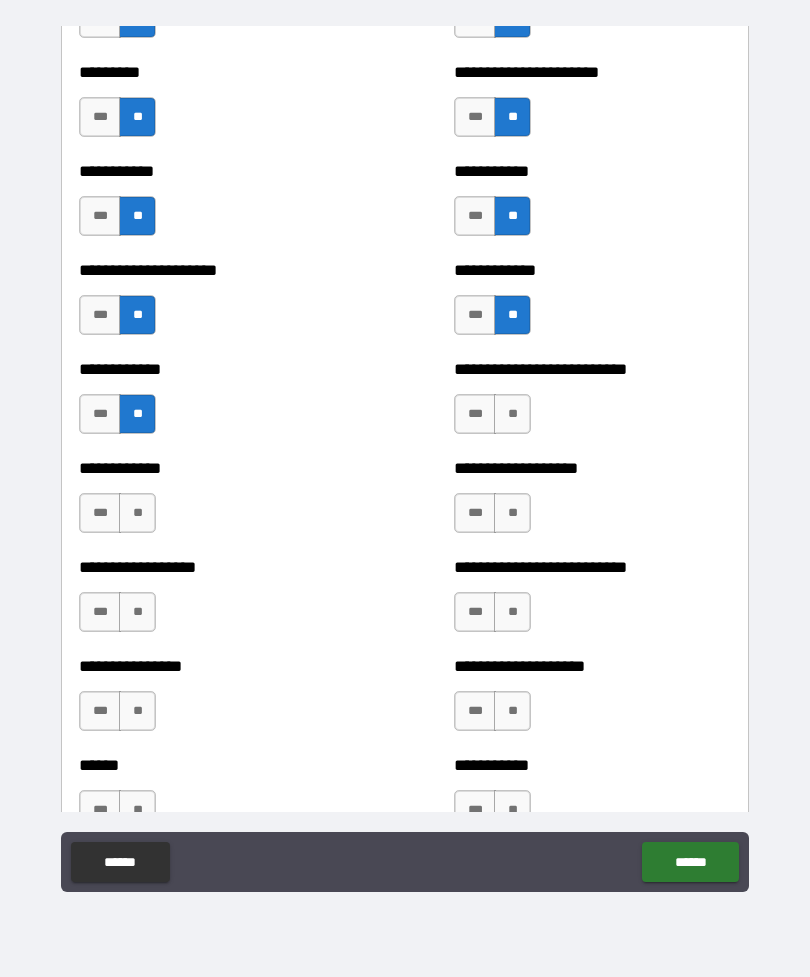 click on "**" at bounding box center (137, 513) 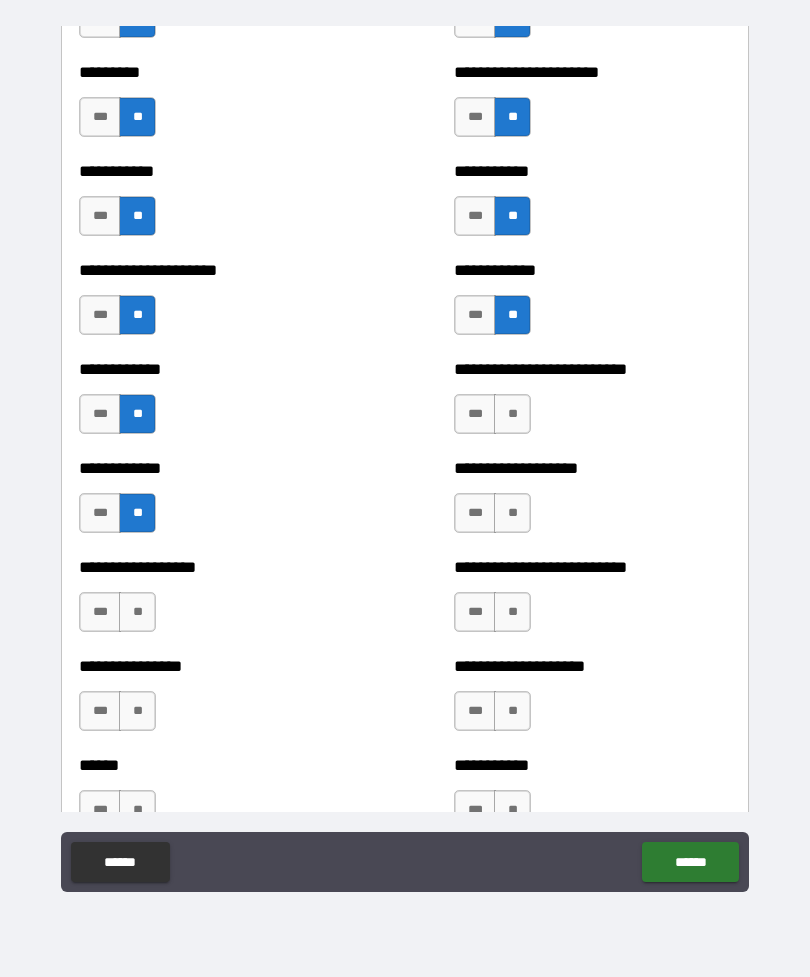 click on "**" at bounding box center (137, 612) 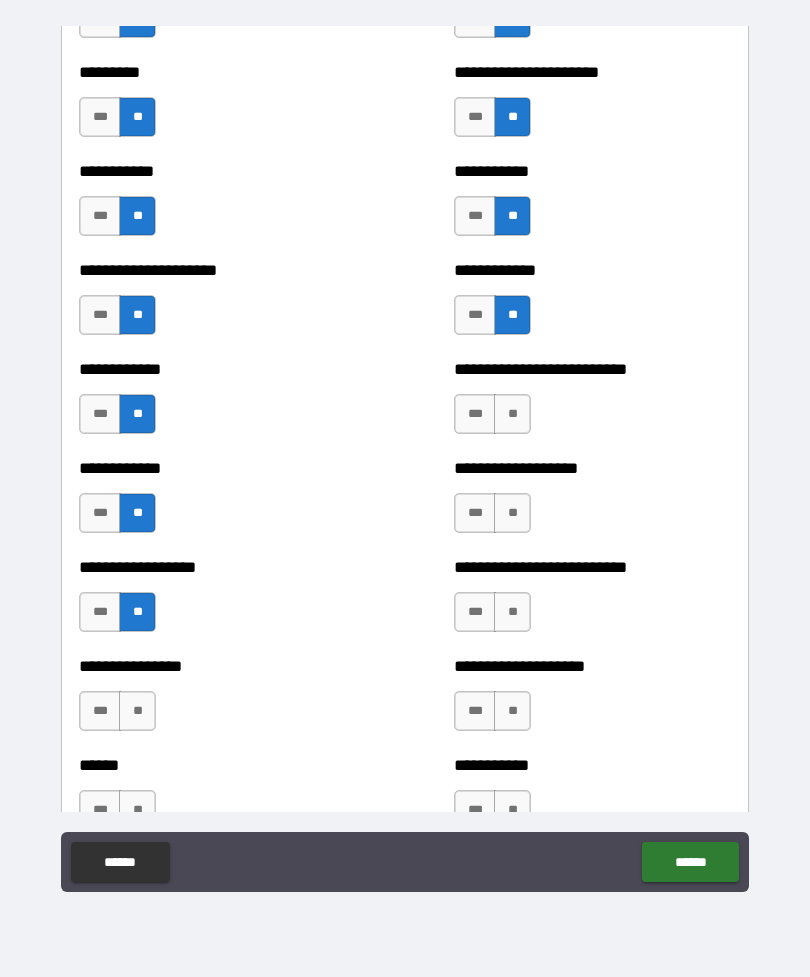 click on "**" at bounding box center (137, 711) 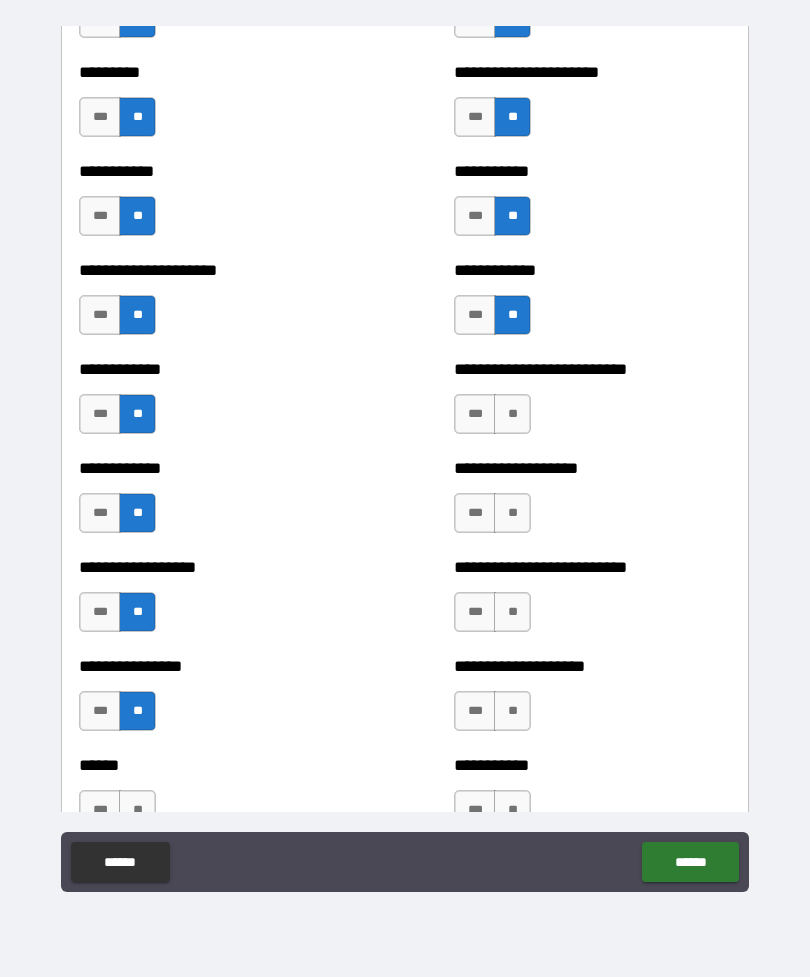 click on "**" at bounding box center (512, 414) 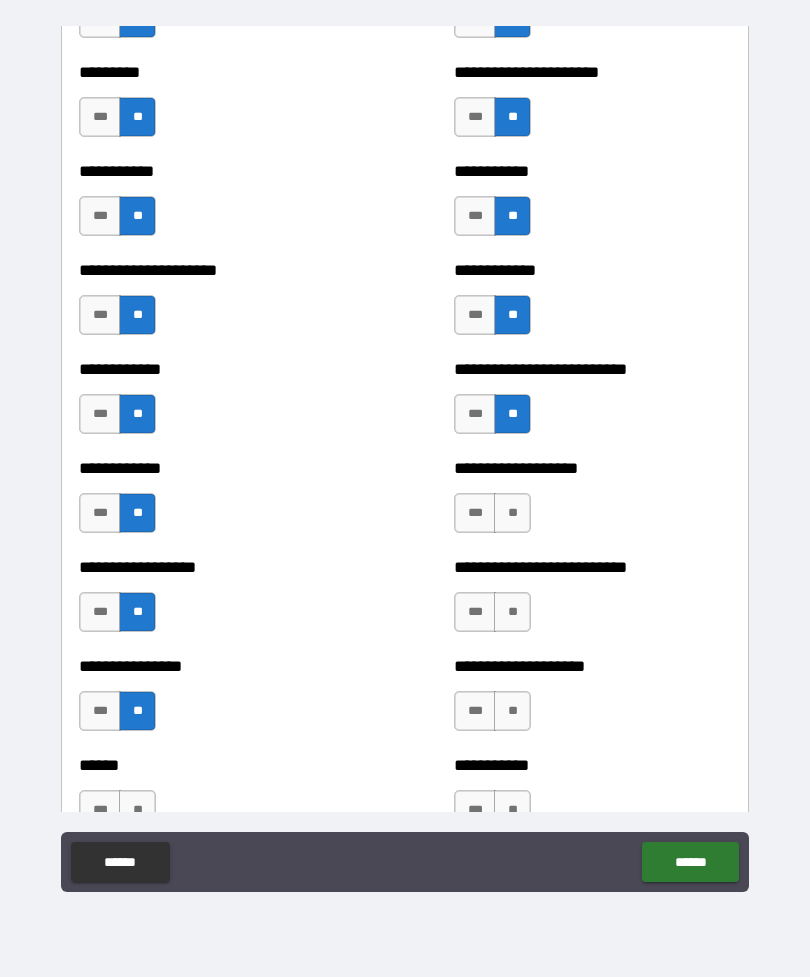click on "**" at bounding box center [512, 513] 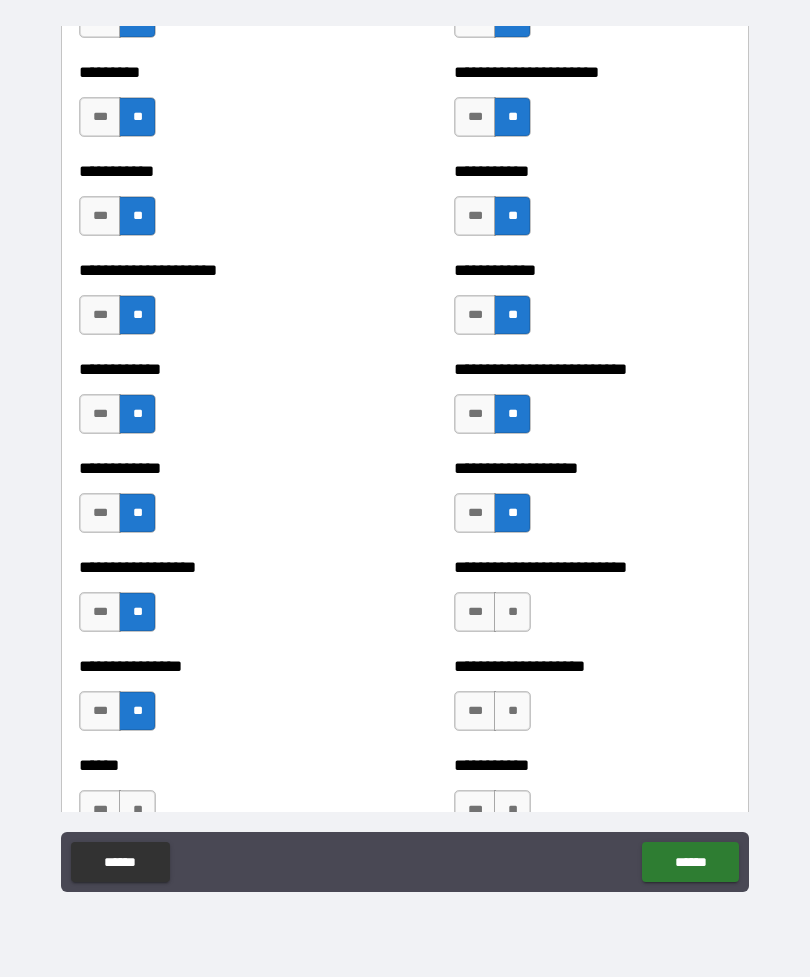 click on "**" at bounding box center (512, 612) 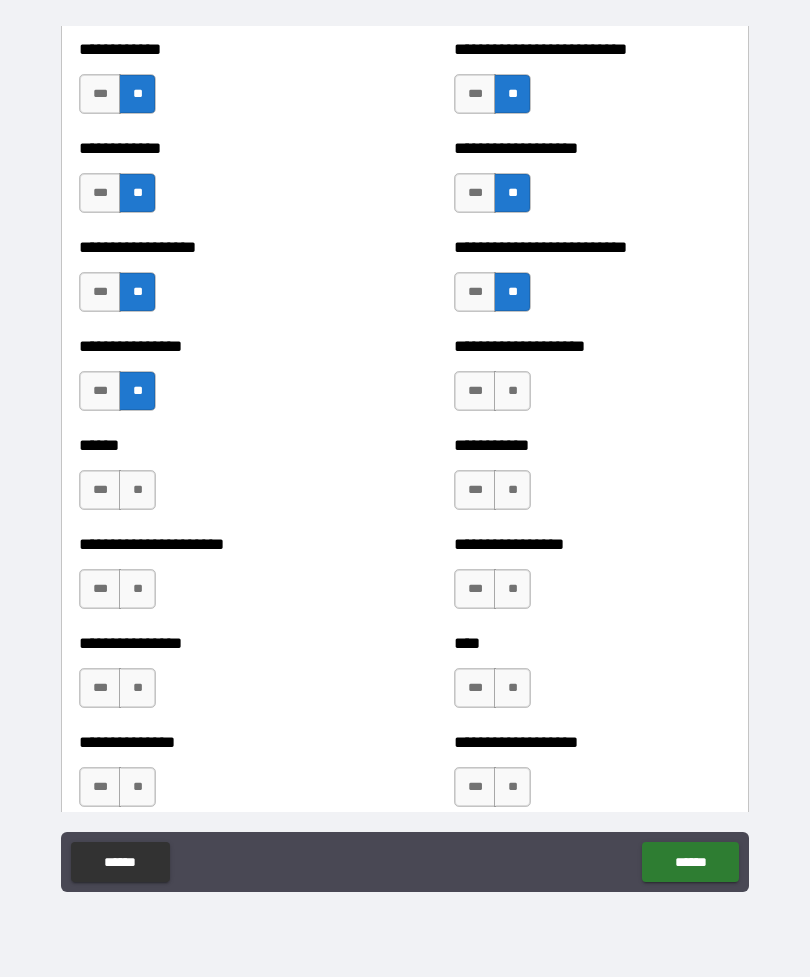 scroll, scrollTop: 8167, scrollLeft: 0, axis: vertical 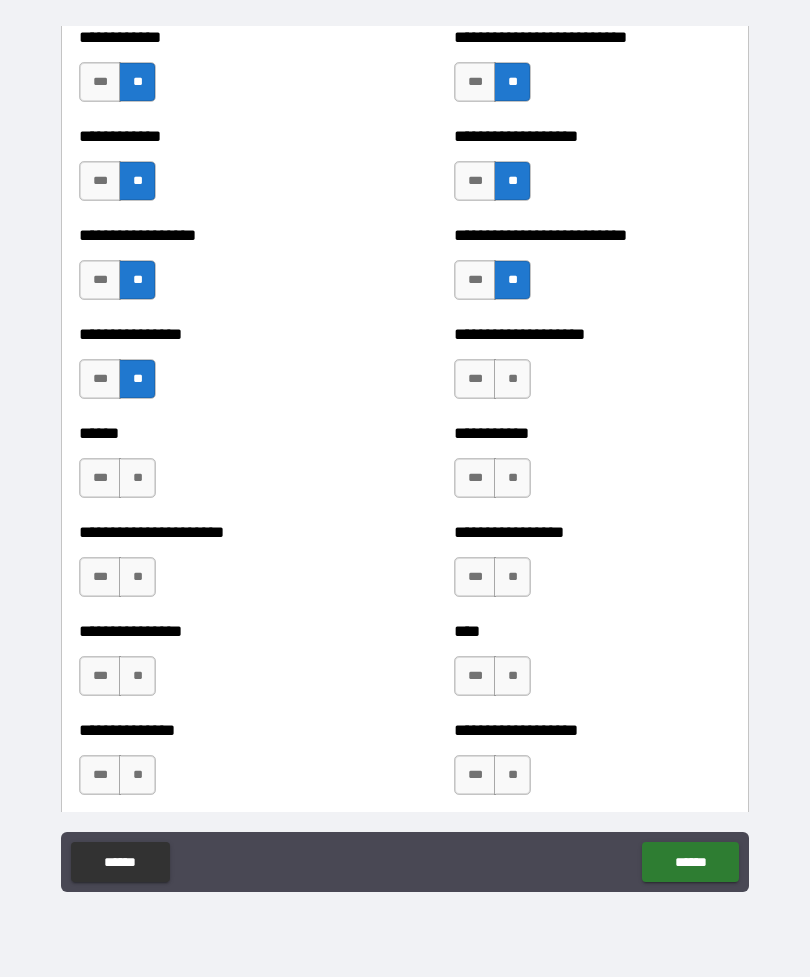 click on "**" at bounding box center [512, 379] 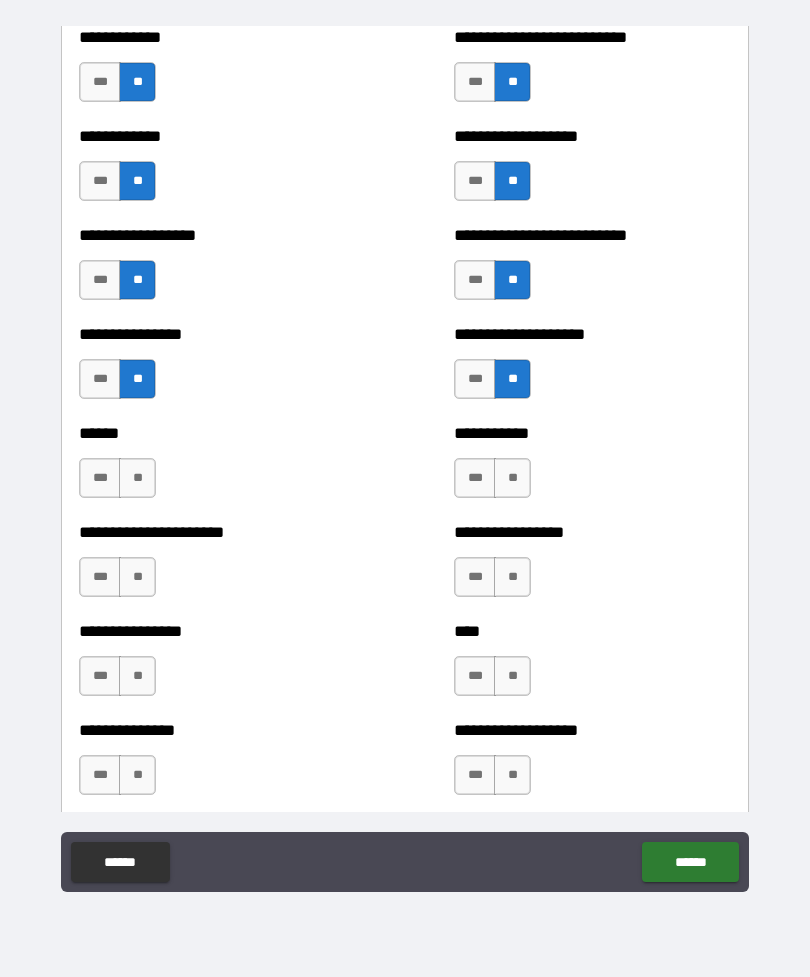 click on "**" at bounding box center (512, 478) 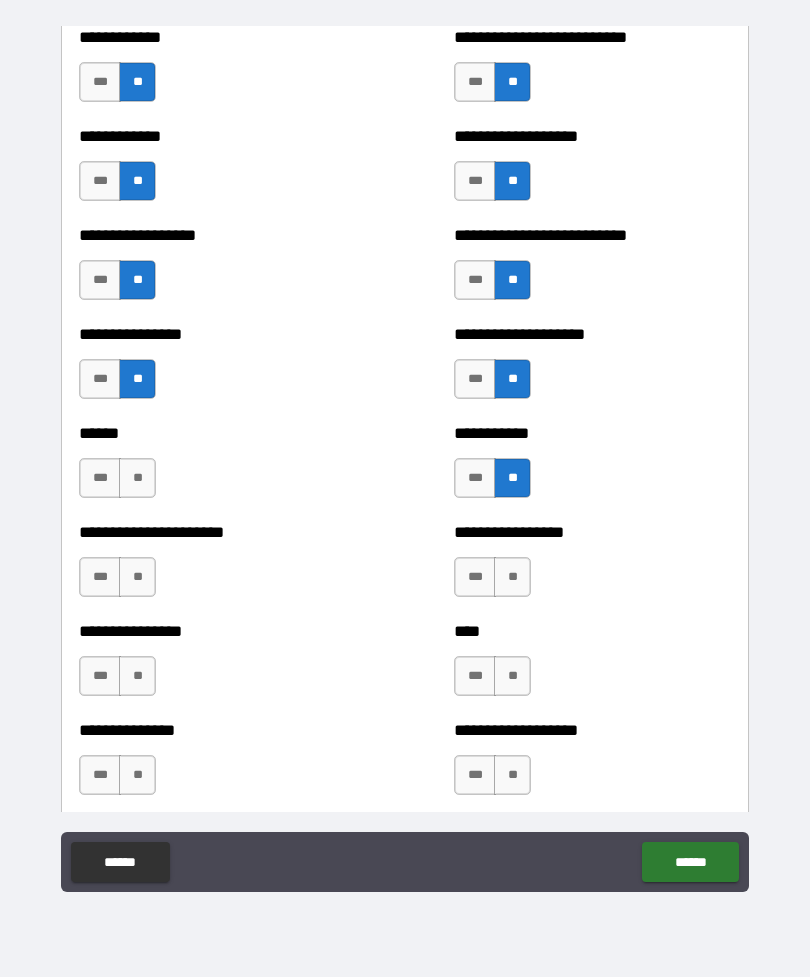 click on "**" at bounding box center (512, 577) 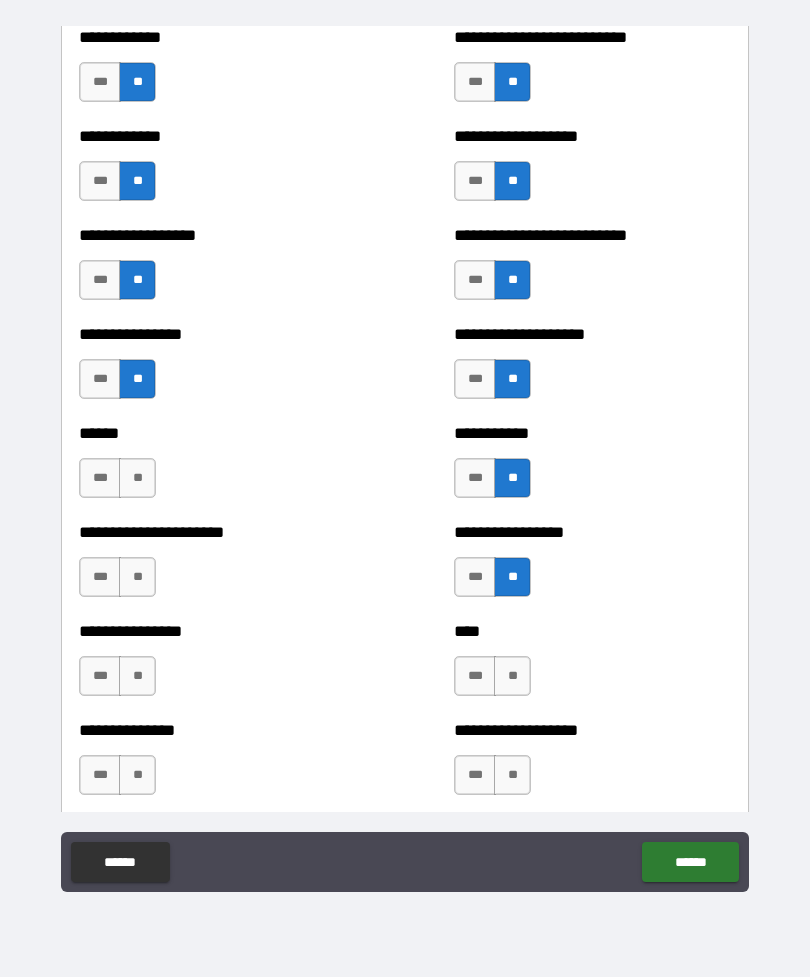 click on "**" at bounding box center [512, 676] 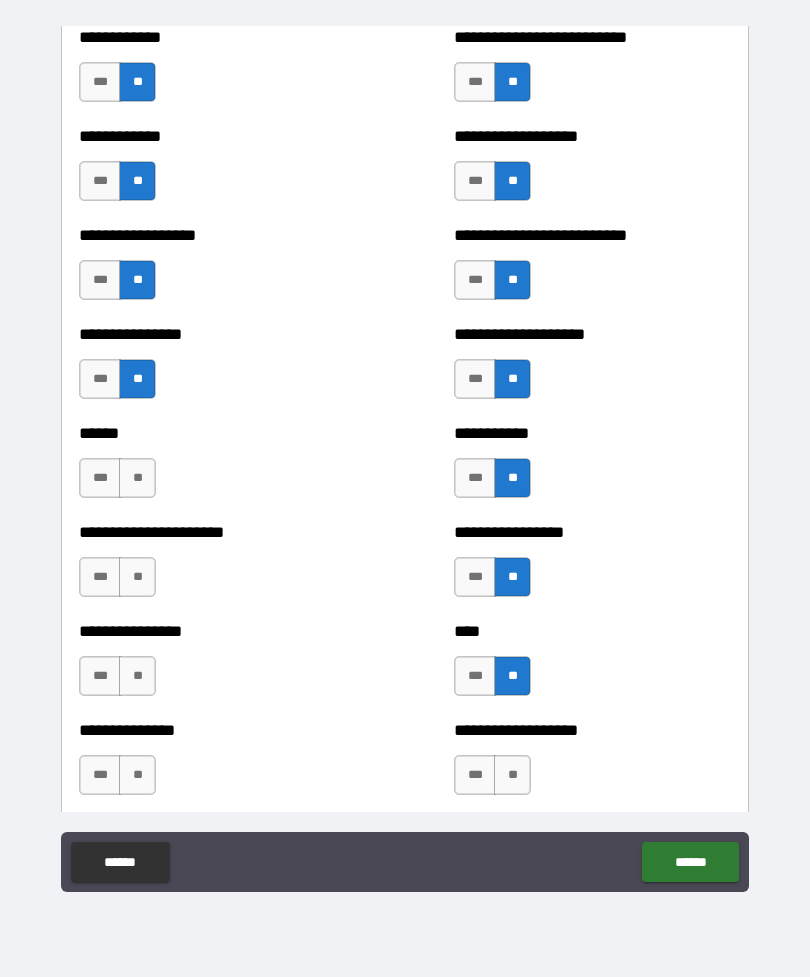 click on "**" at bounding box center [512, 775] 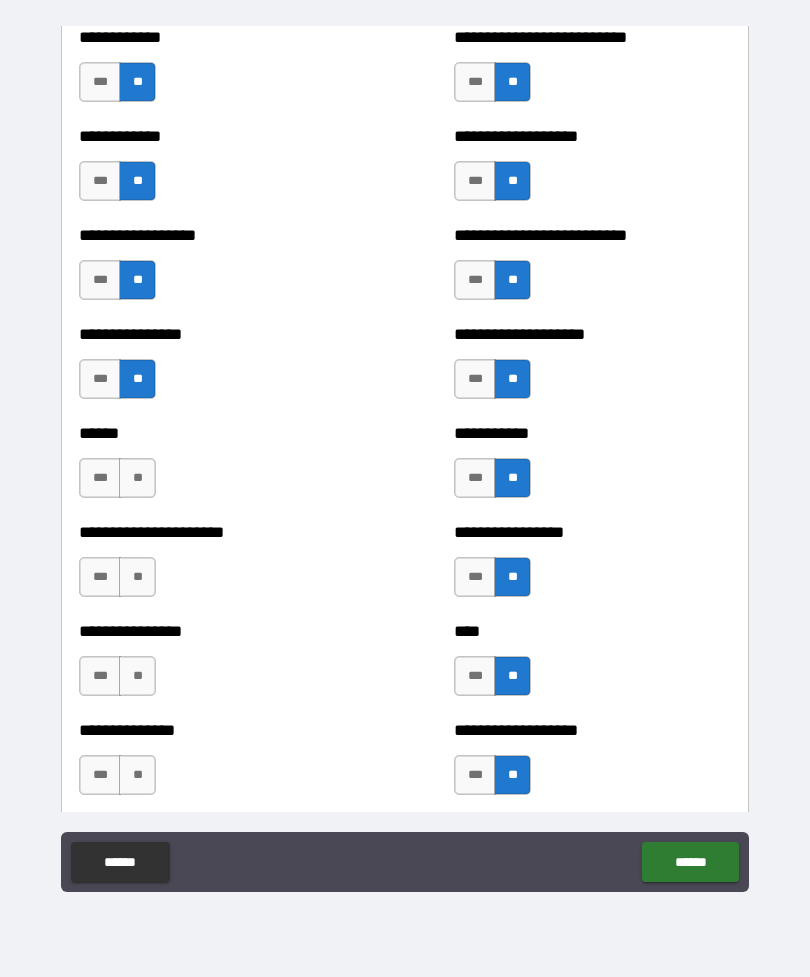 click on "**" at bounding box center (137, 775) 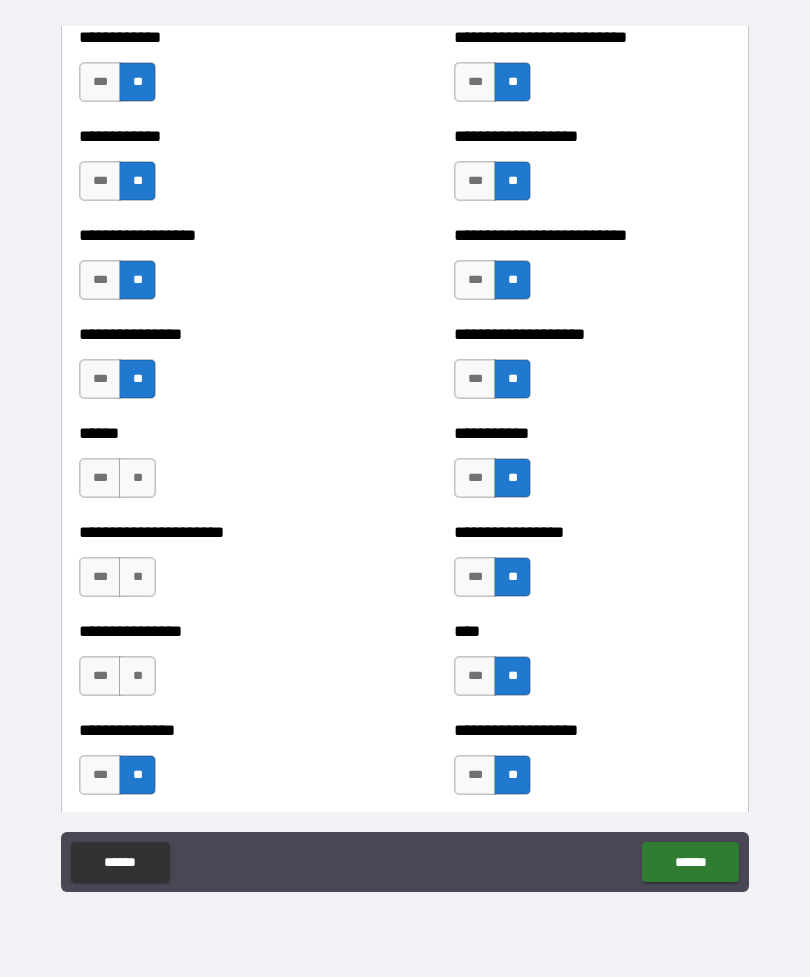 click on "**" at bounding box center (137, 676) 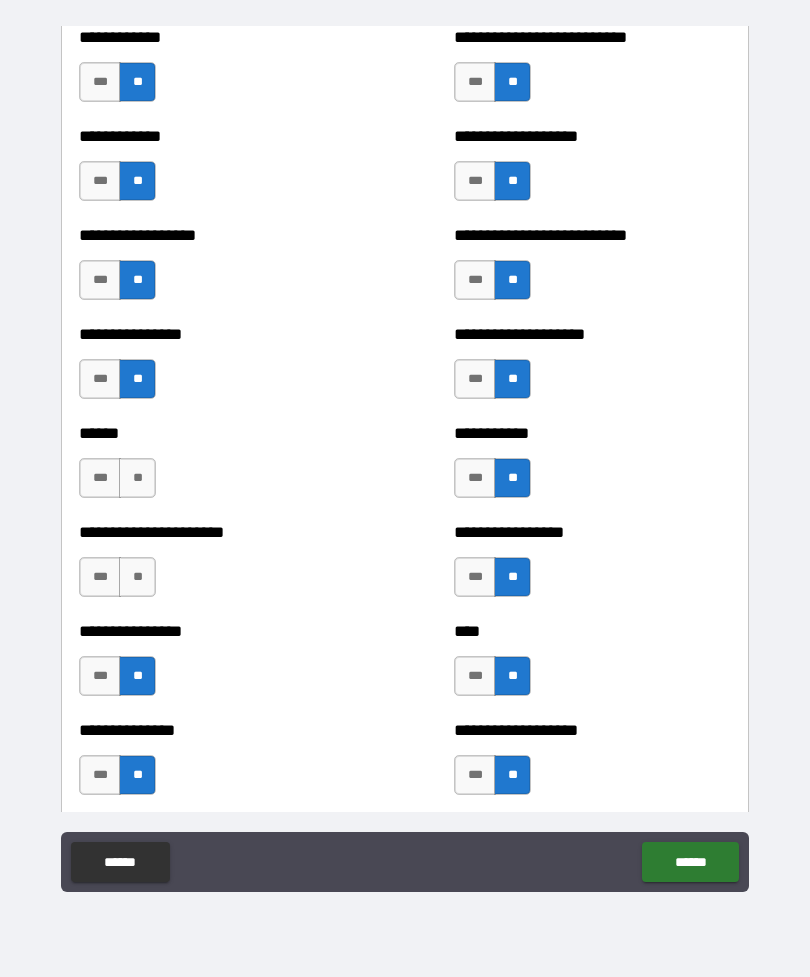 click on "**" at bounding box center [137, 577] 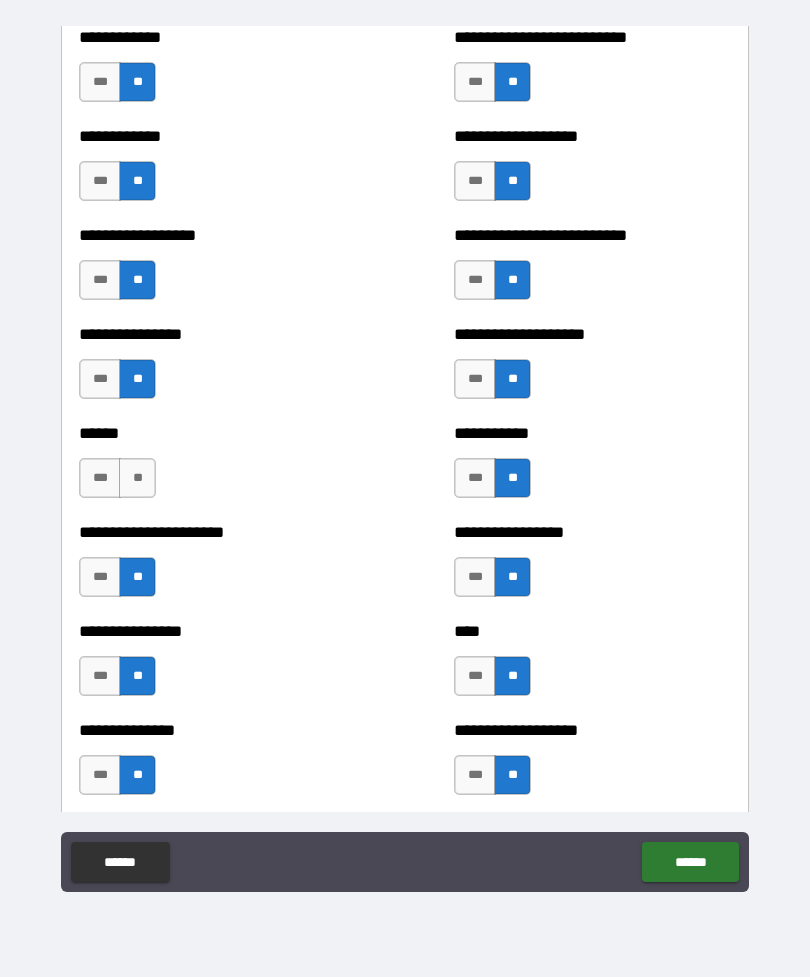 click on "**" at bounding box center [137, 478] 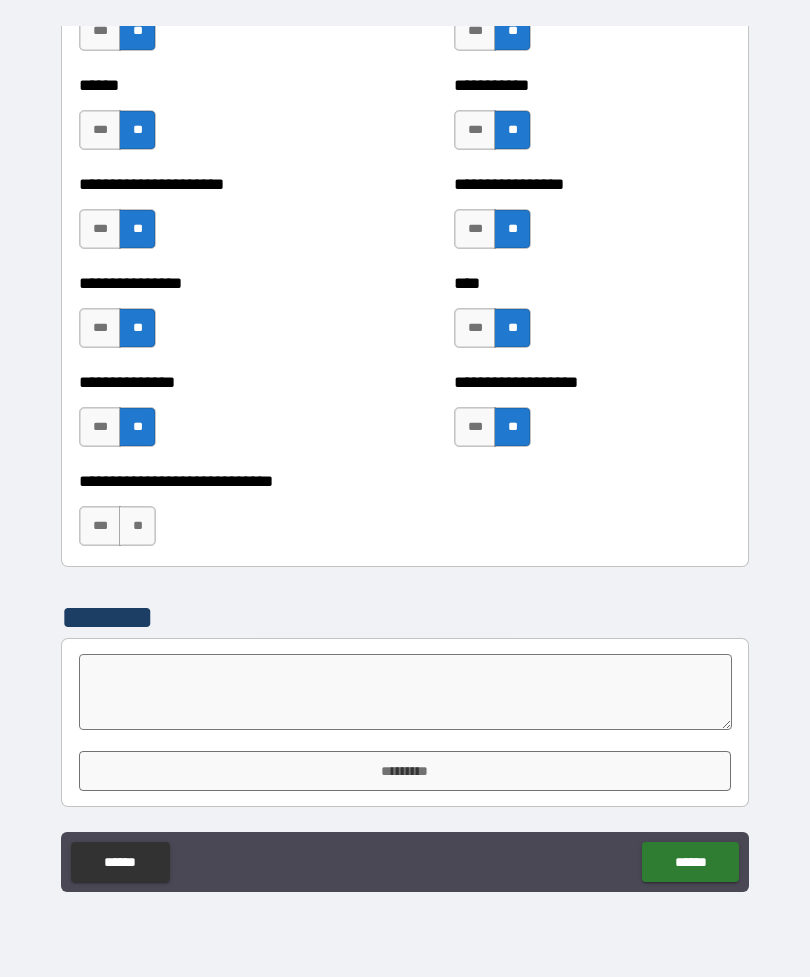 scroll, scrollTop: 8515, scrollLeft: 0, axis: vertical 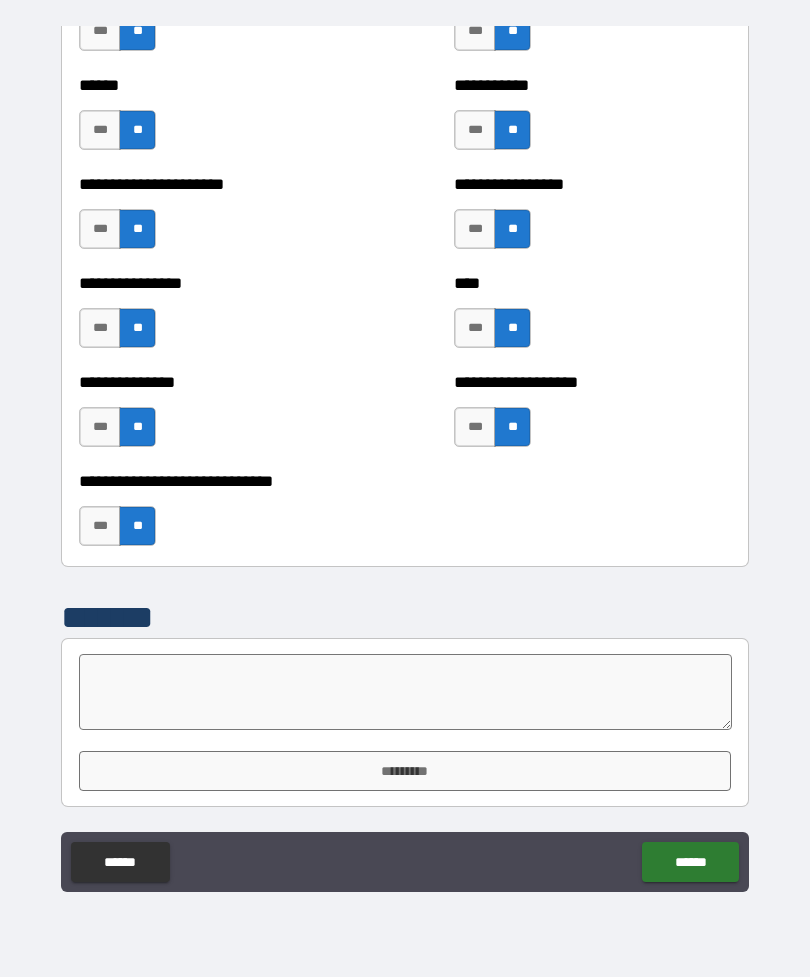 click on "*********" at bounding box center [405, 771] 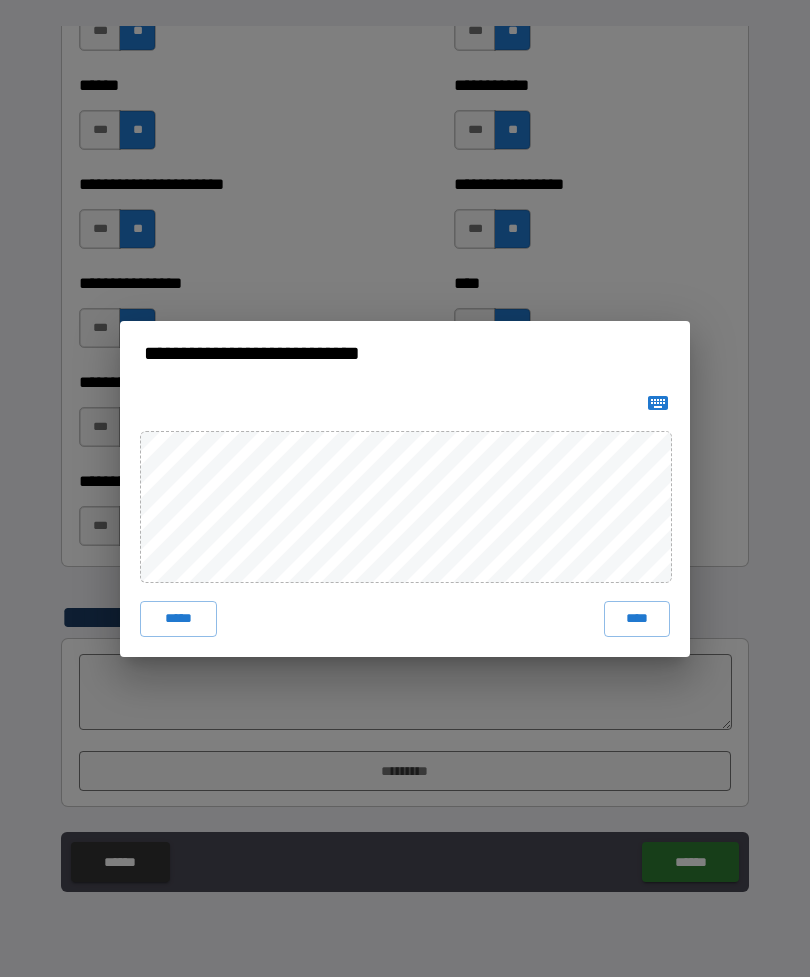 click on "****" at bounding box center [637, 619] 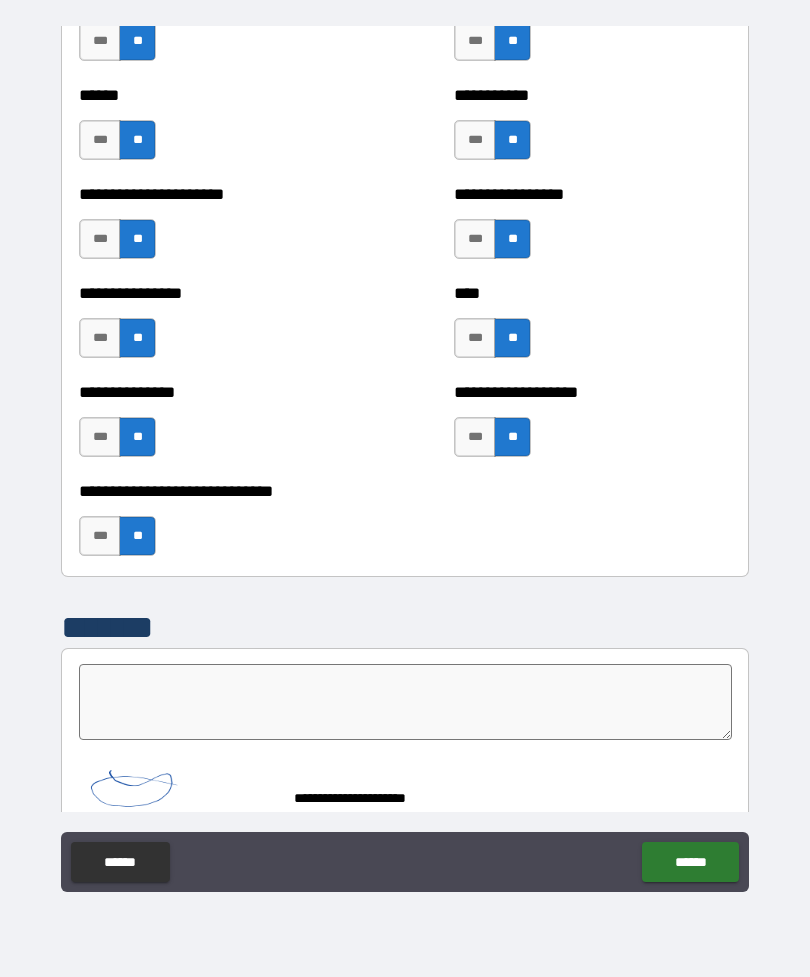 click on "******" at bounding box center (690, 862) 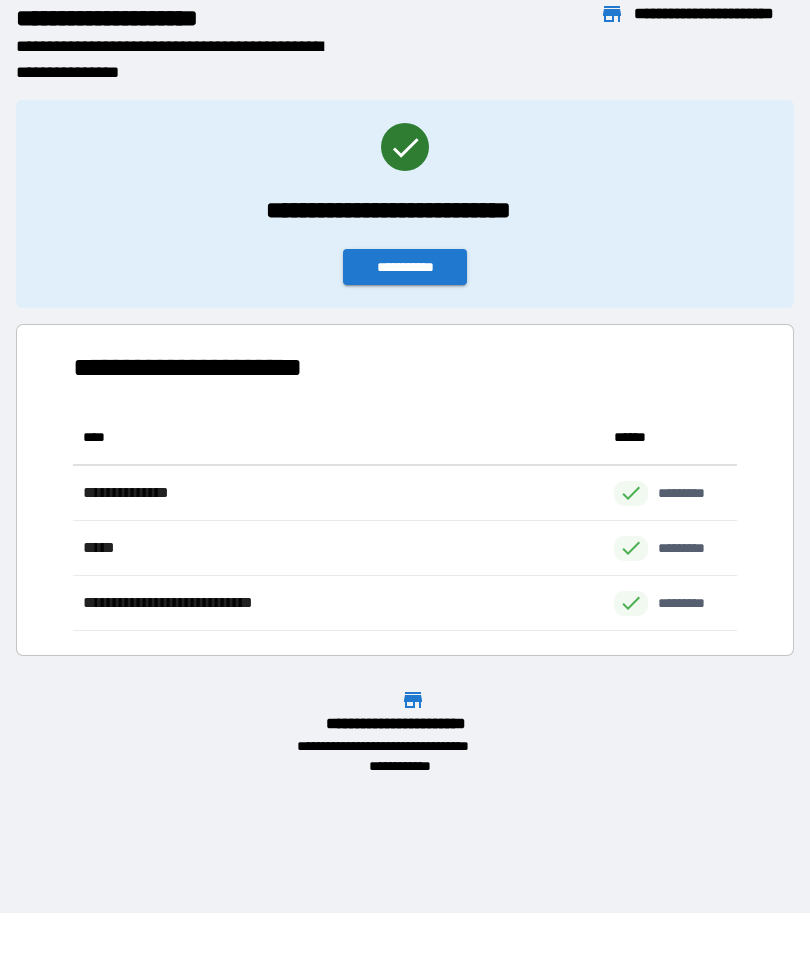scroll, scrollTop: 1, scrollLeft: 1, axis: both 